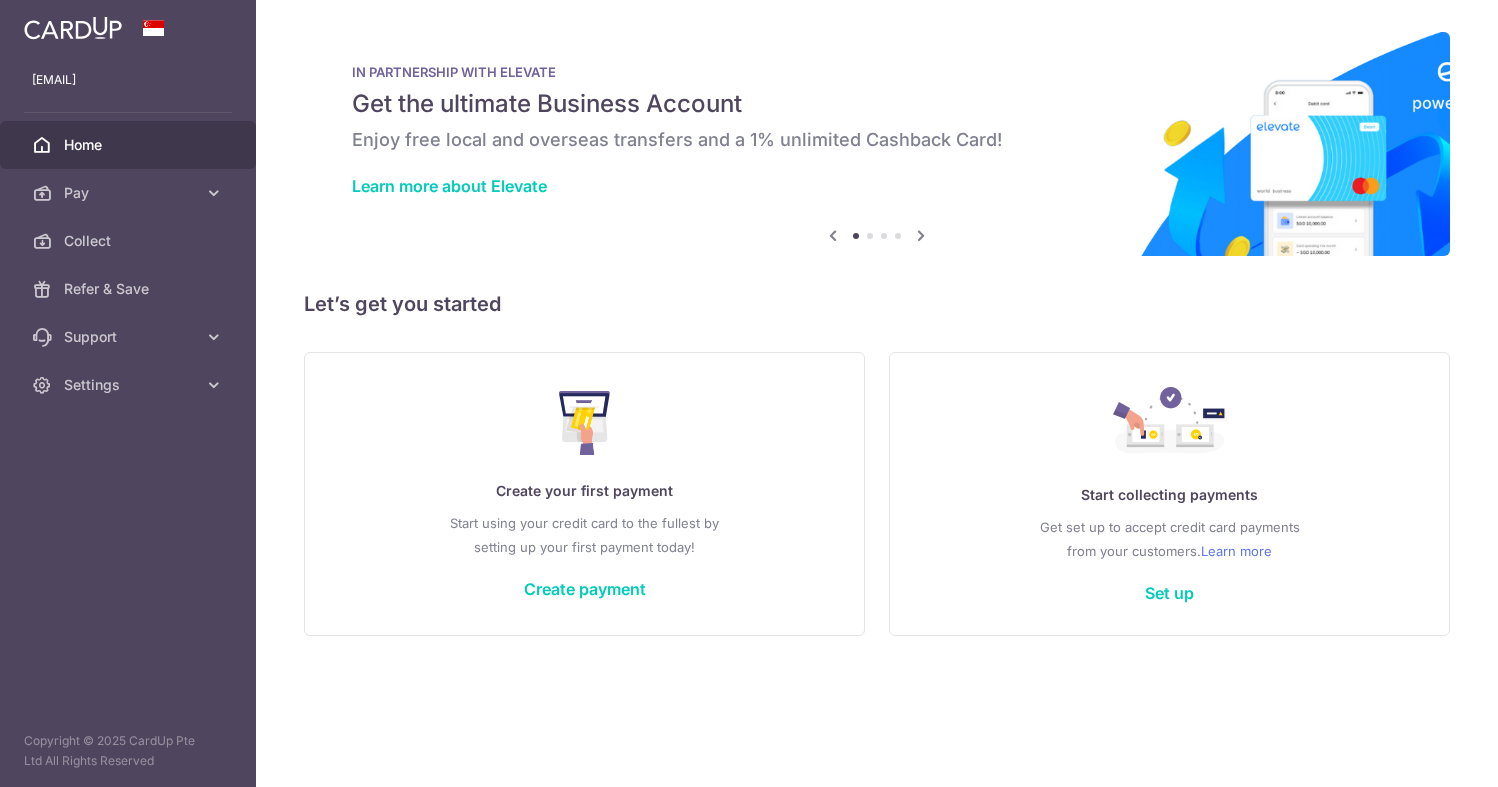scroll, scrollTop: 0, scrollLeft: 0, axis: both 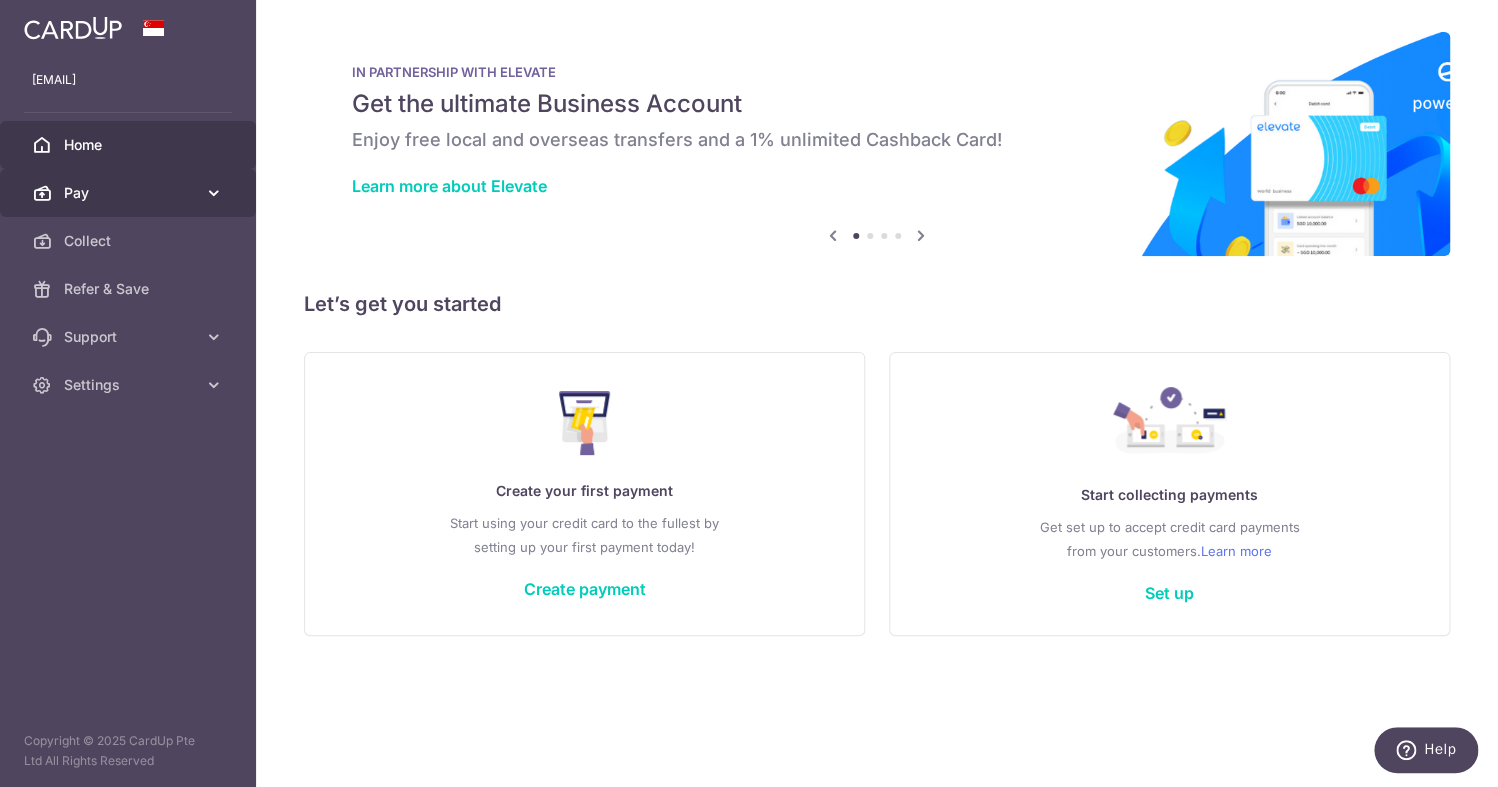 click on "Pay" at bounding box center (128, 193) 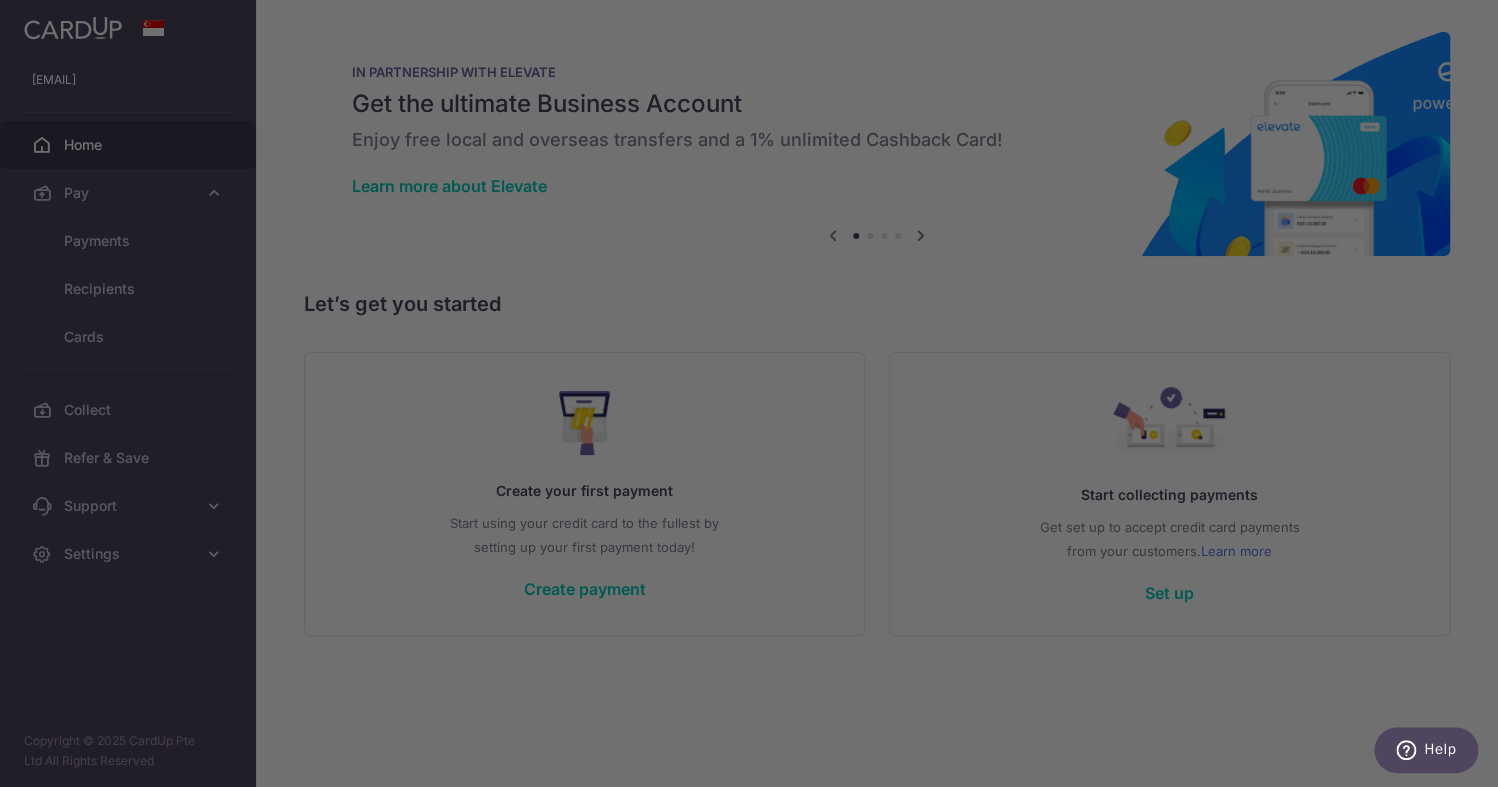 click at bounding box center [756, 397] 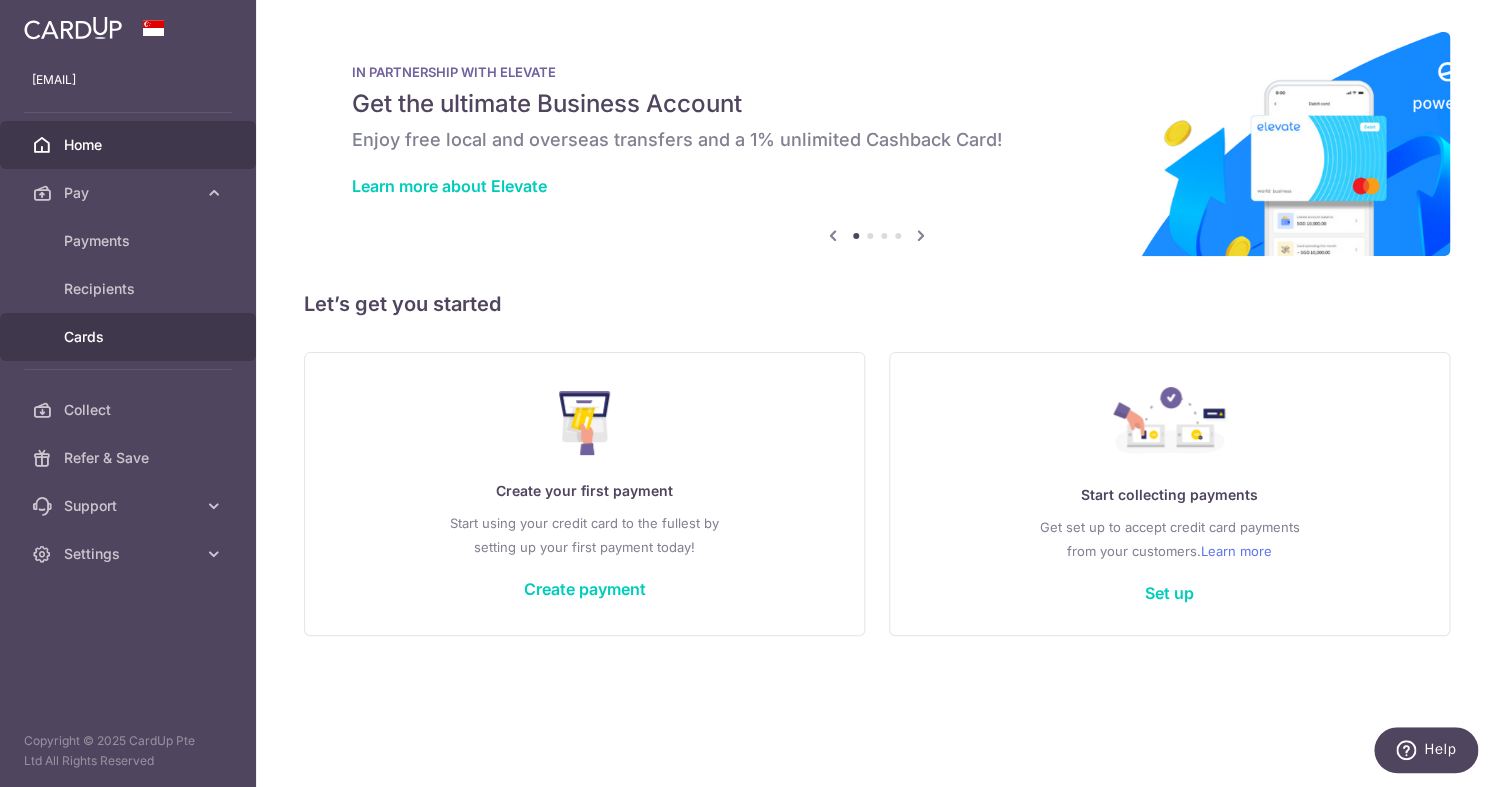 click on "Cards" at bounding box center (130, 337) 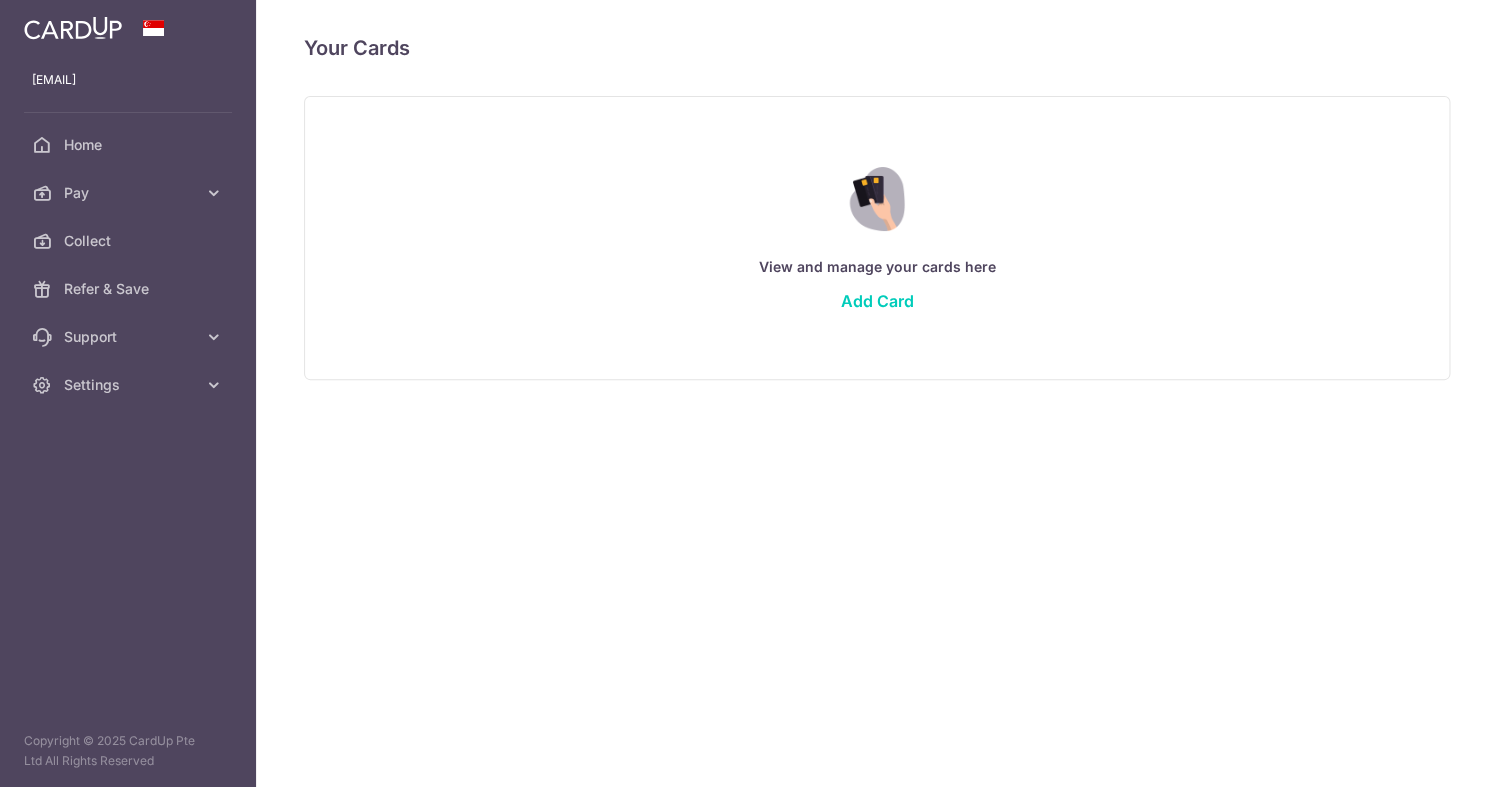 scroll, scrollTop: 0, scrollLeft: 0, axis: both 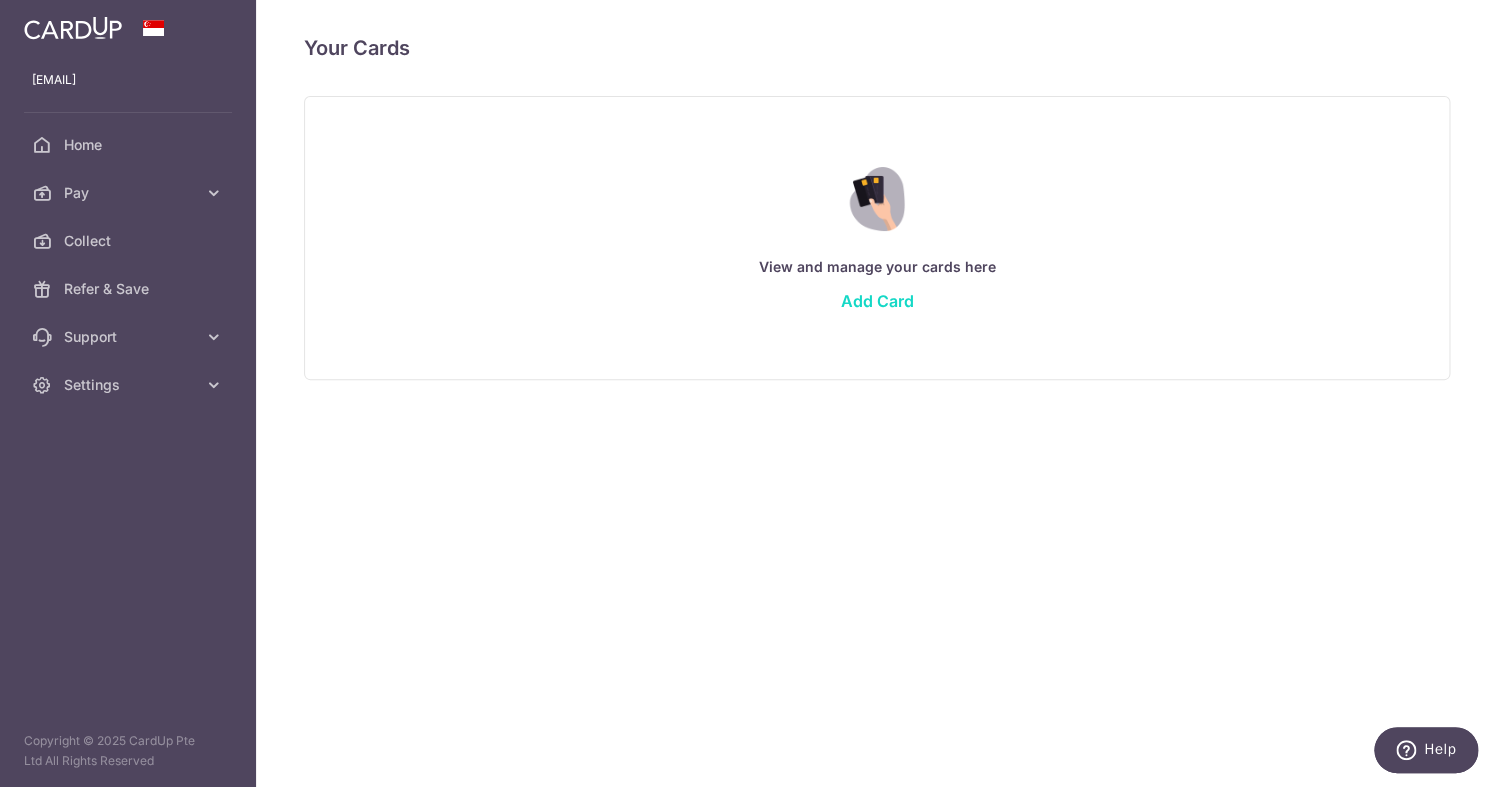 click on "Add Card" at bounding box center [877, 301] 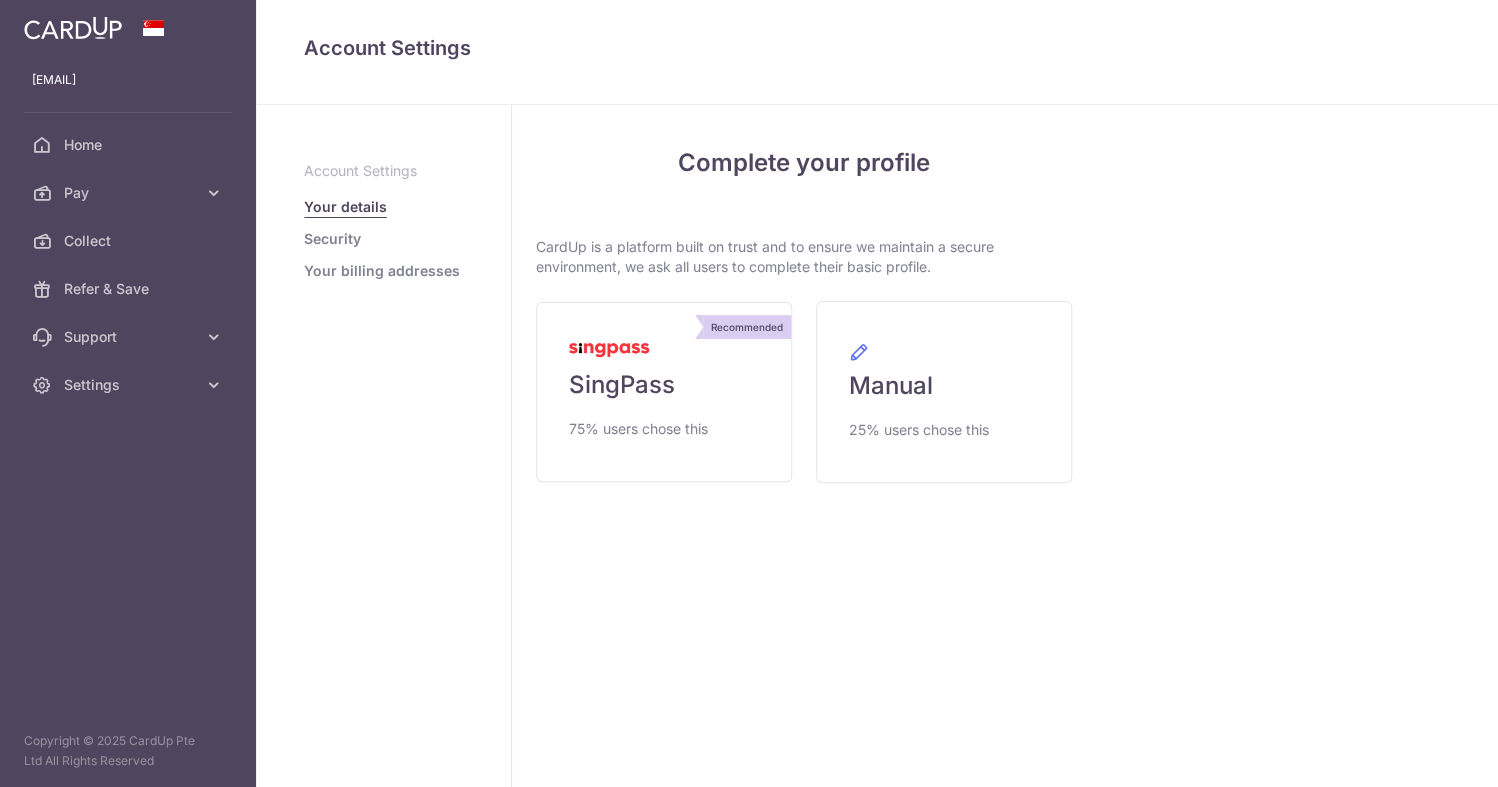 scroll, scrollTop: 0, scrollLeft: 0, axis: both 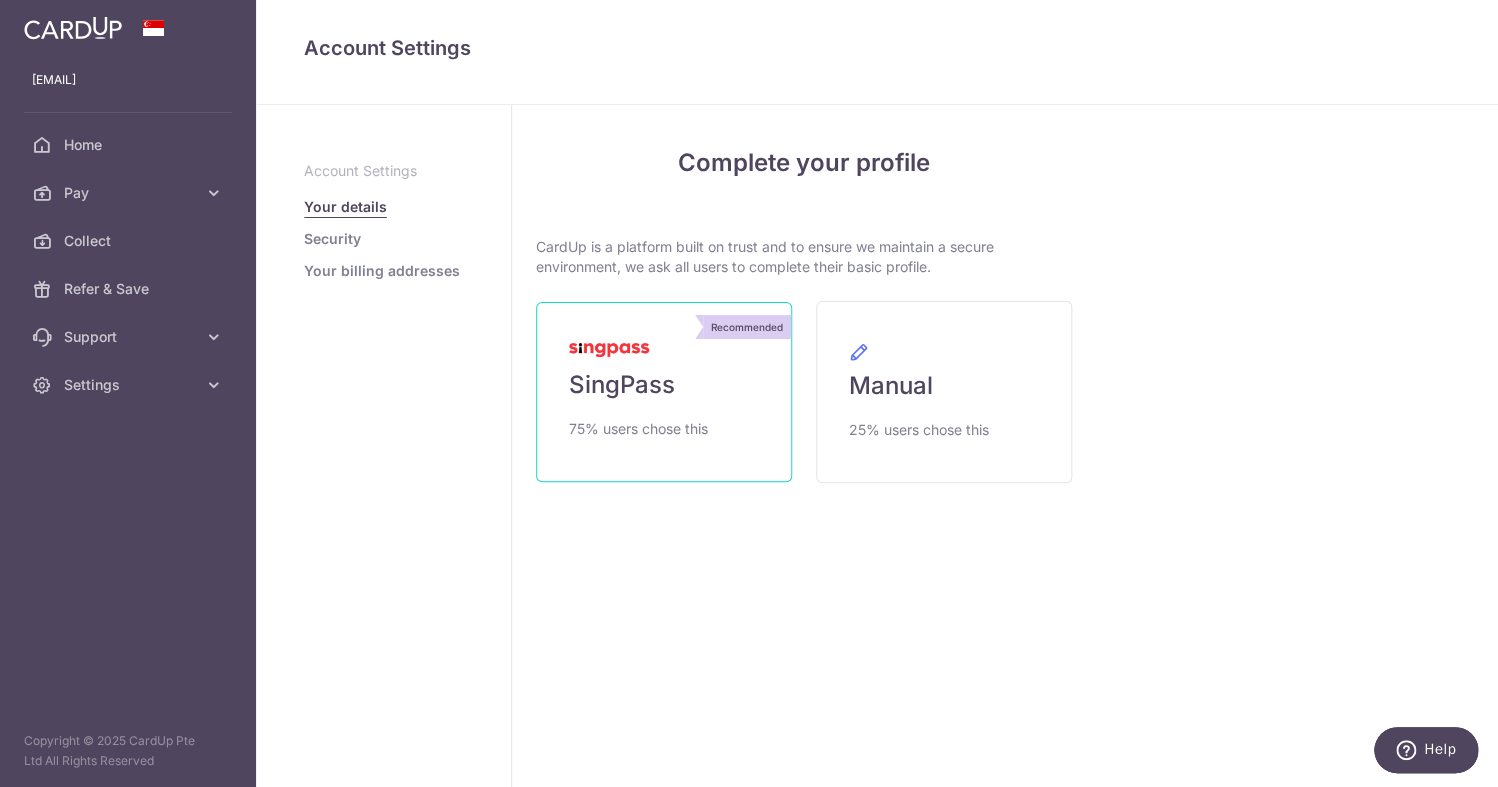 click on "Recommended
SingPass
75% users chose this" at bounding box center [664, 392] 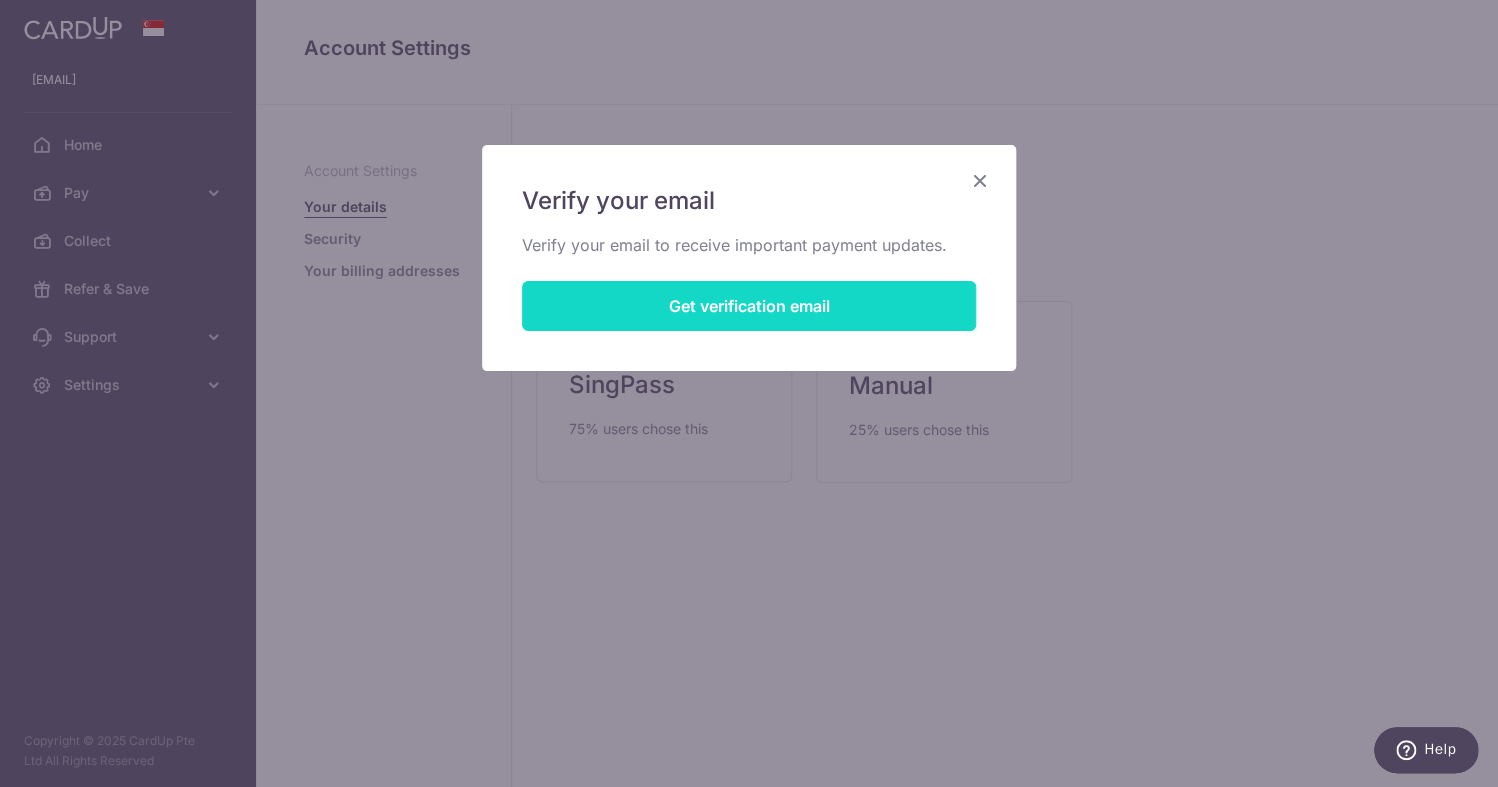 click on "Get verification email" at bounding box center (749, 306) 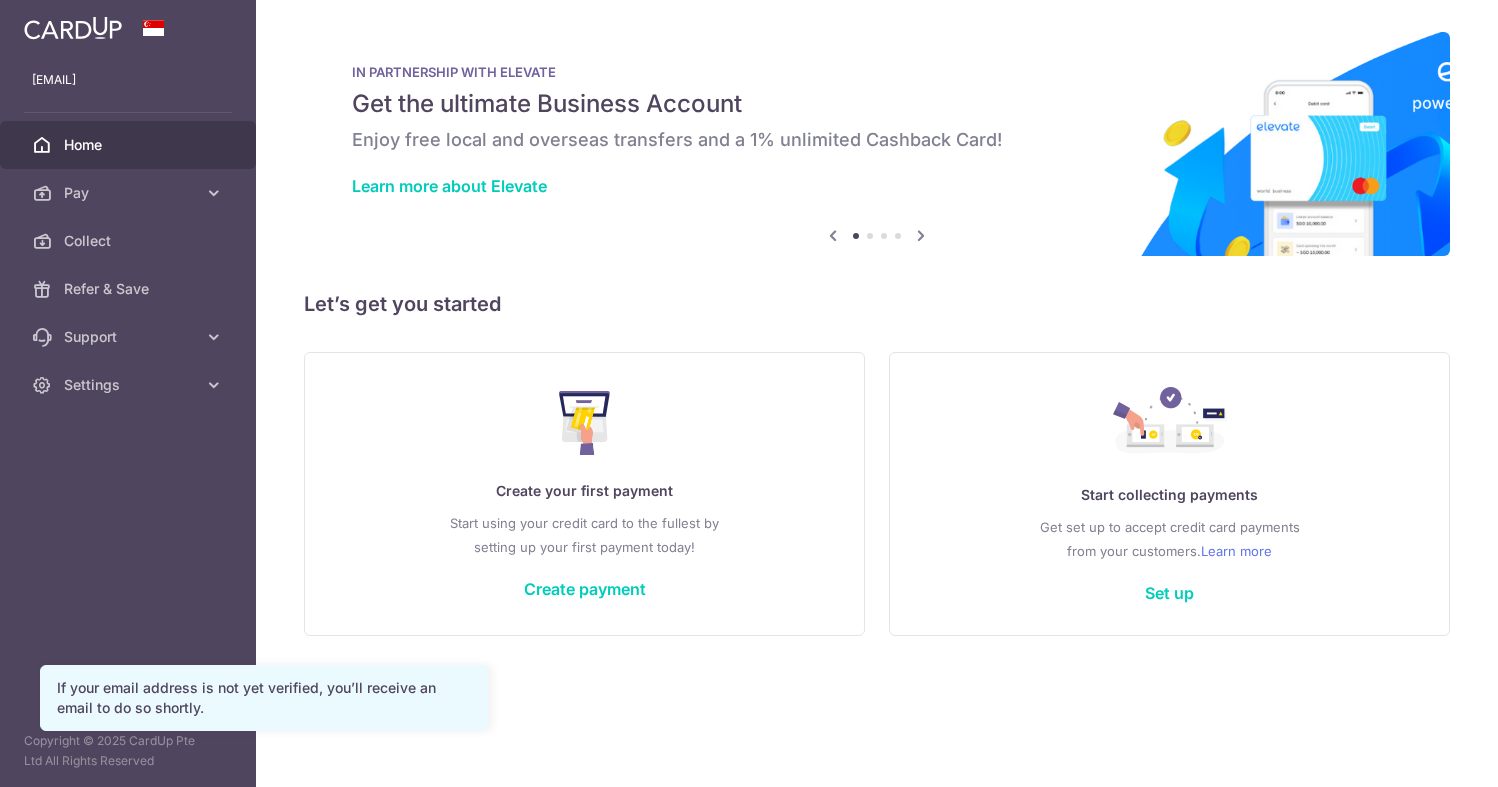 scroll, scrollTop: 0, scrollLeft: 0, axis: both 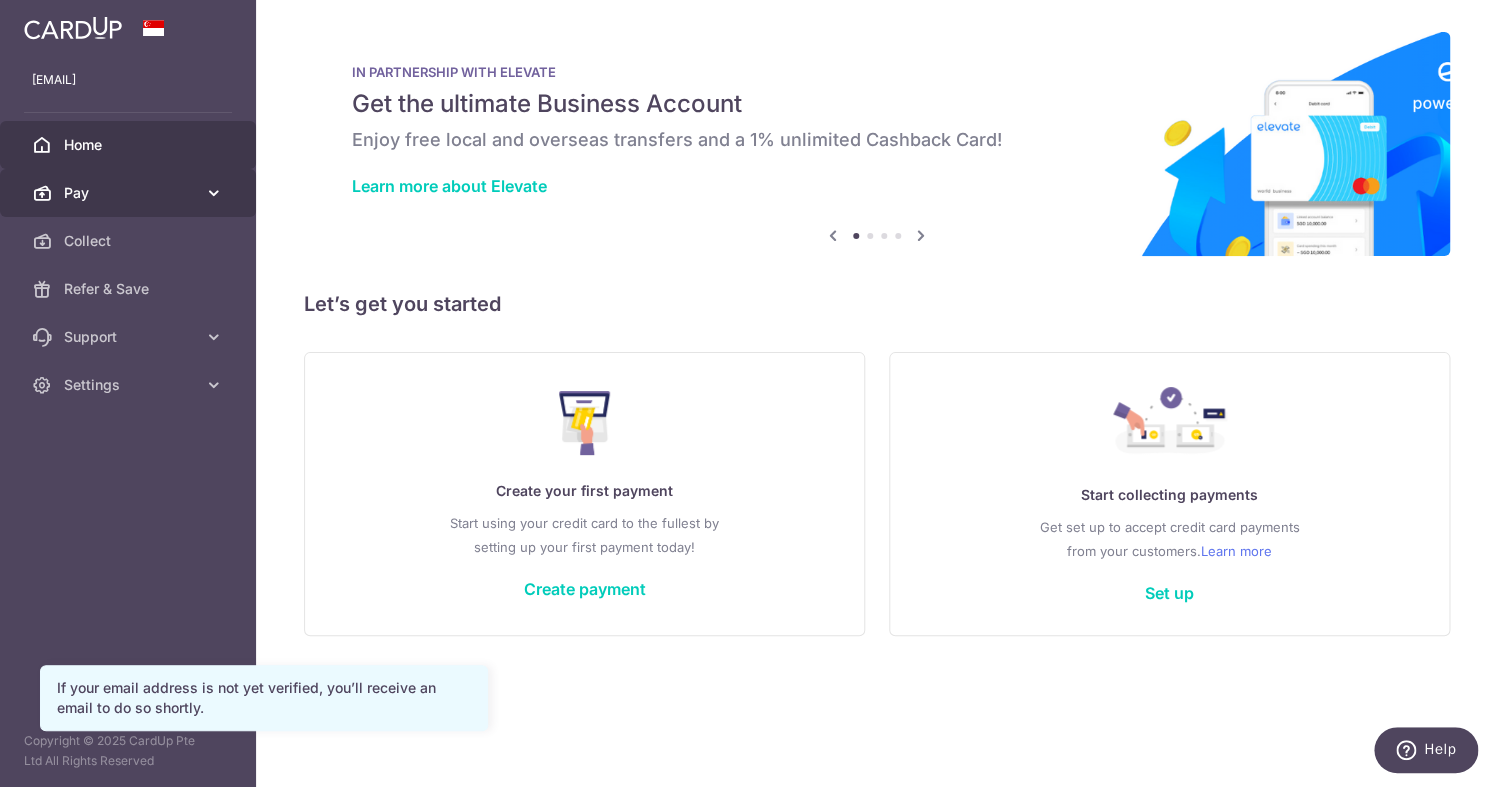 click on "Pay" at bounding box center [128, 193] 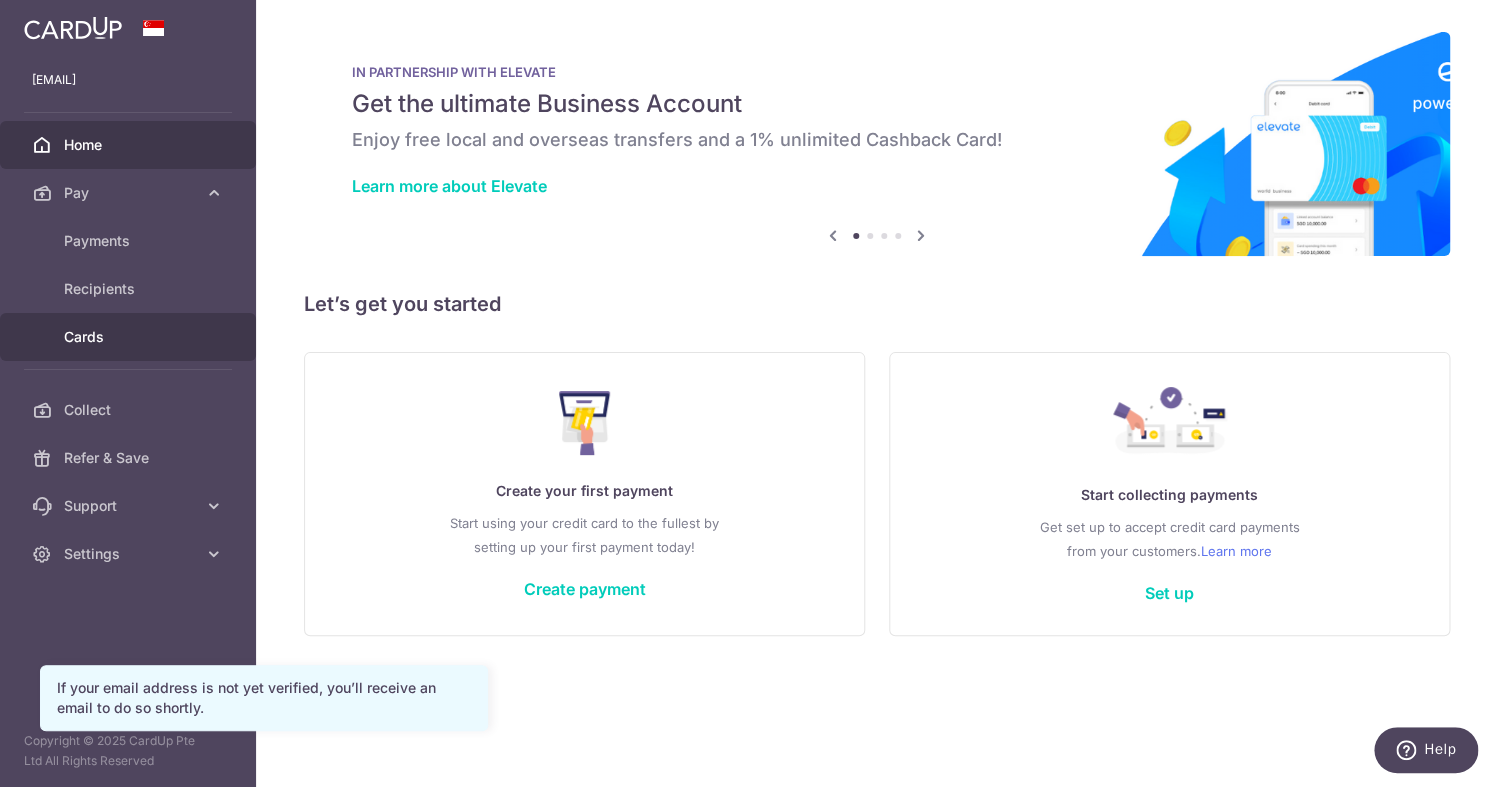 click on "Cards" at bounding box center [128, 337] 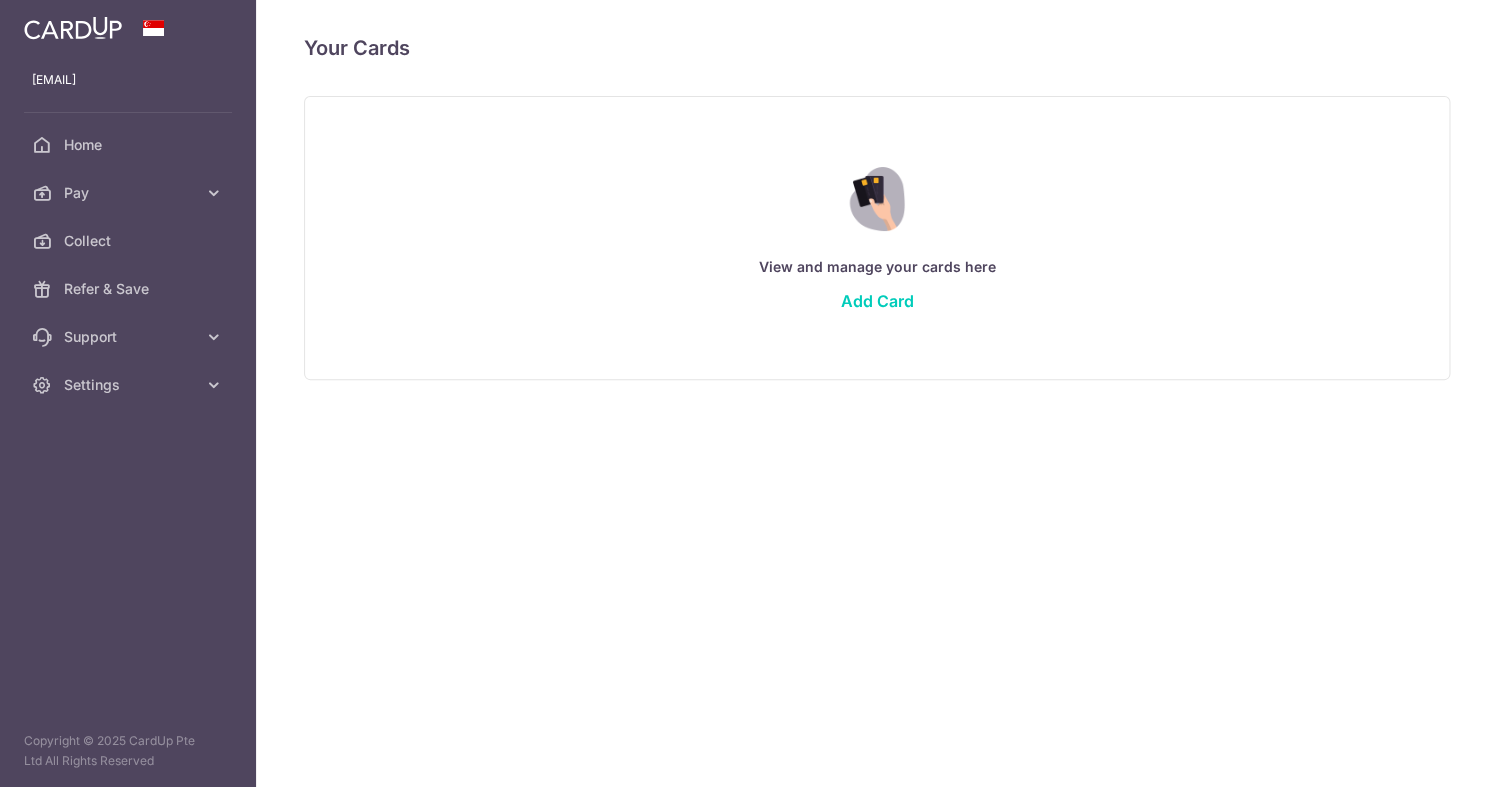 scroll, scrollTop: 0, scrollLeft: 0, axis: both 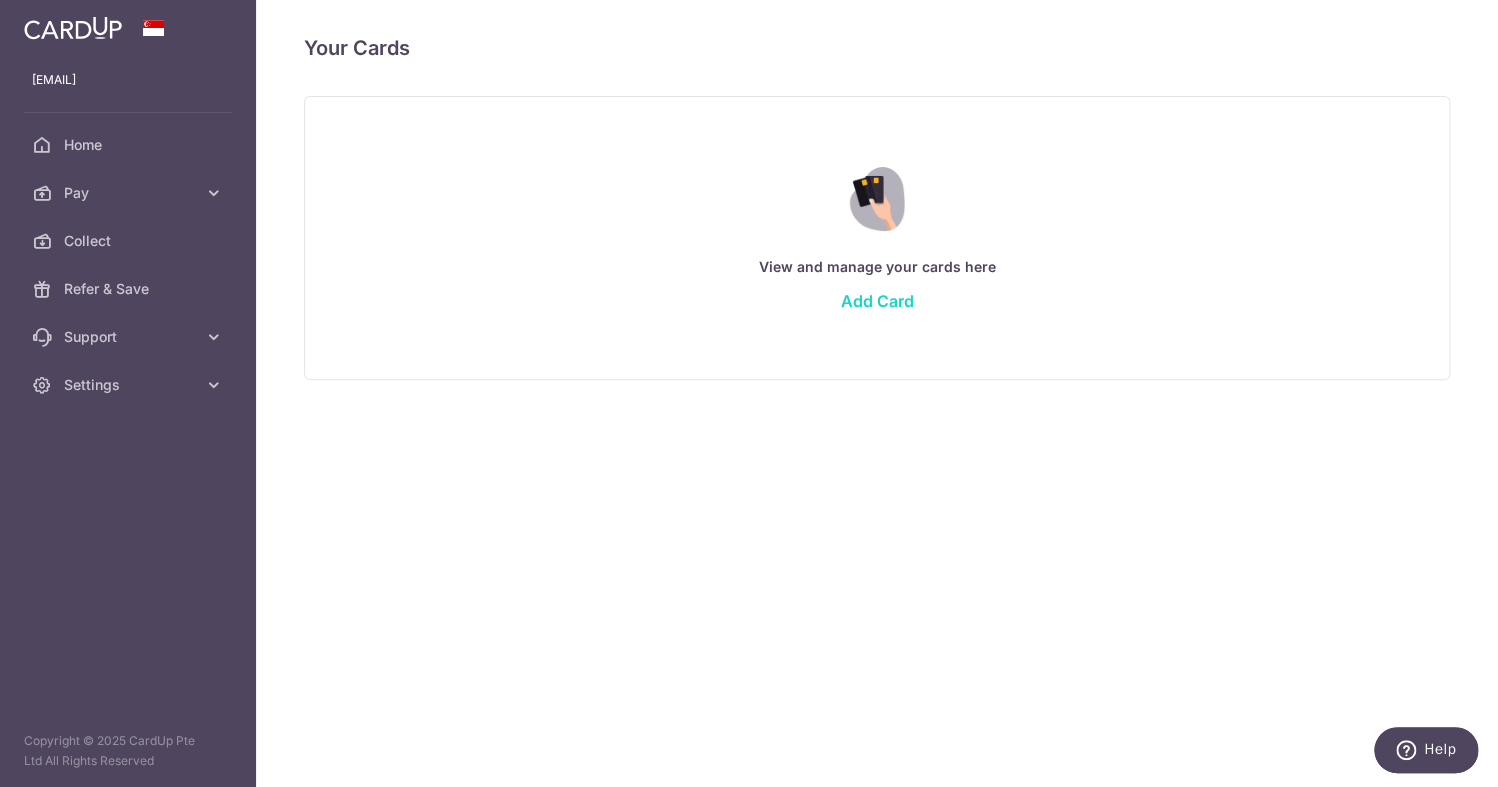 click on "Add Card" at bounding box center [877, 301] 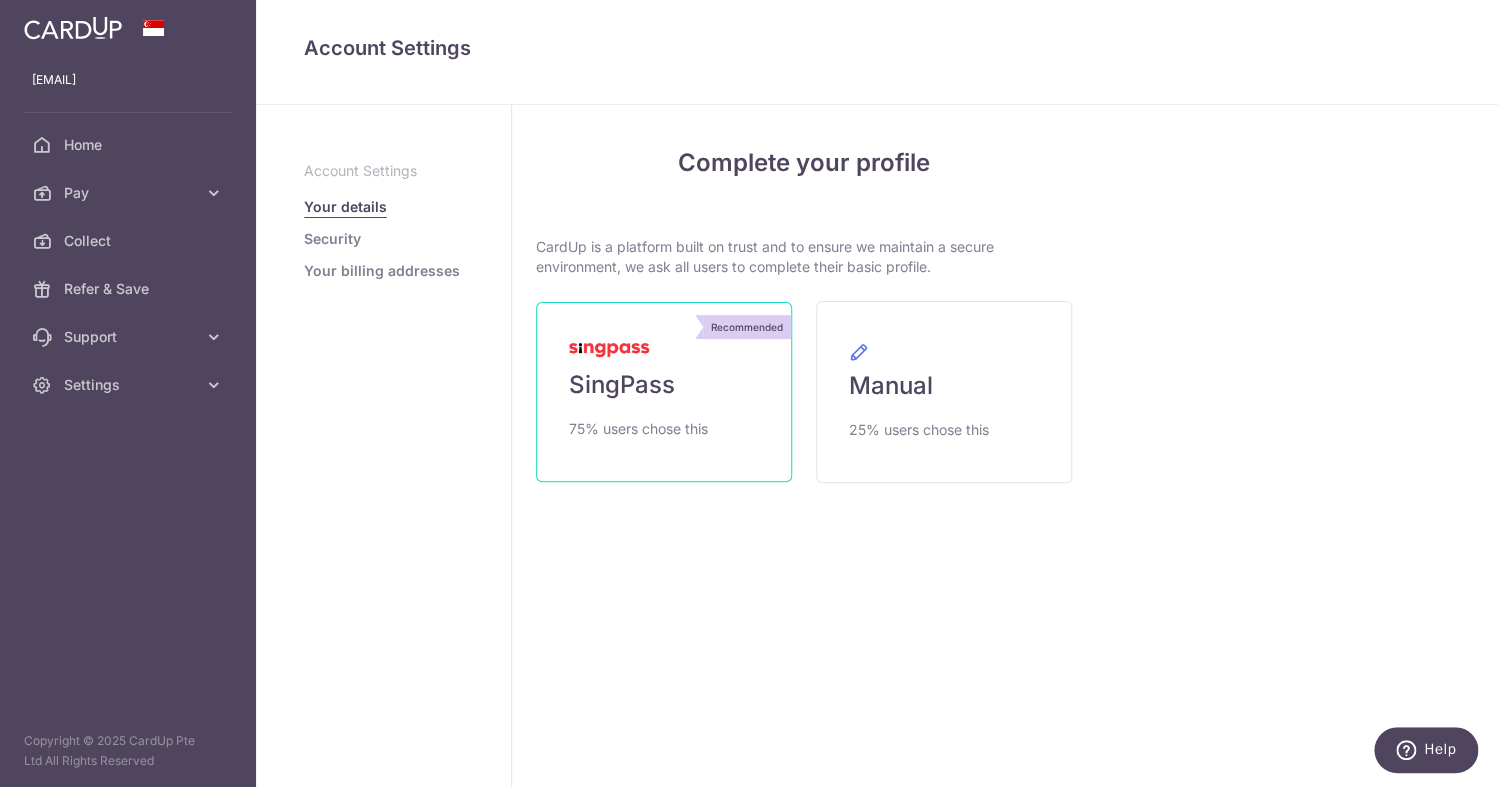 scroll, scrollTop: 0, scrollLeft: 0, axis: both 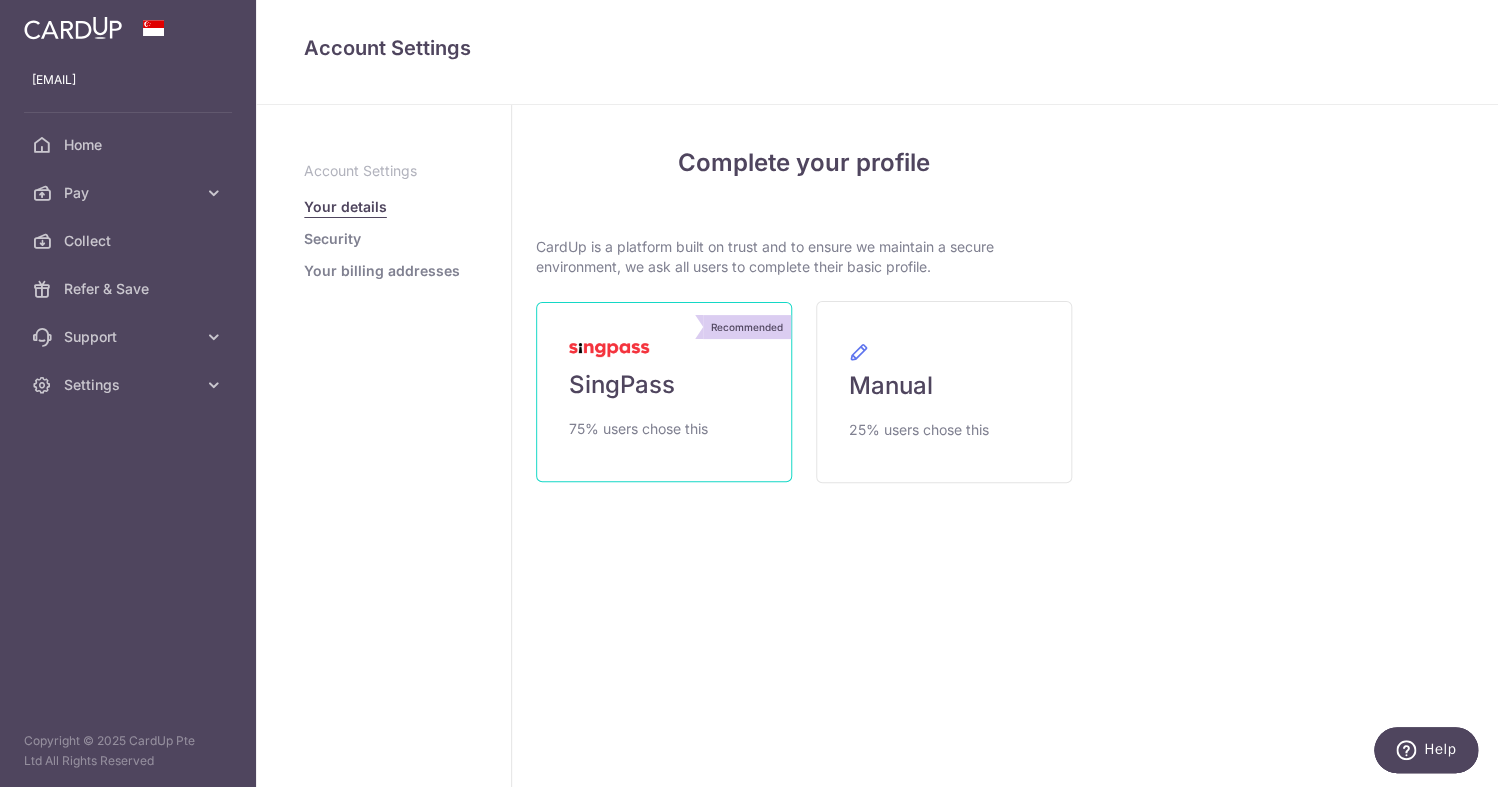 click on "Recommended
SingPass
75% users chose this" at bounding box center [664, 392] 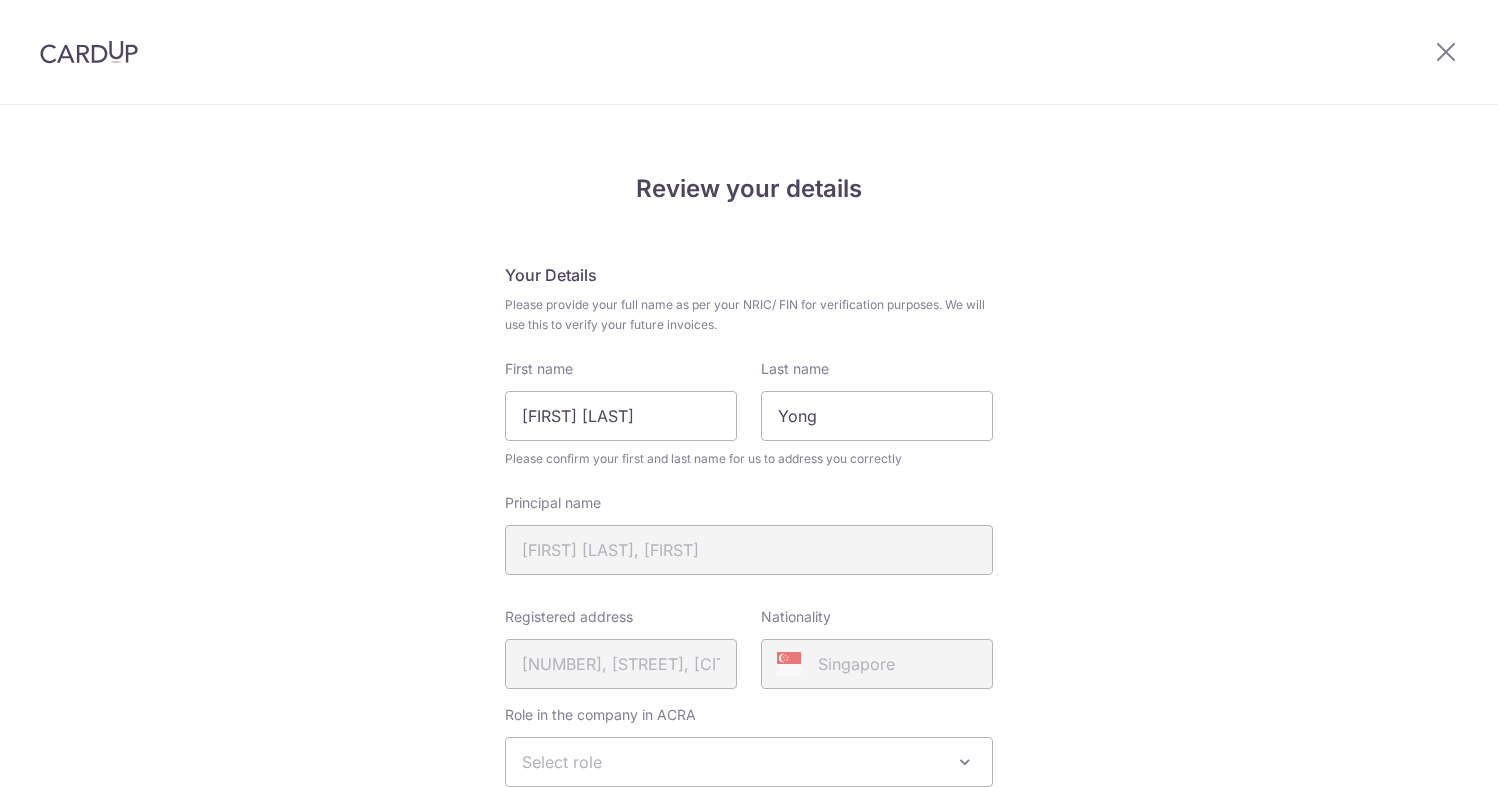 scroll, scrollTop: 0, scrollLeft: 0, axis: both 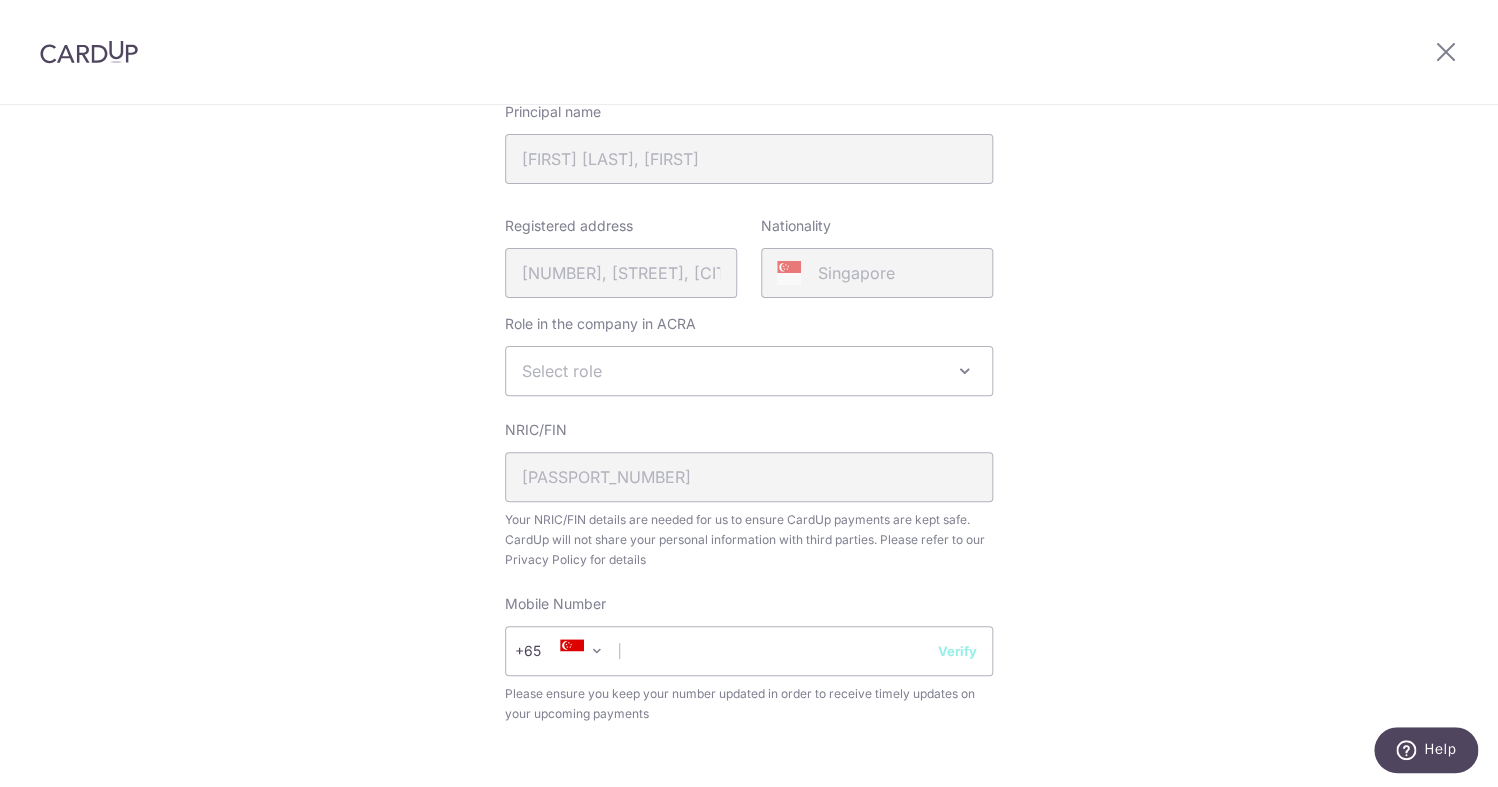 click on "Select role" at bounding box center (749, 371) 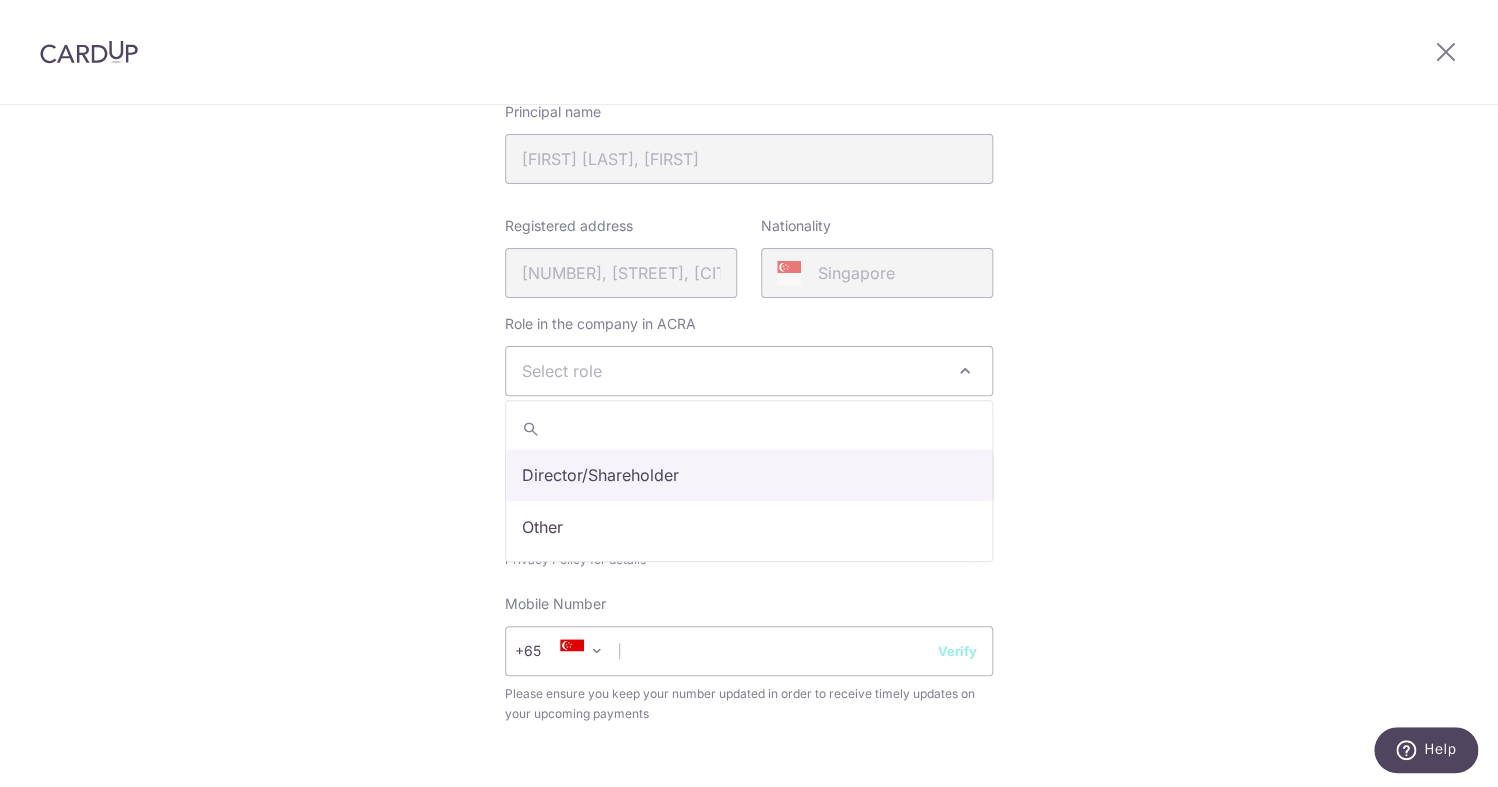 select on "director" 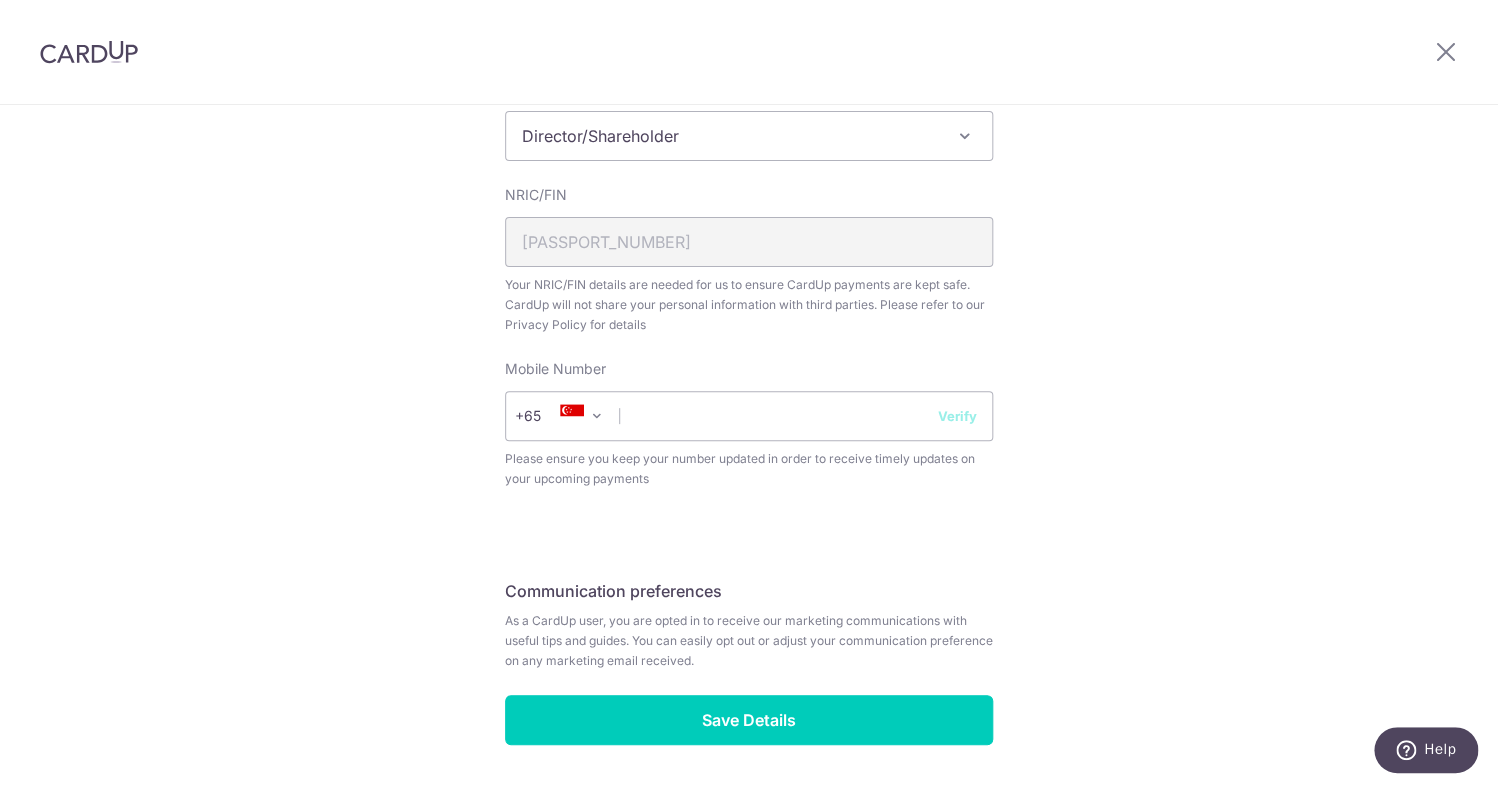 scroll, scrollTop: 627, scrollLeft: 0, axis: vertical 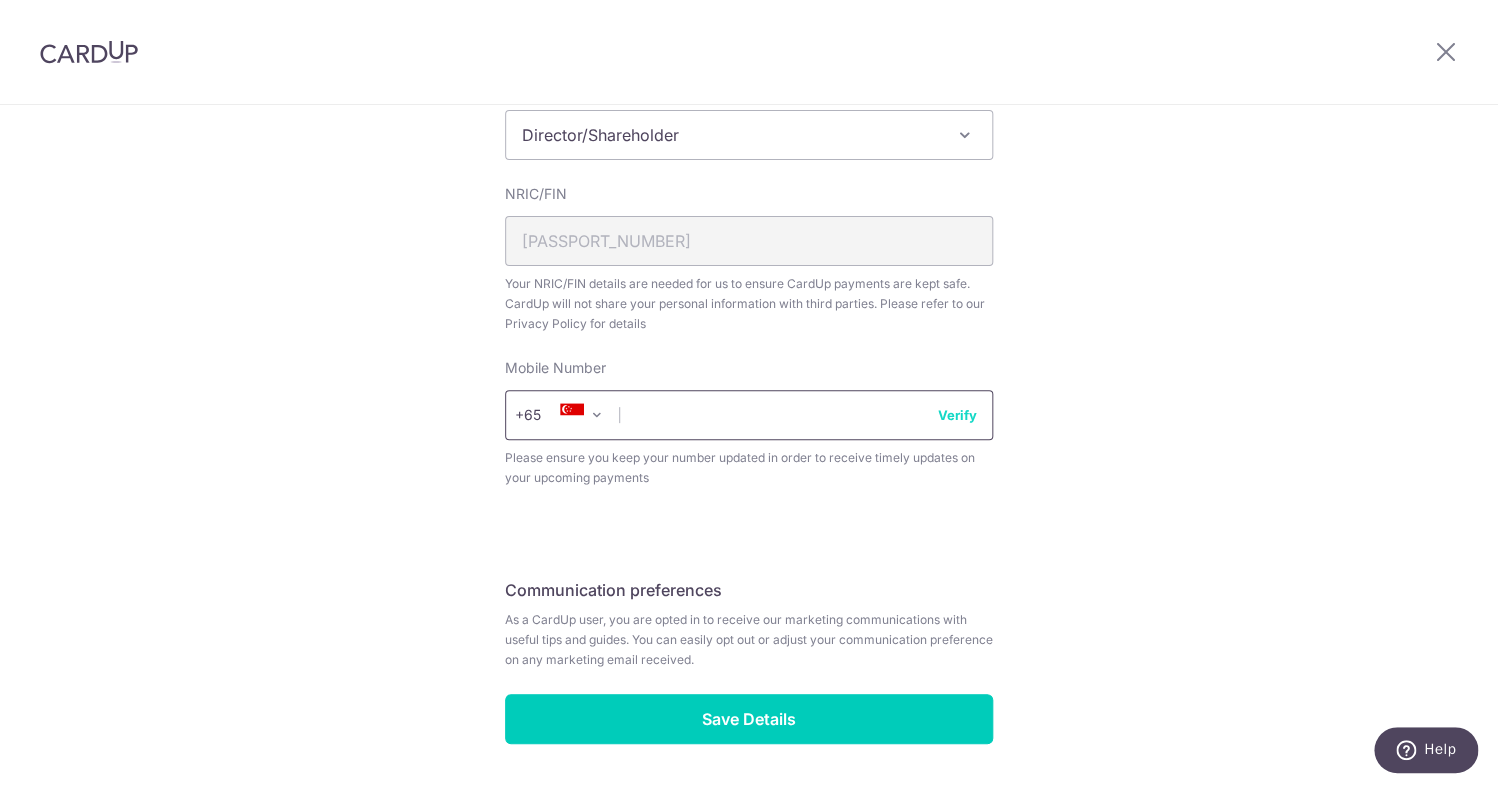 click at bounding box center (749, 415) 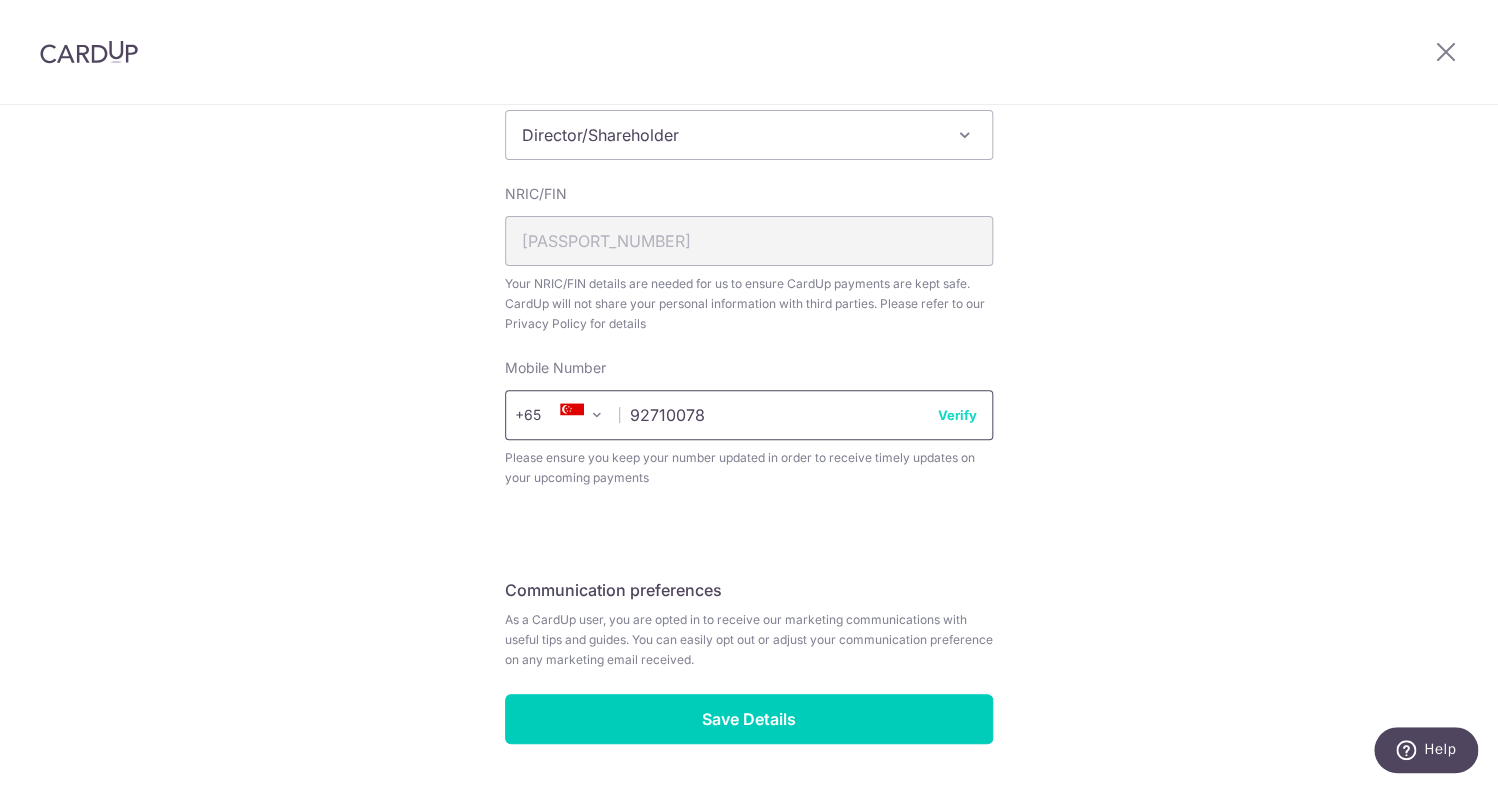 scroll, scrollTop: 694, scrollLeft: 0, axis: vertical 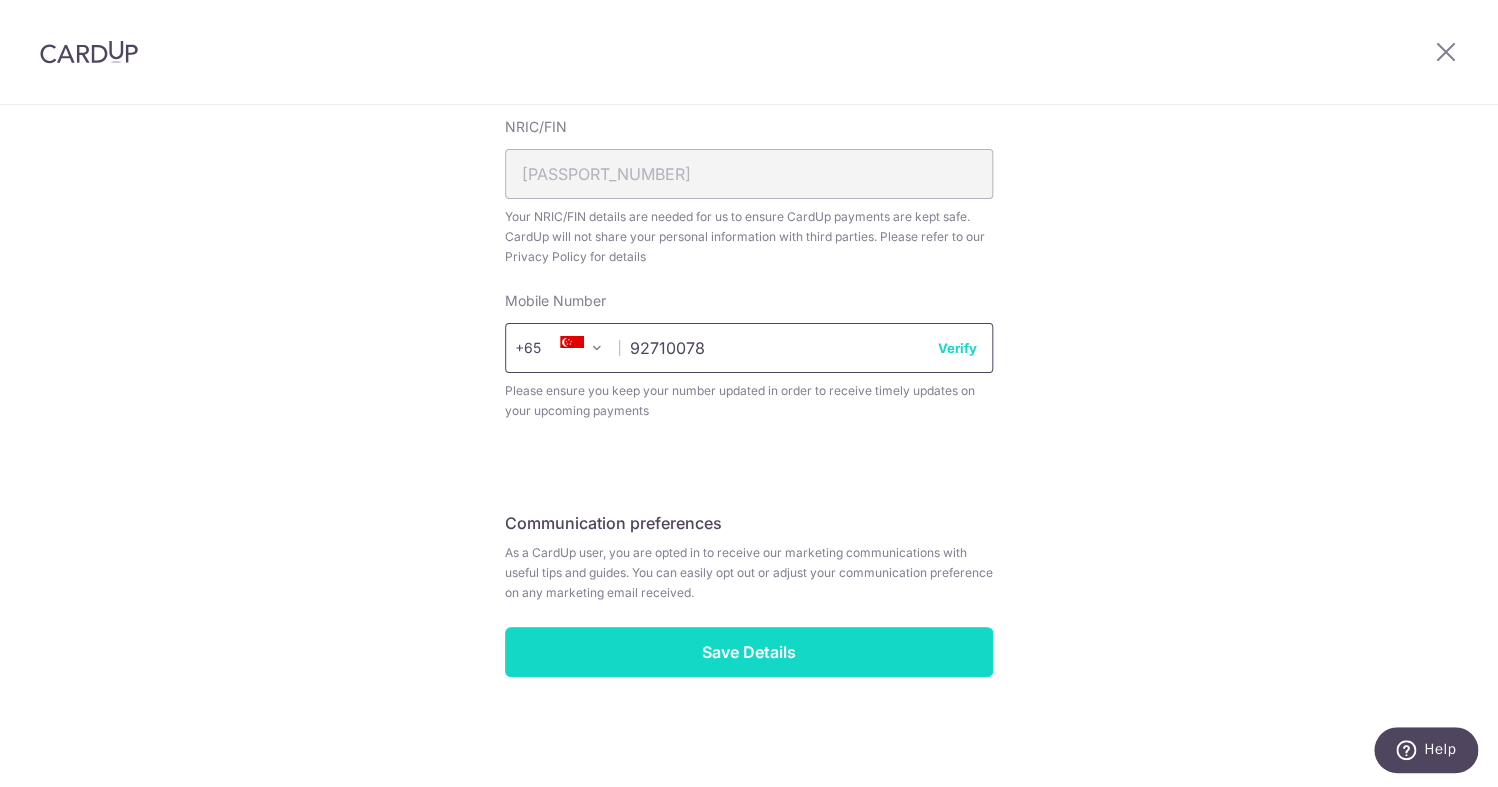 type on "92710078" 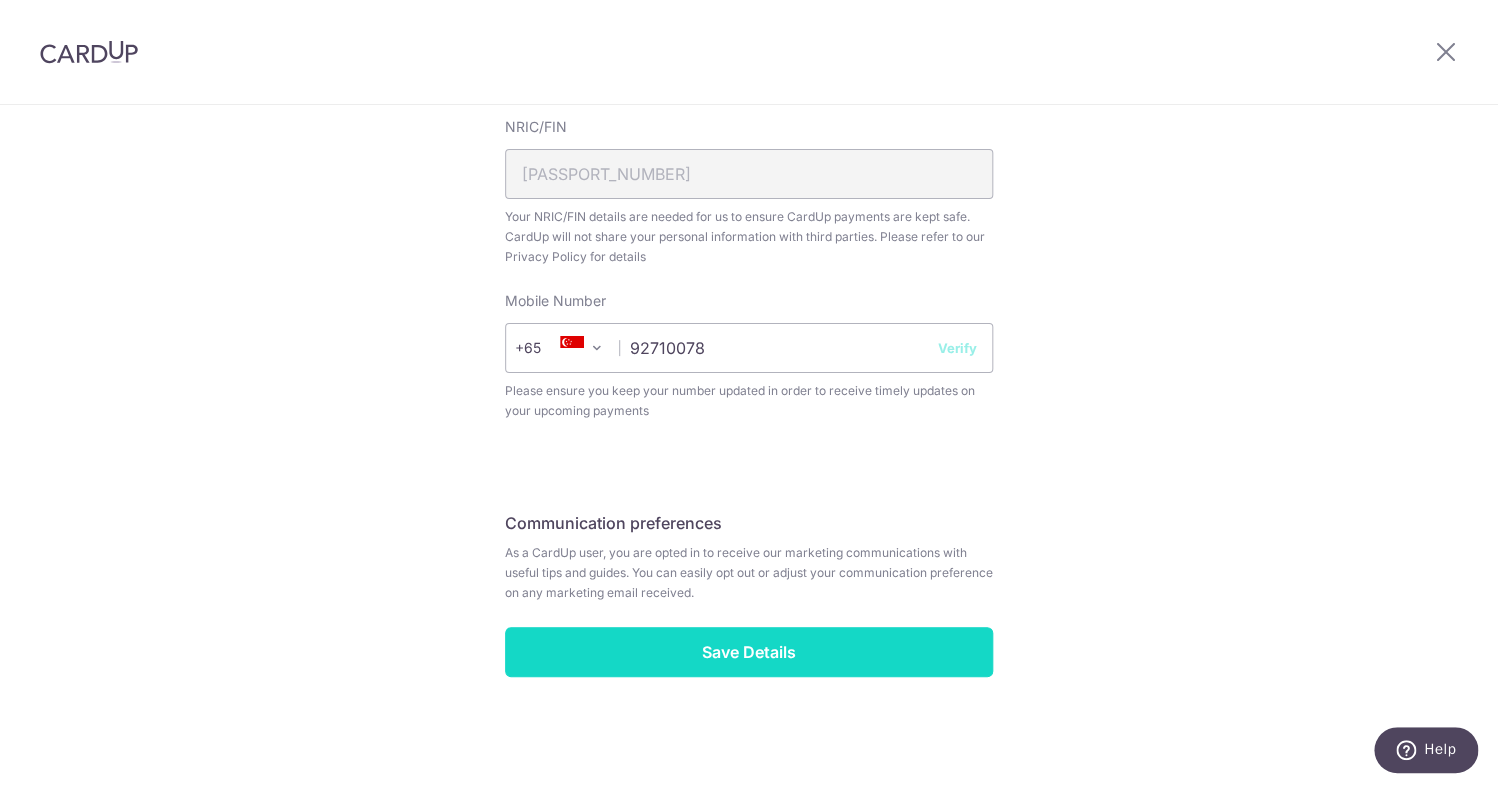 click on "Save Details" at bounding box center (749, 652) 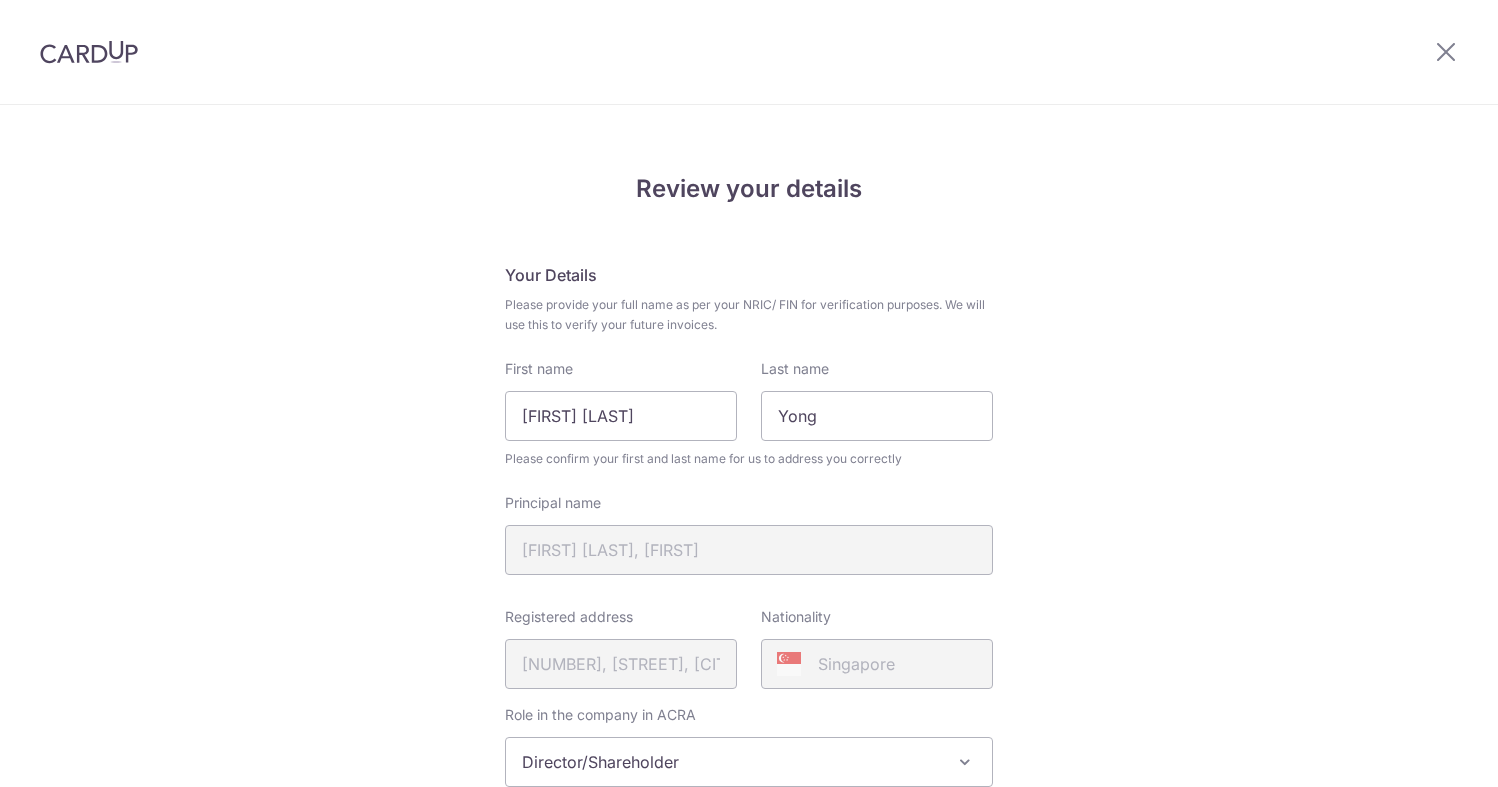 scroll, scrollTop: 0, scrollLeft: 0, axis: both 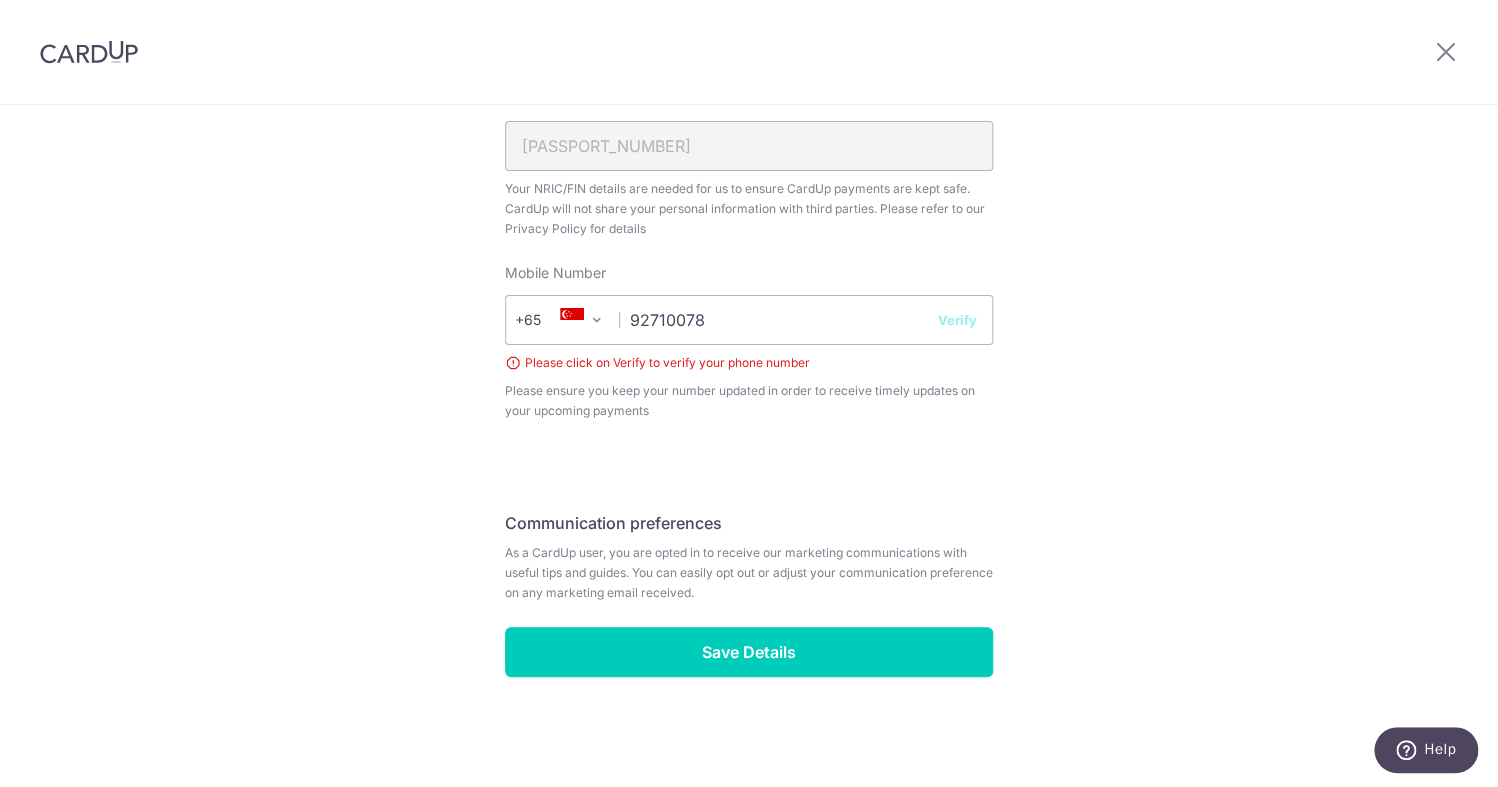click on "Verify" at bounding box center (957, 320) 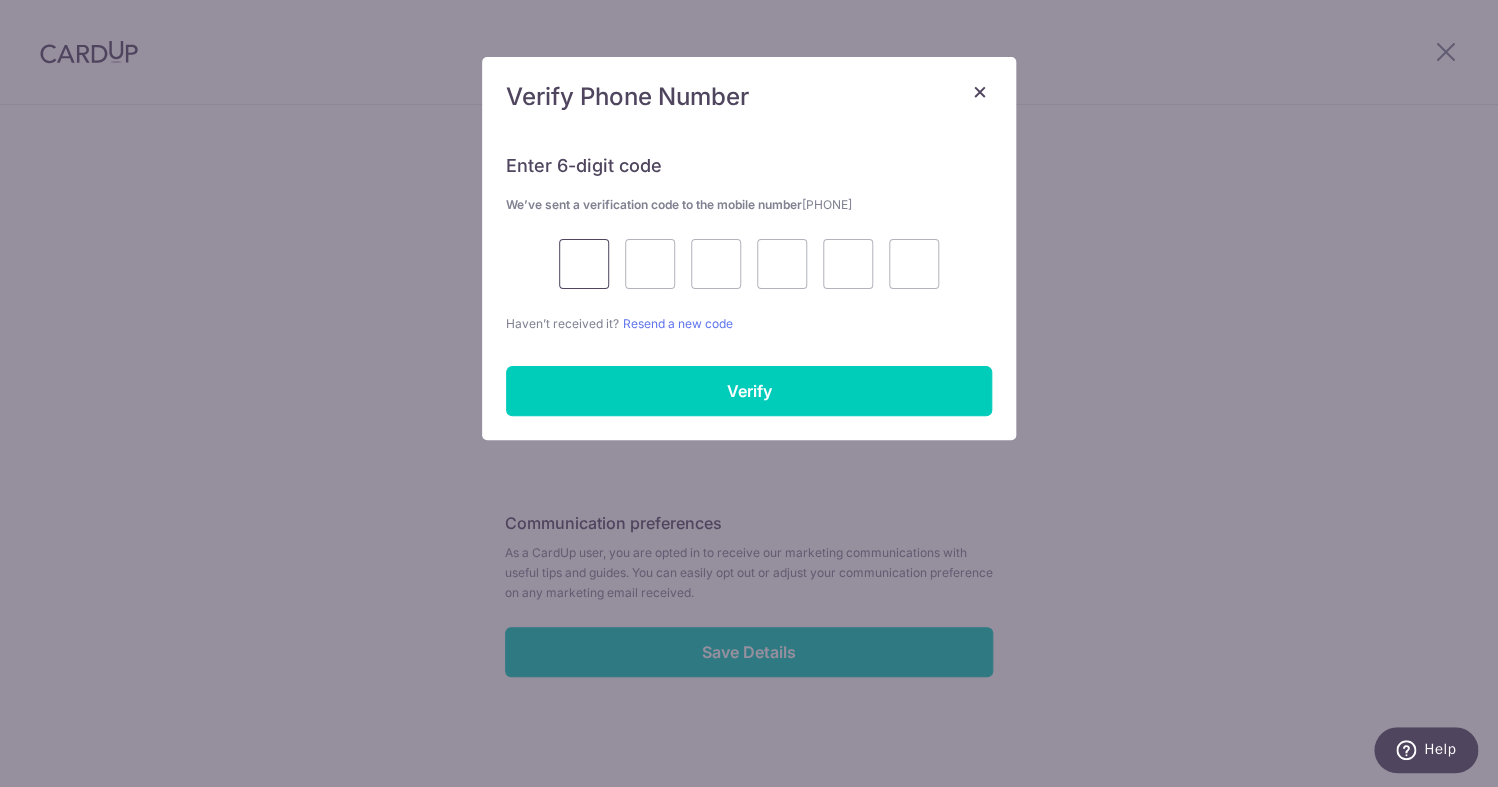 click at bounding box center [584, 264] 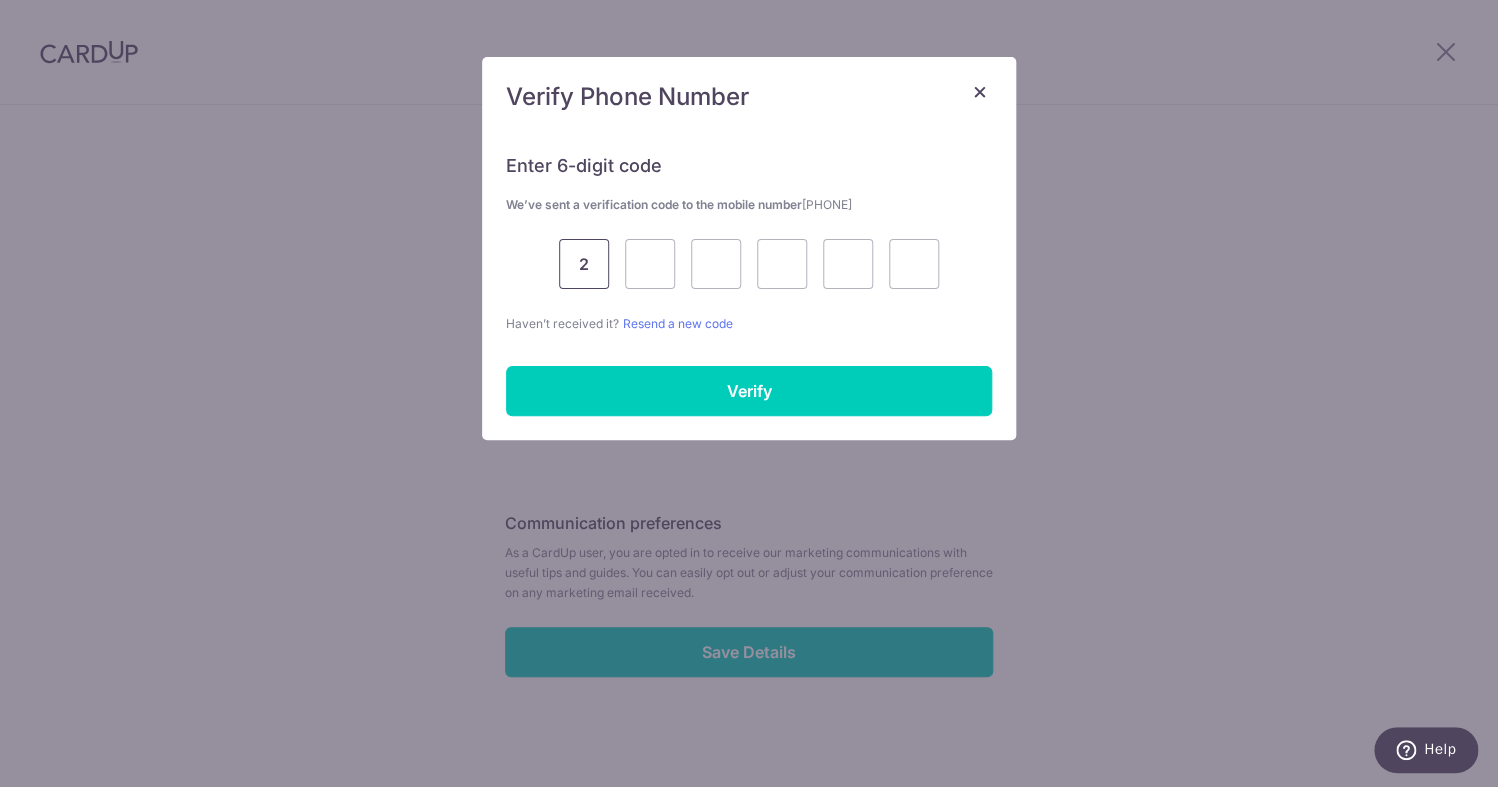 type on "2" 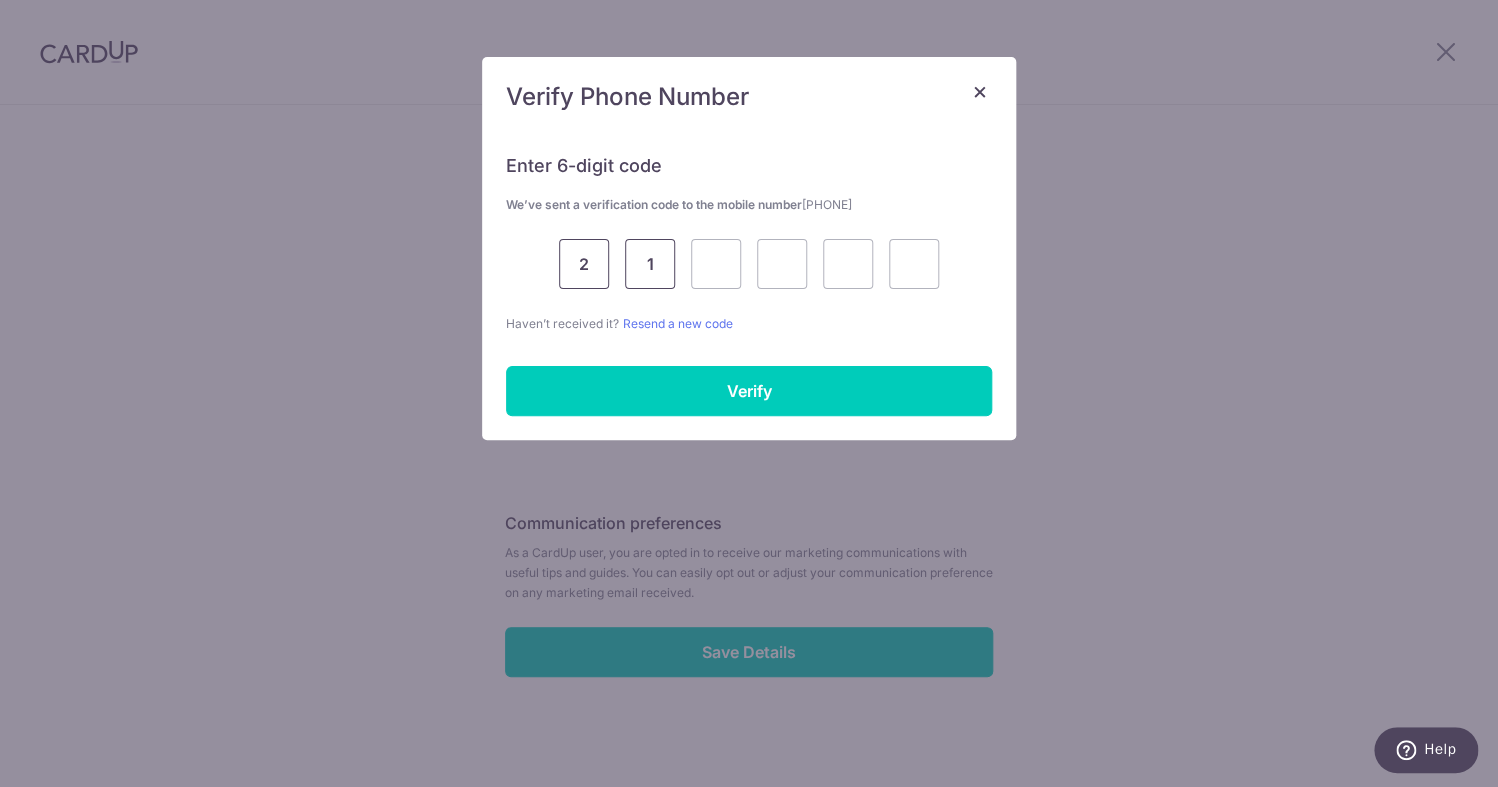 type on "1" 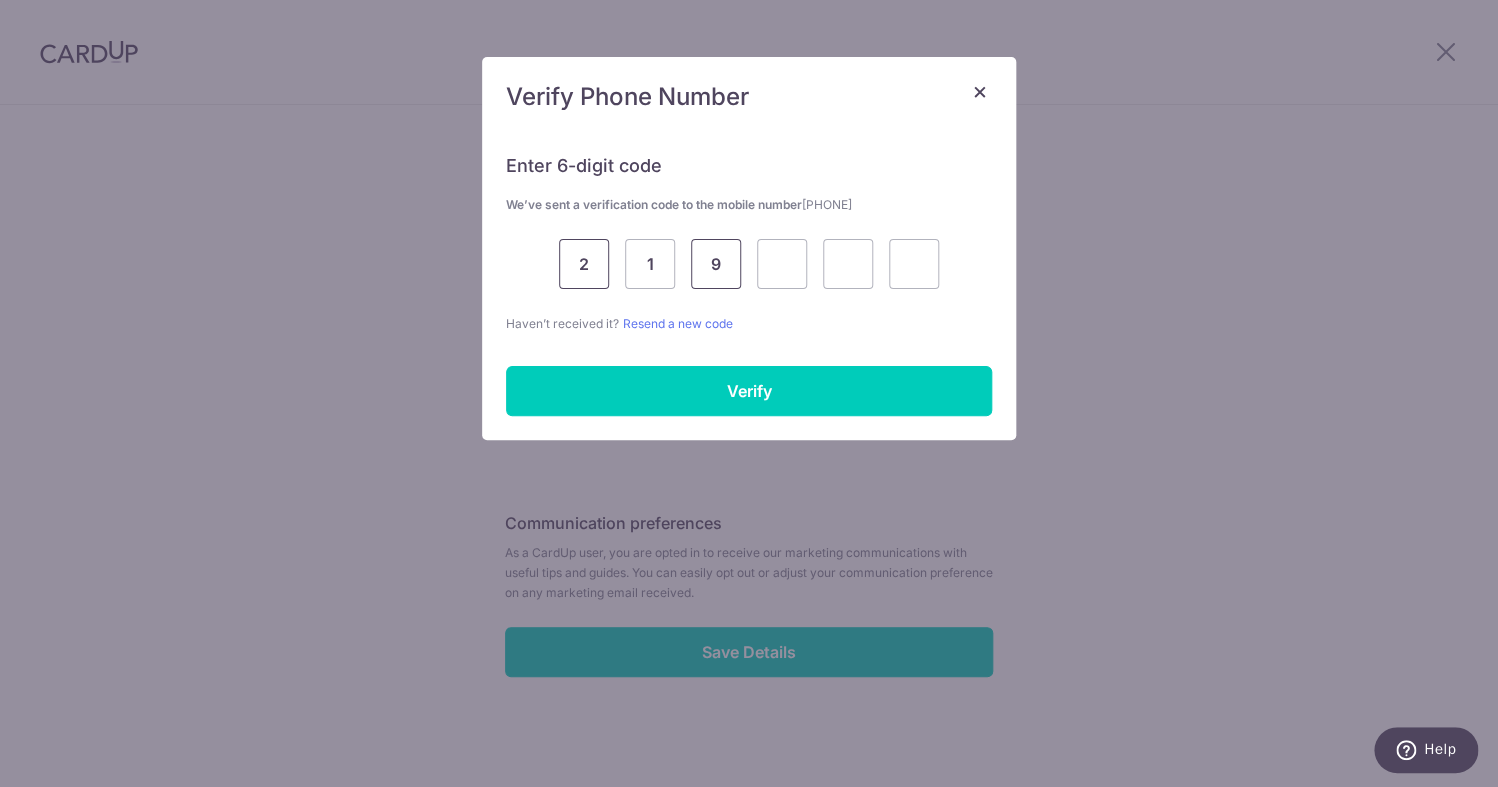 type on "9" 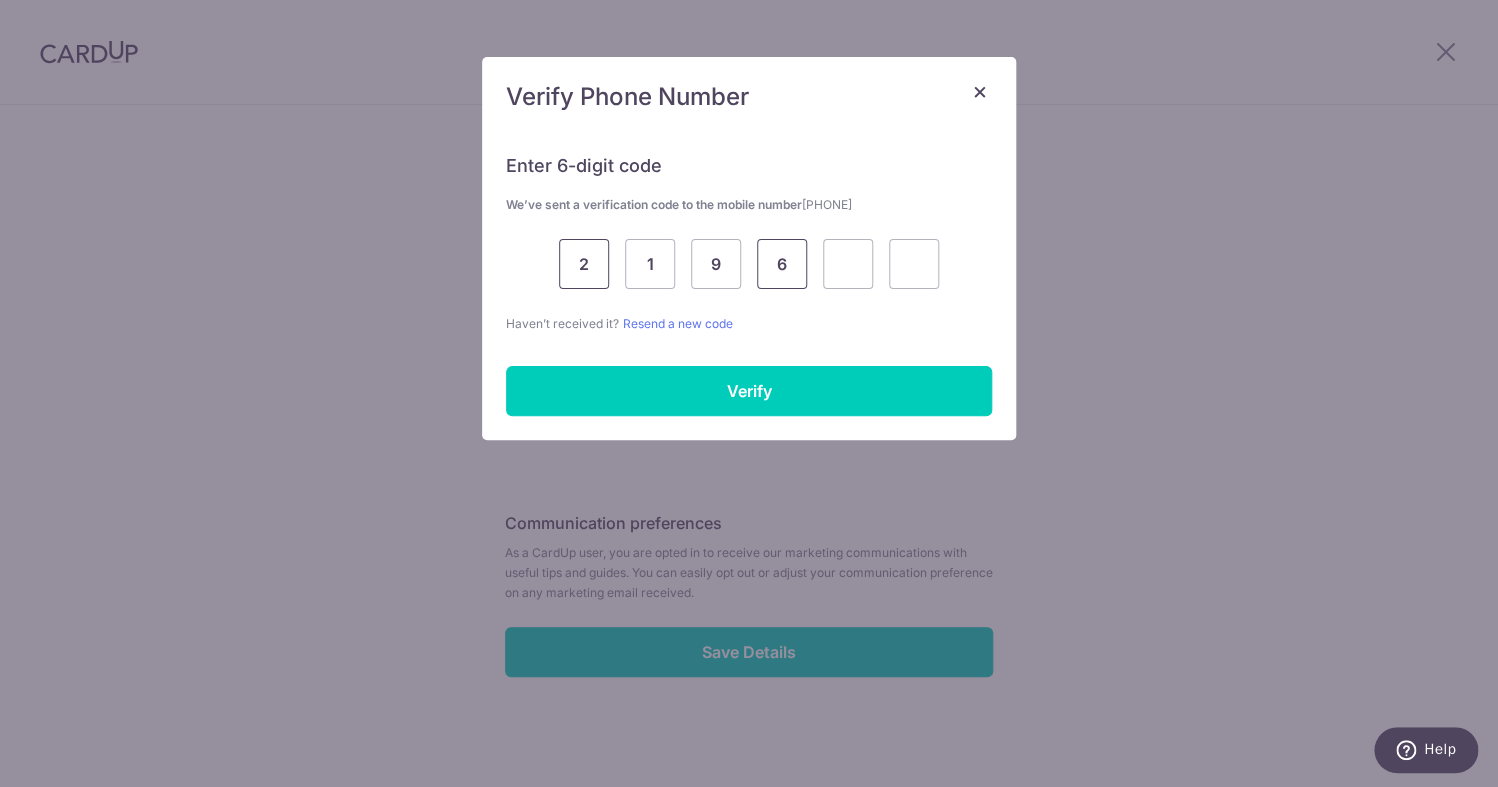 type on "6" 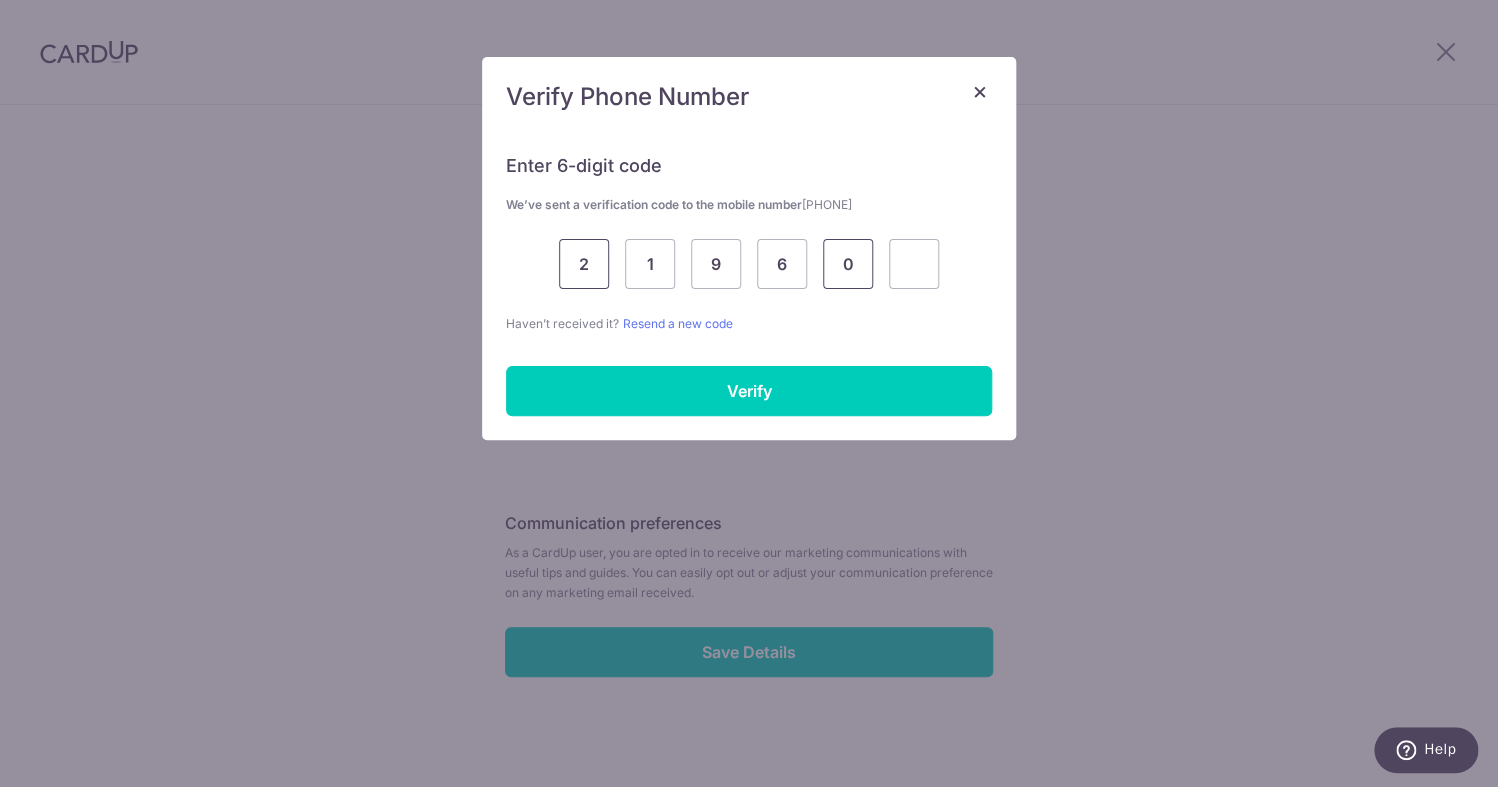 type on "0" 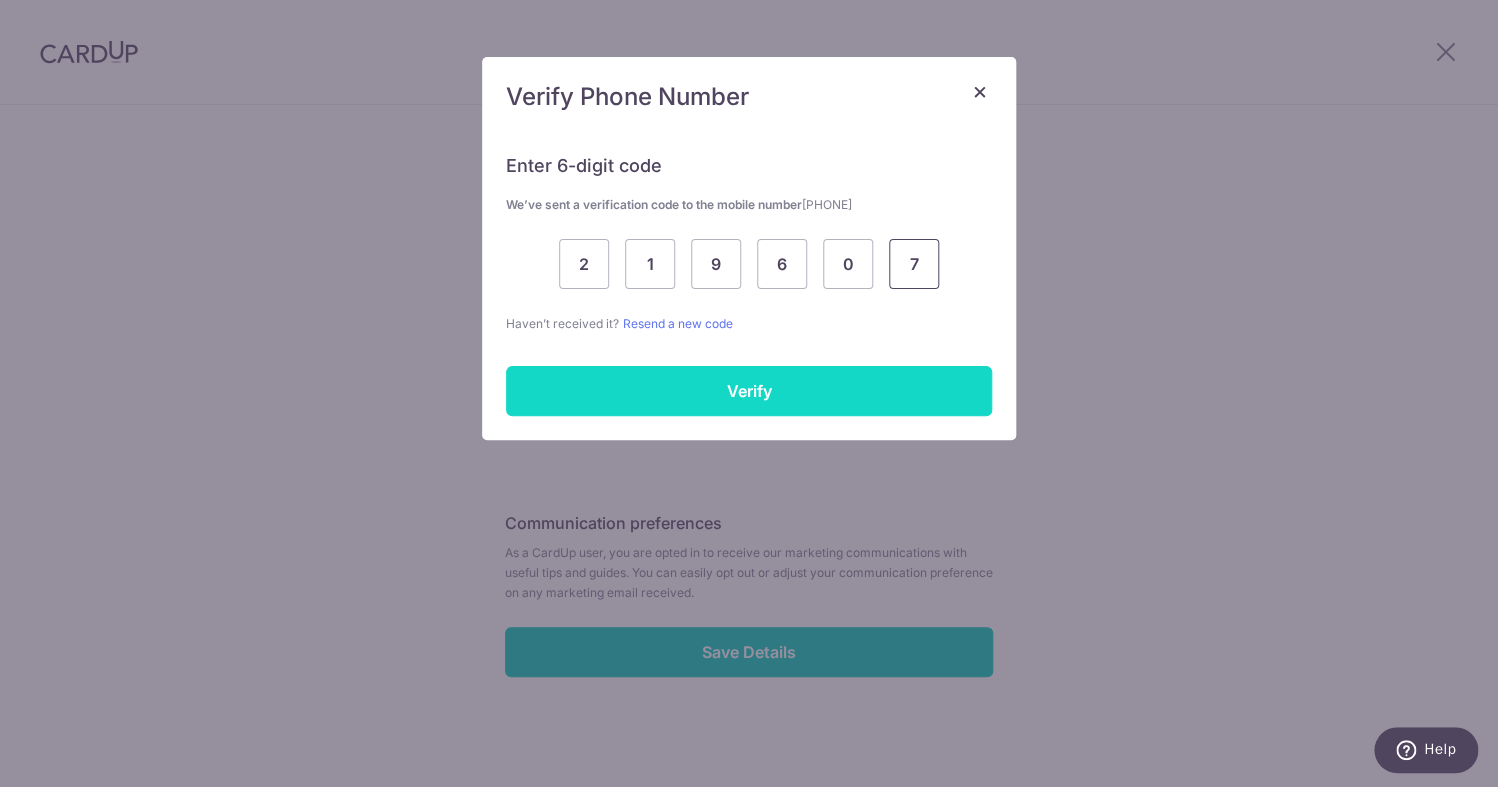 type on "7" 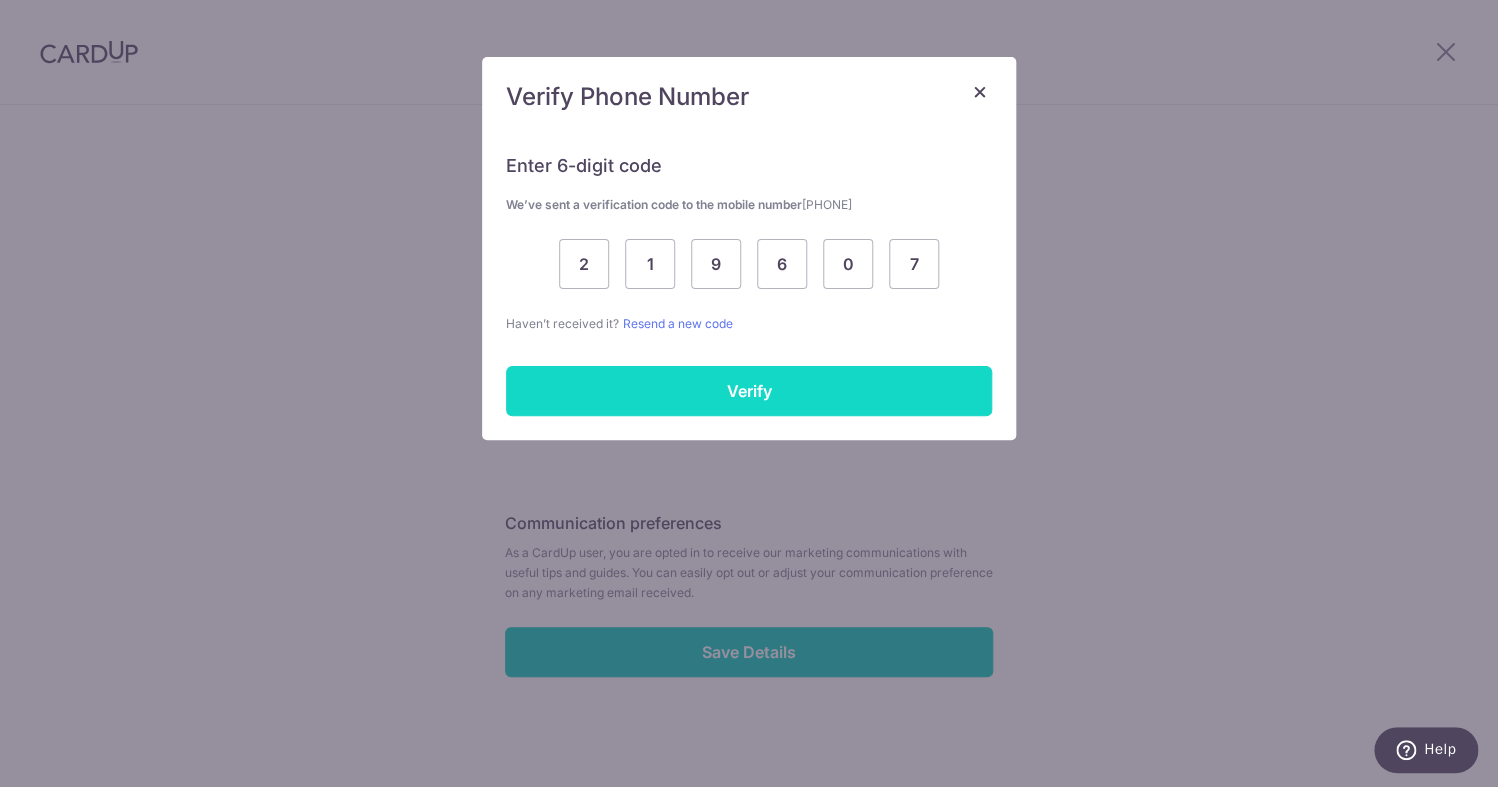 click on "Verify" at bounding box center [749, 391] 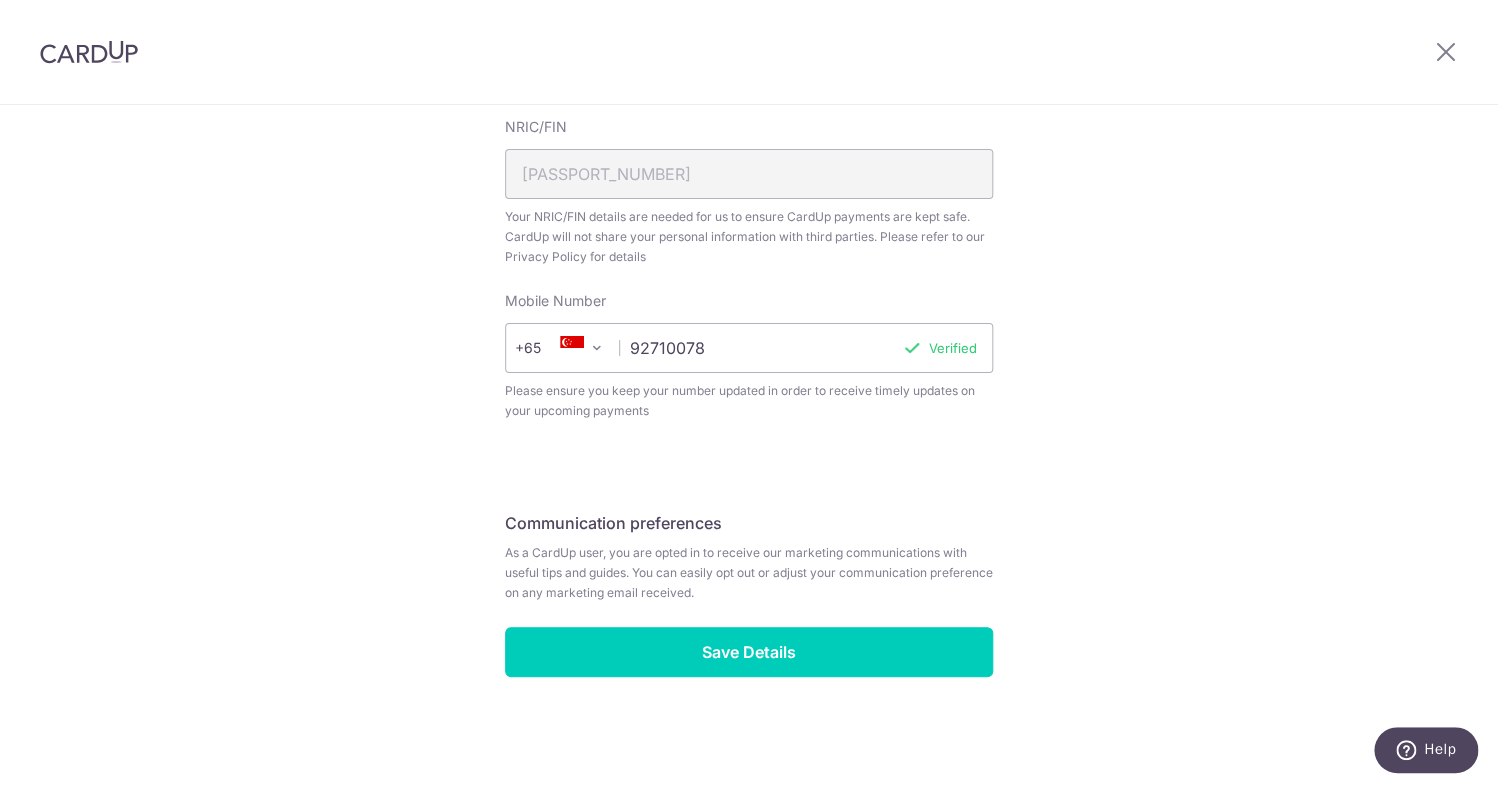 scroll, scrollTop: 694, scrollLeft: 0, axis: vertical 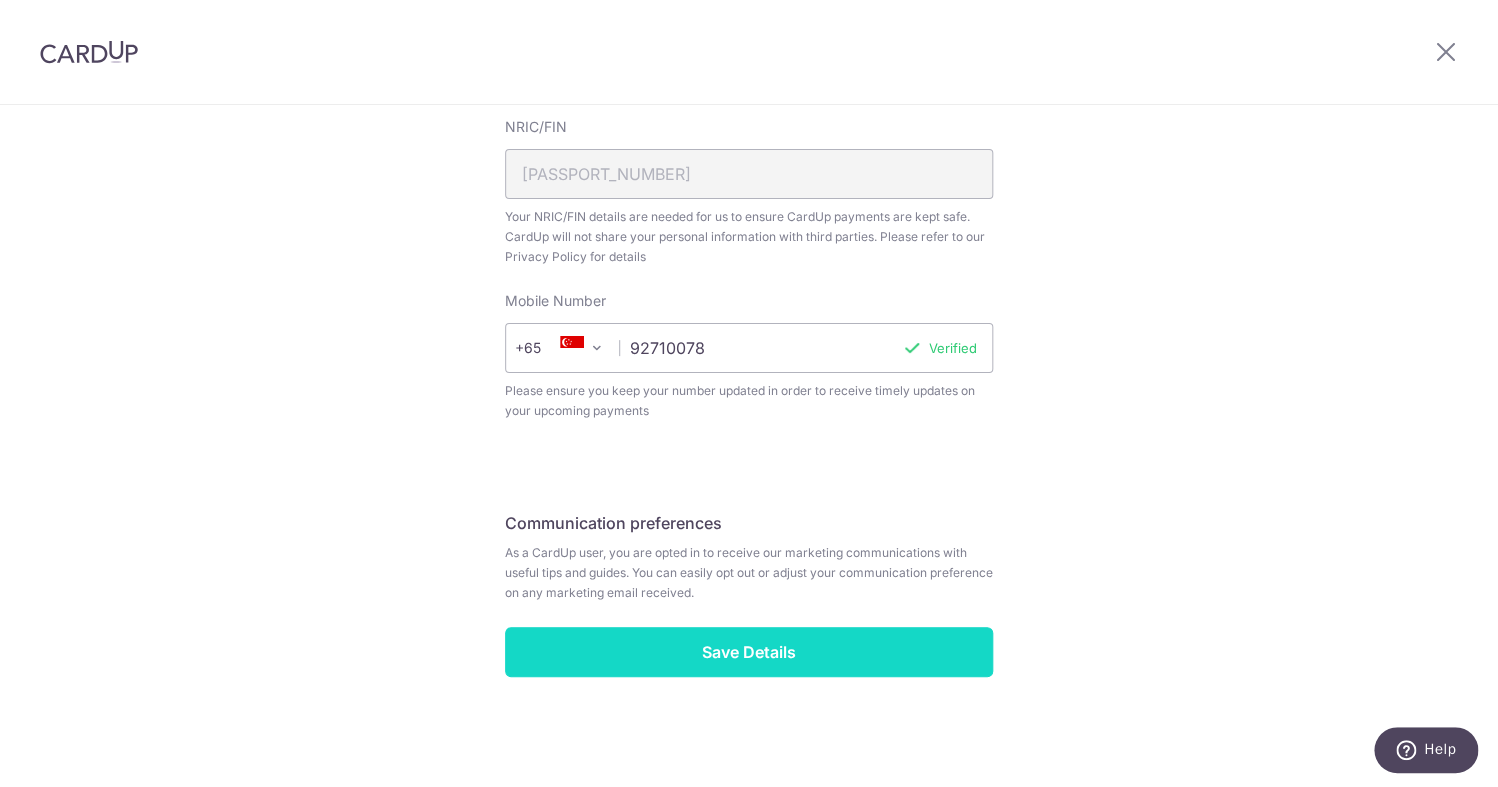 click on "Save Details" at bounding box center [749, 652] 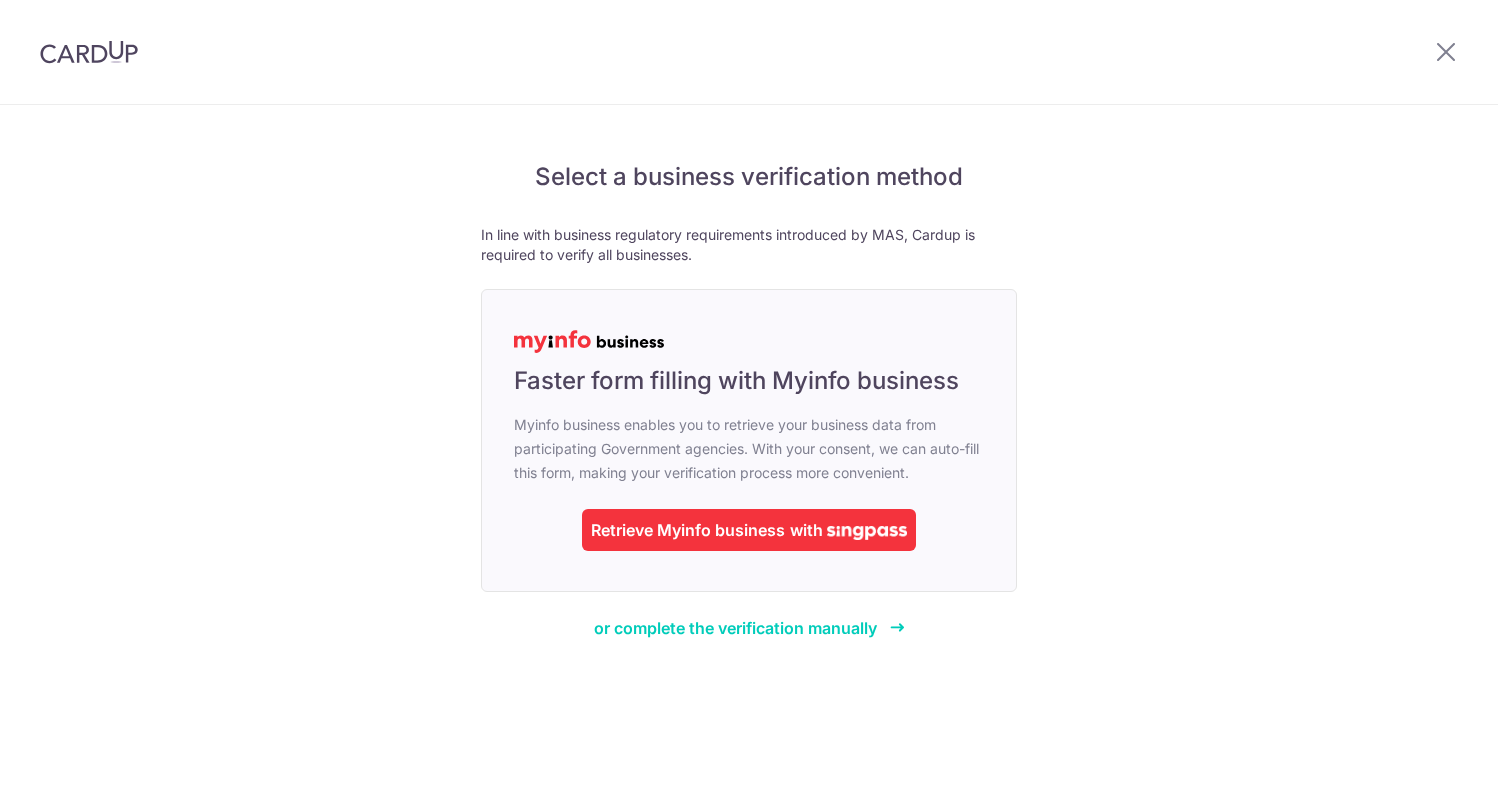 scroll, scrollTop: 0, scrollLeft: 0, axis: both 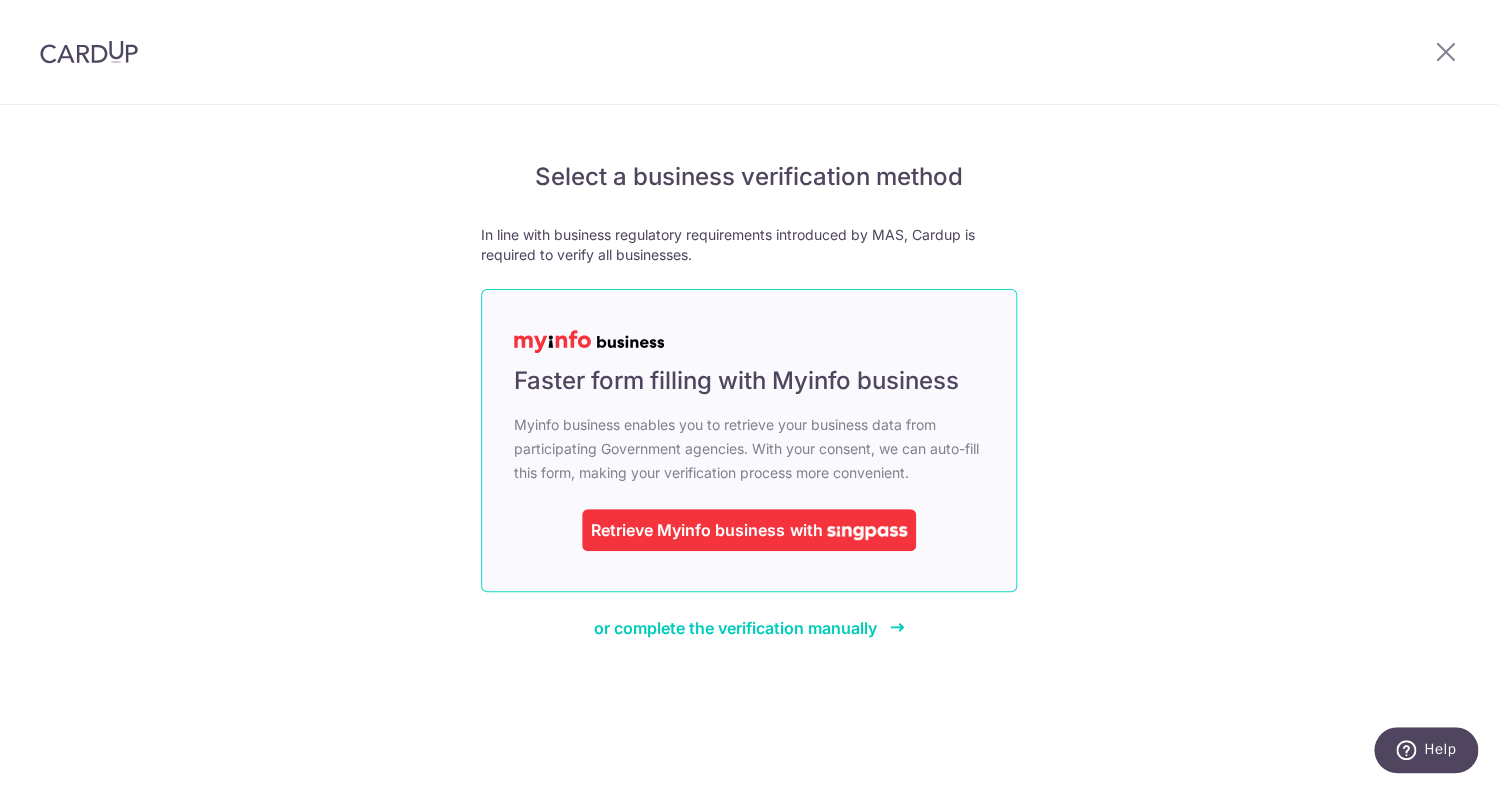click on "Retrieve Myinfo business" at bounding box center [688, 530] 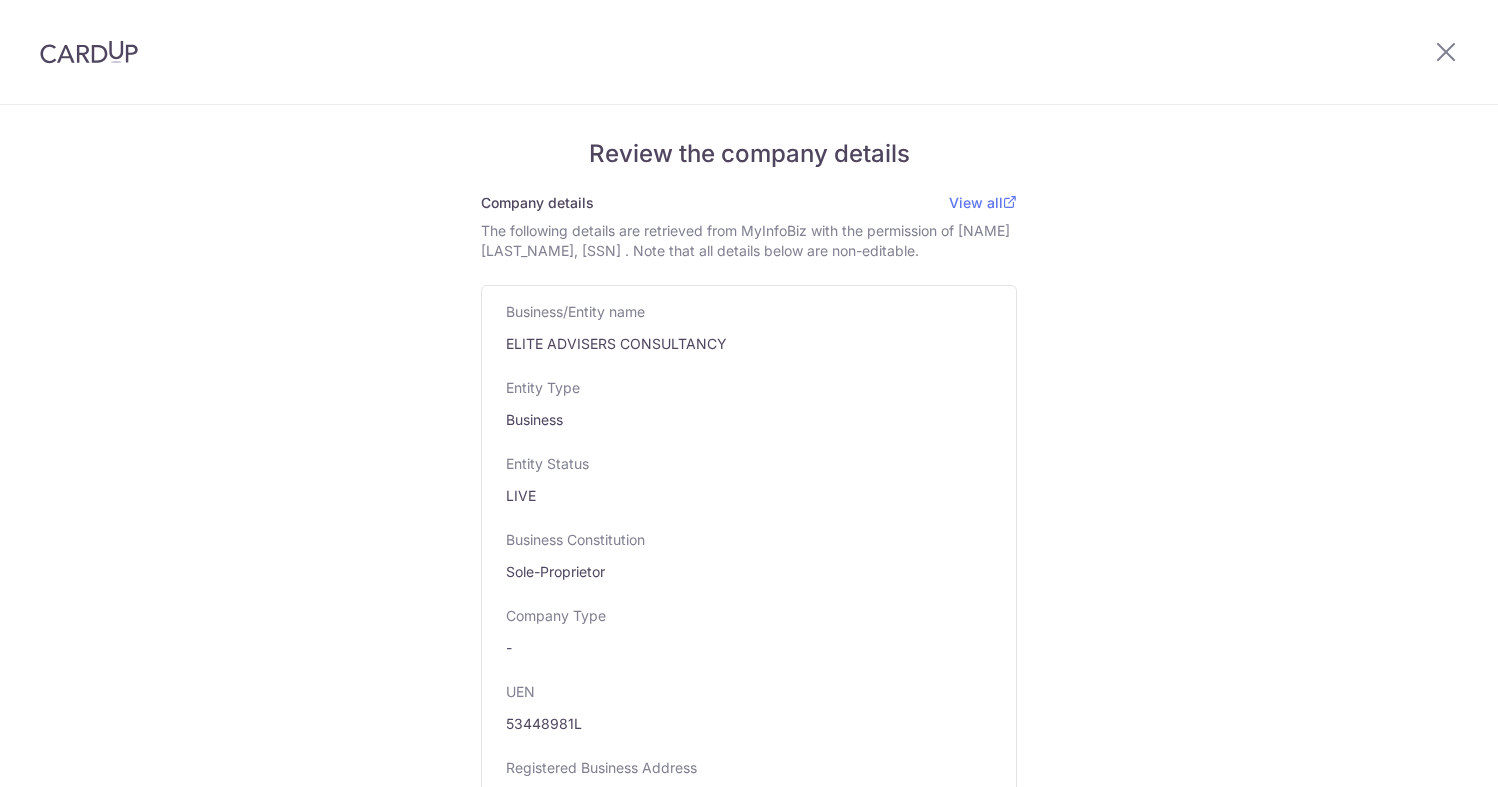 scroll, scrollTop: 0, scrollLeft: 0, axis: both 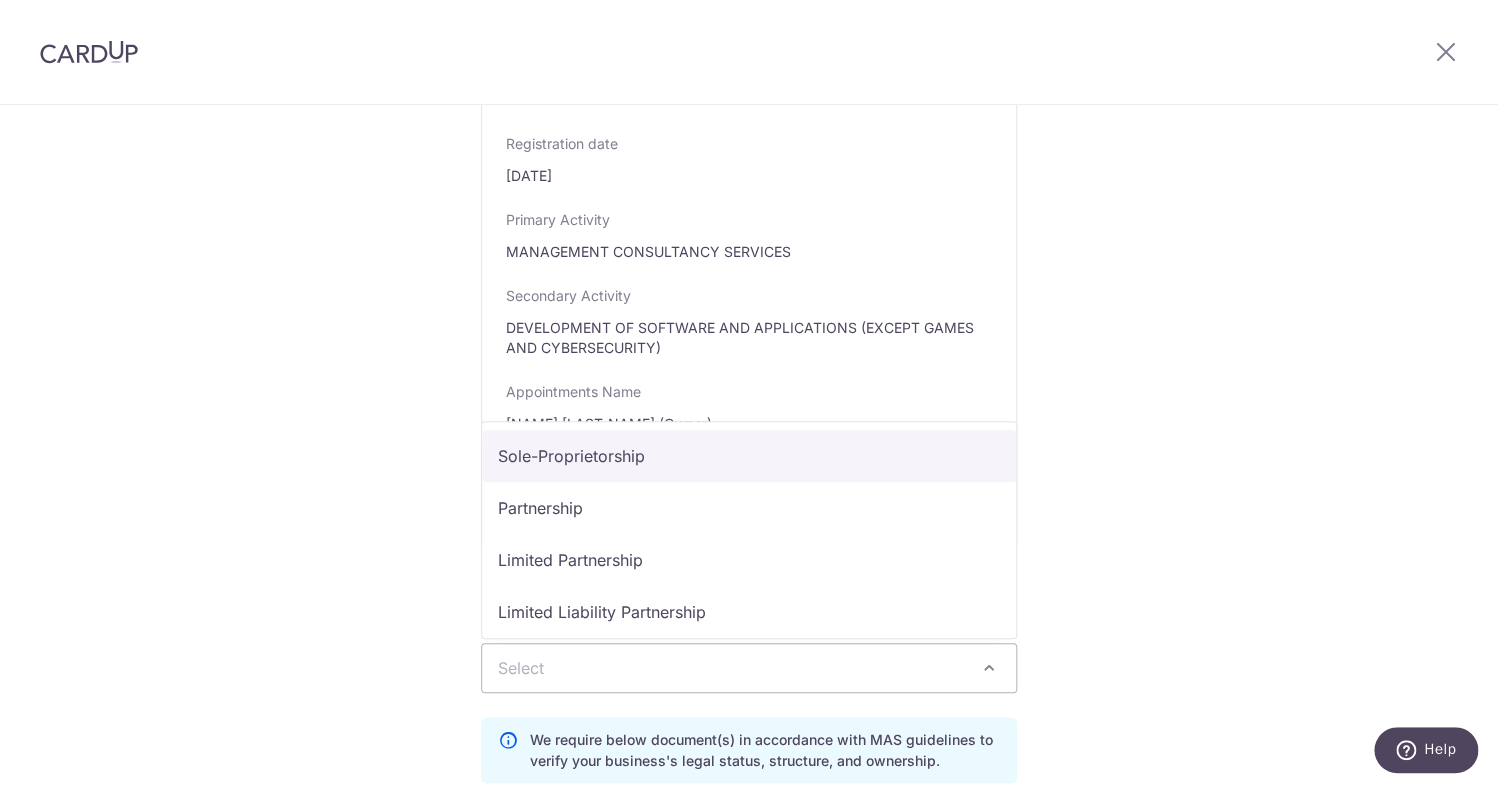 click on "Select" at bounding box center (749, 668) 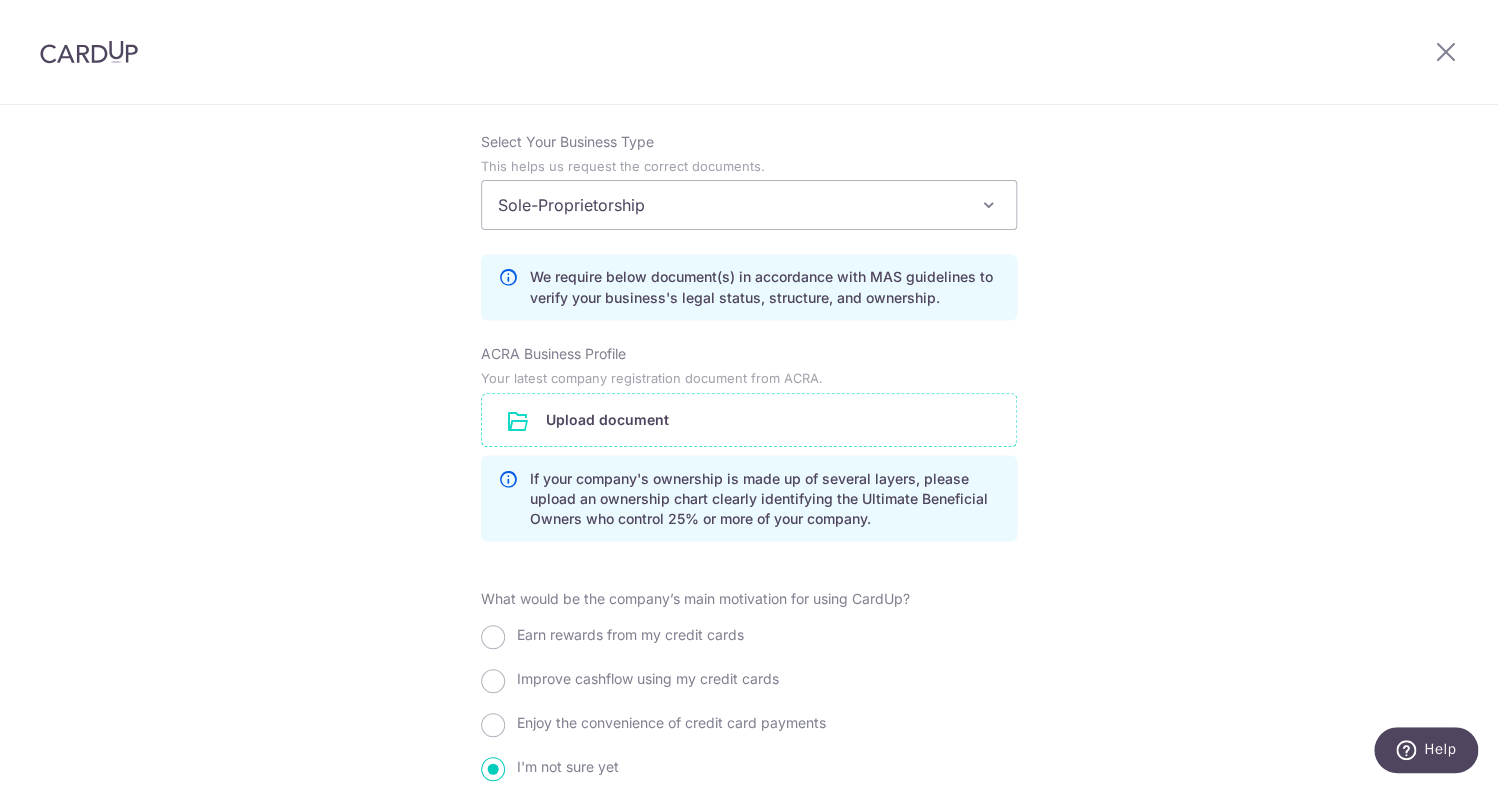 scroll, scrollTop: 1317, scrollLeft: 0, axis: vertical 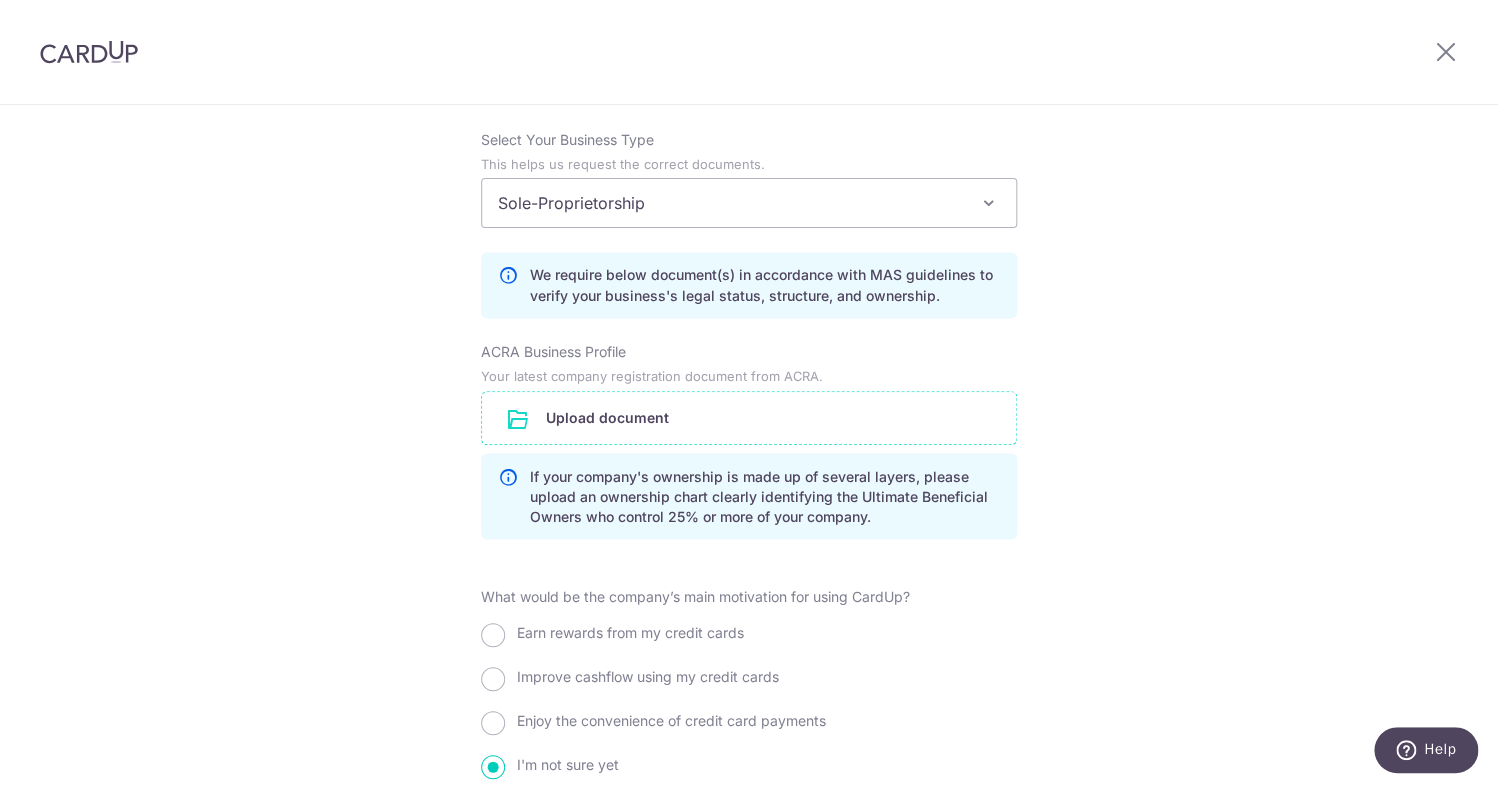 click at bounding box center (749, 418) 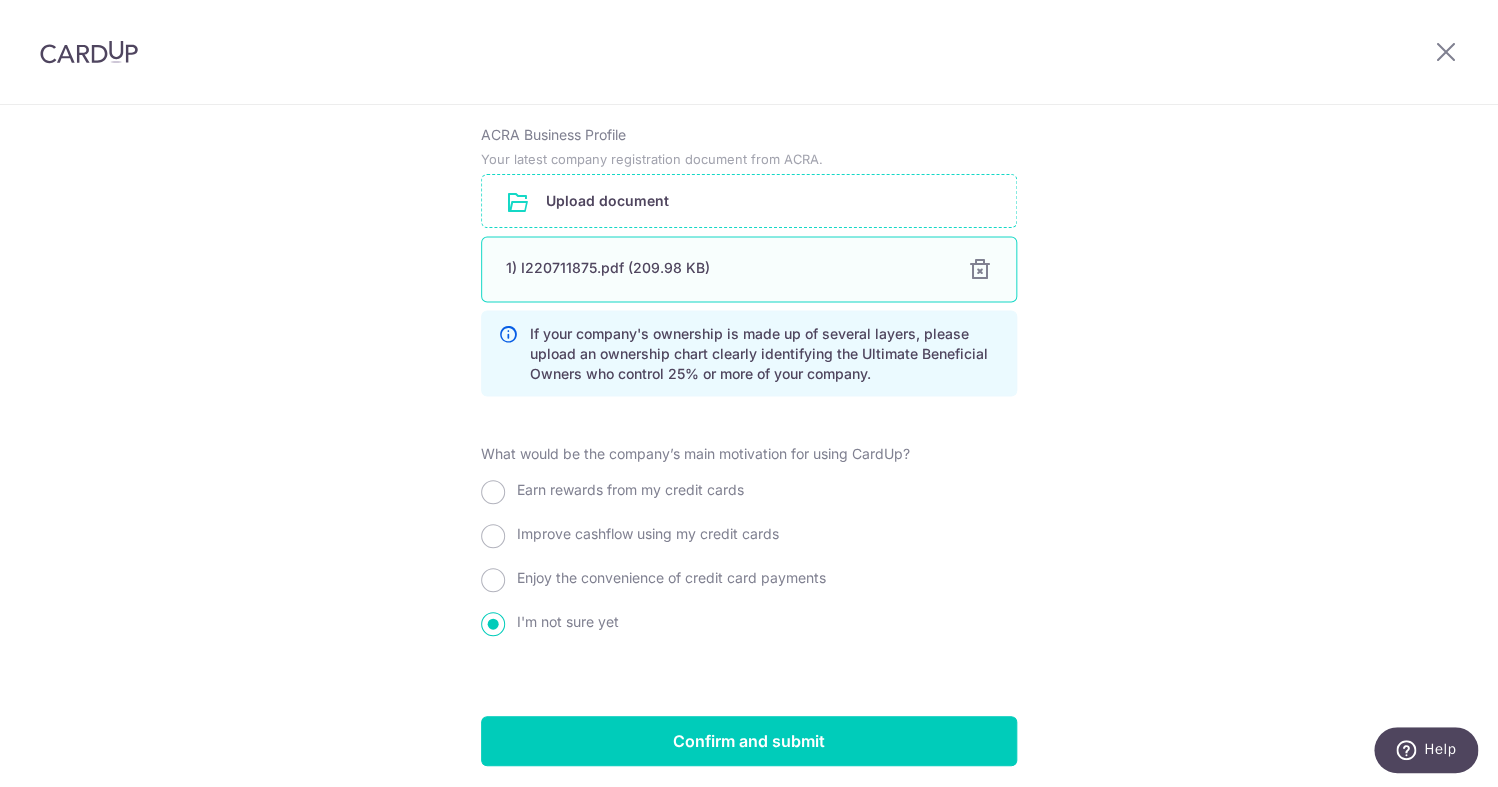 scroll, scrollTop: 1549, scrollLeft: 0, axis: vertical 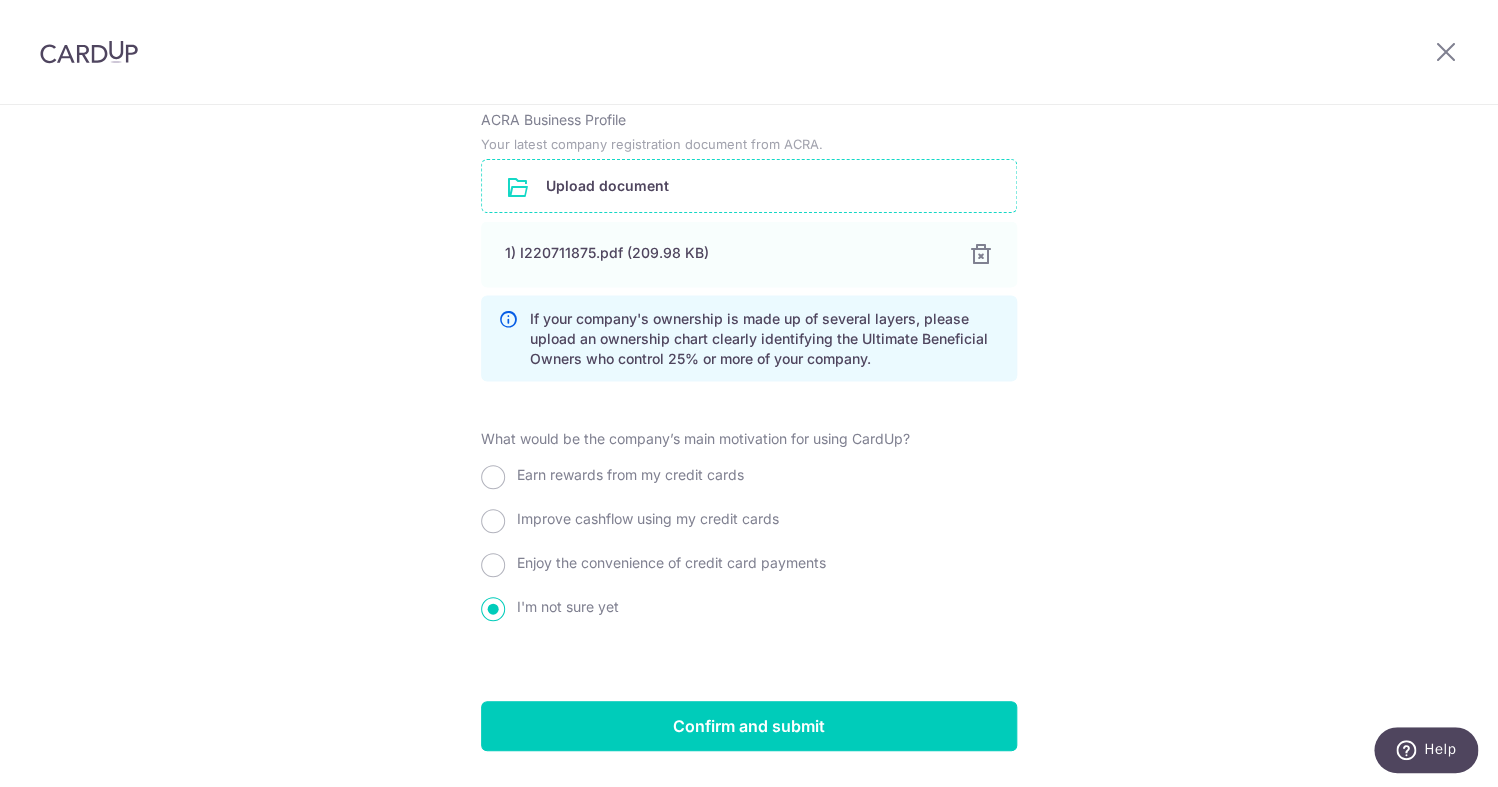 click on "Earn rewards from my credit cards" at bounding box center [630, 474] 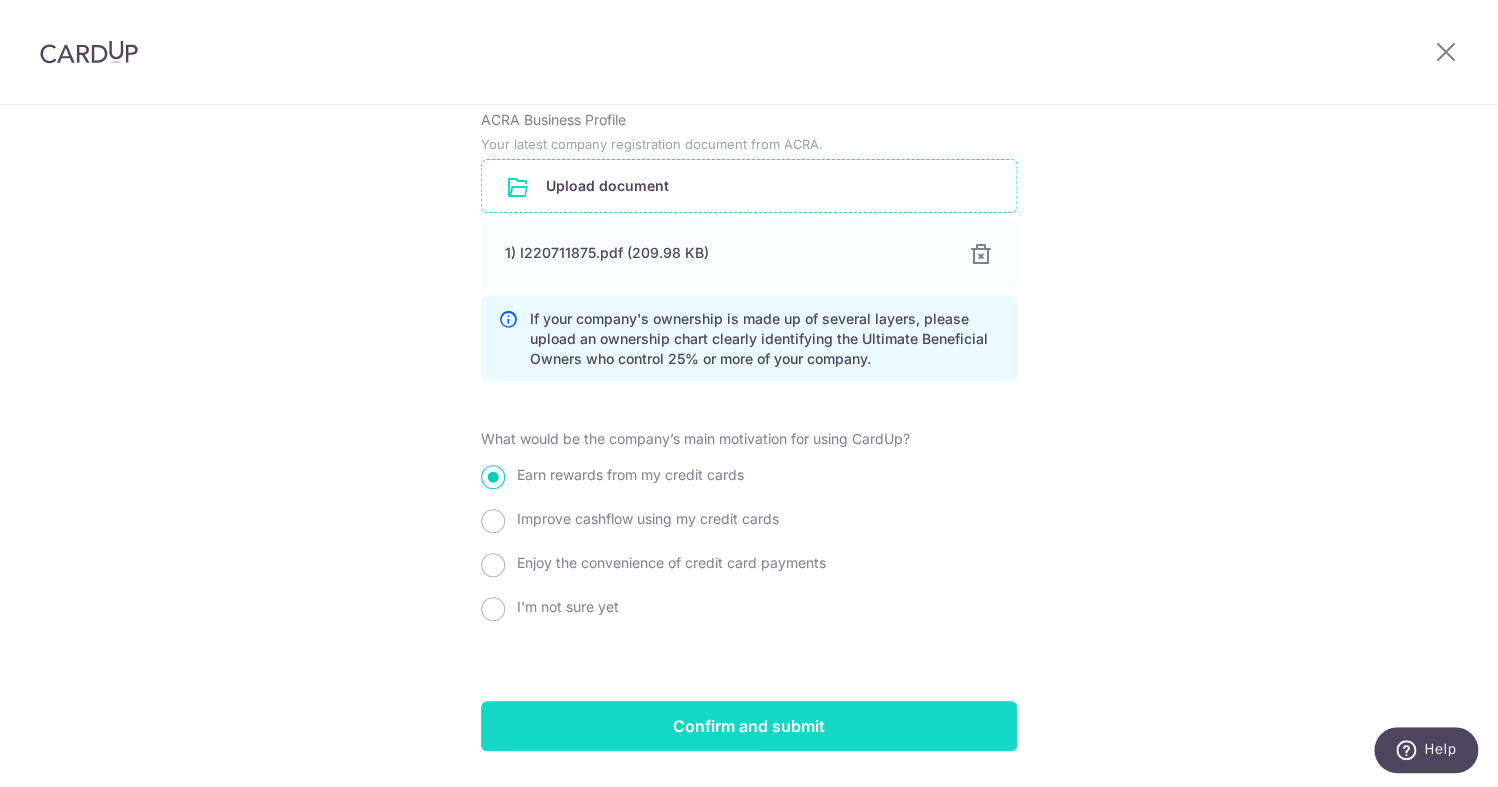 click on "Confirm and submit" at bounding box center [749, 726] 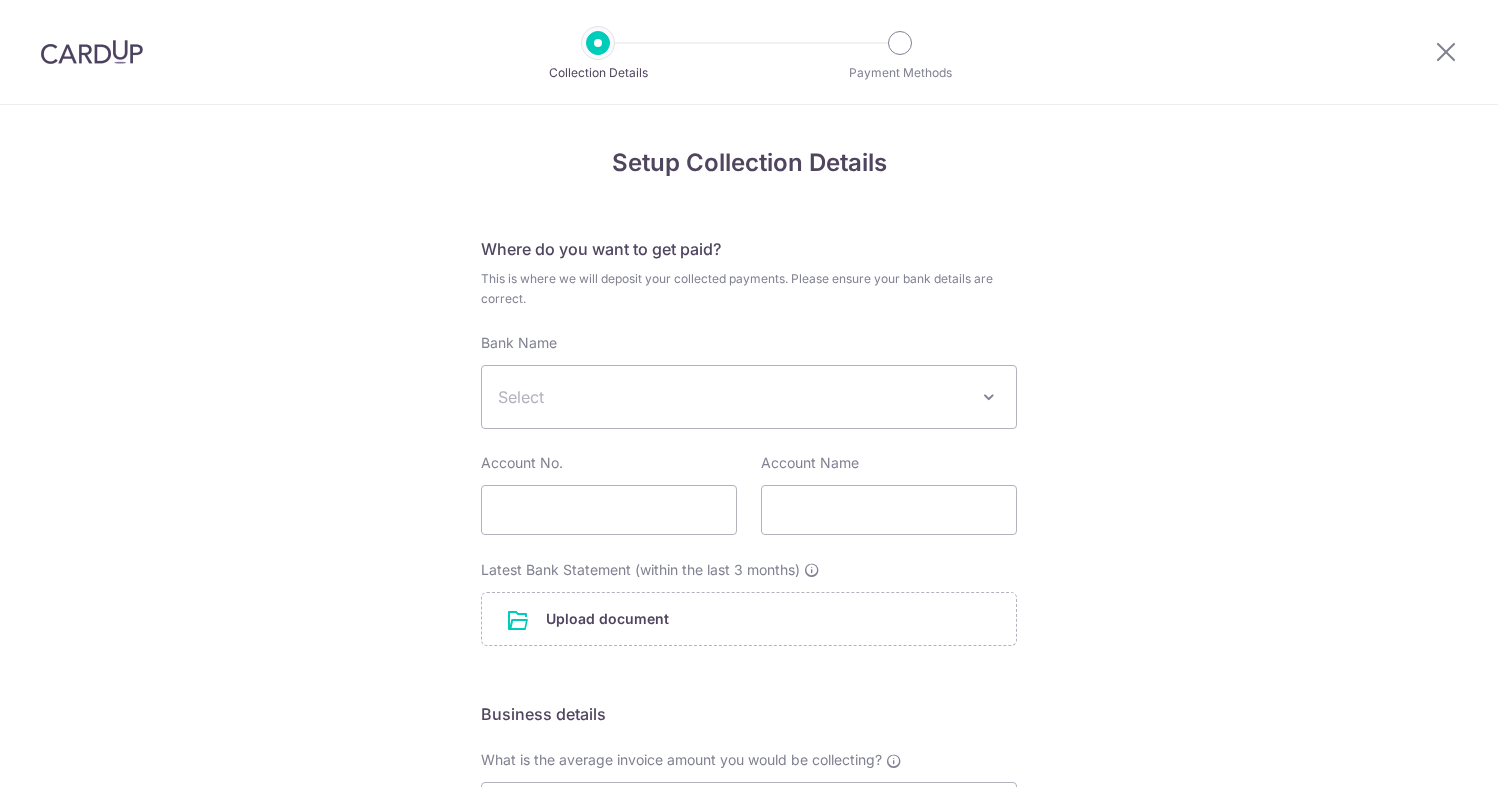 scroll, scrollTop: 0, scrollLeft: 0, axis: both 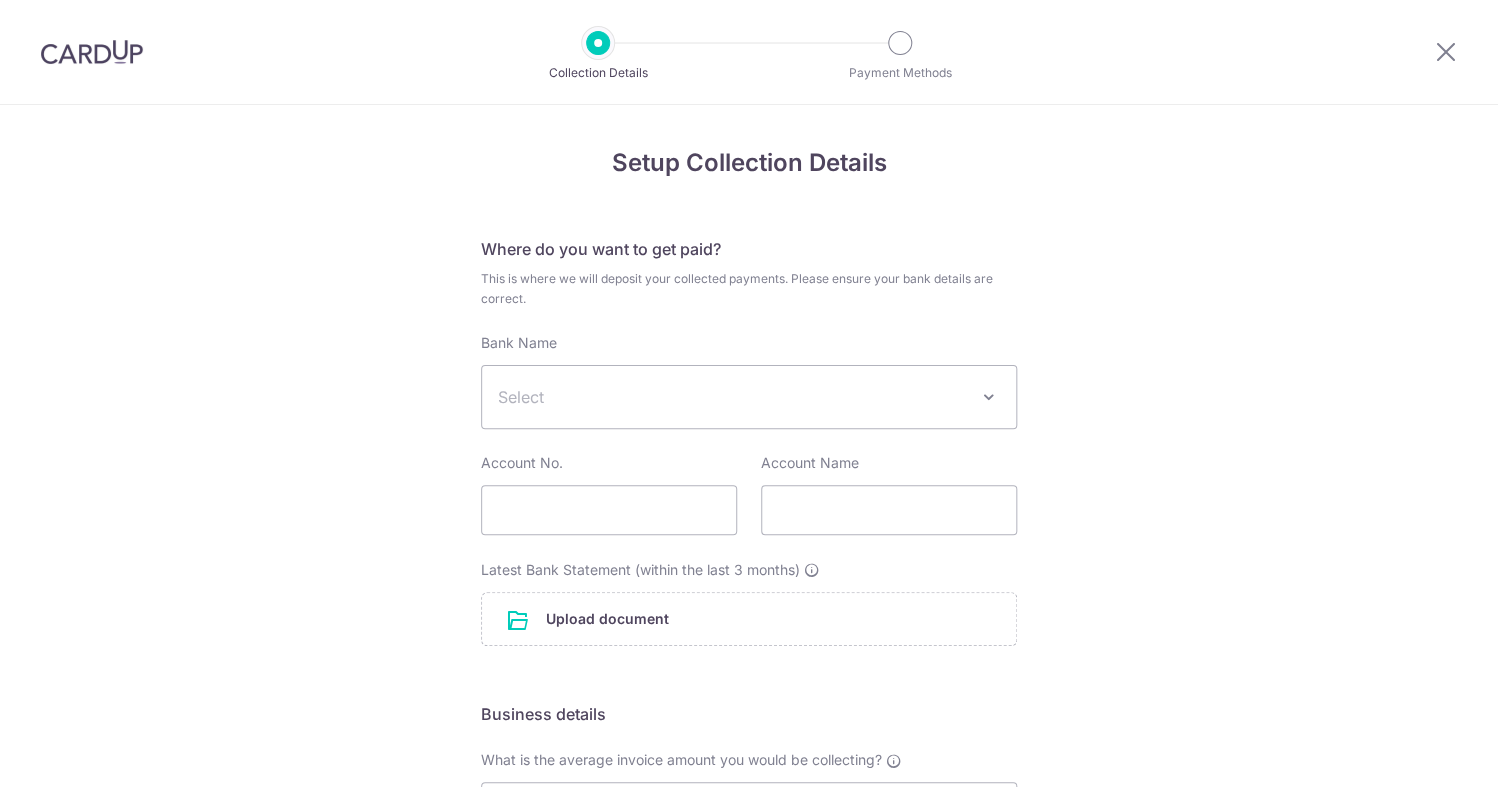 click on "Select" at bounding box center [749, 397] 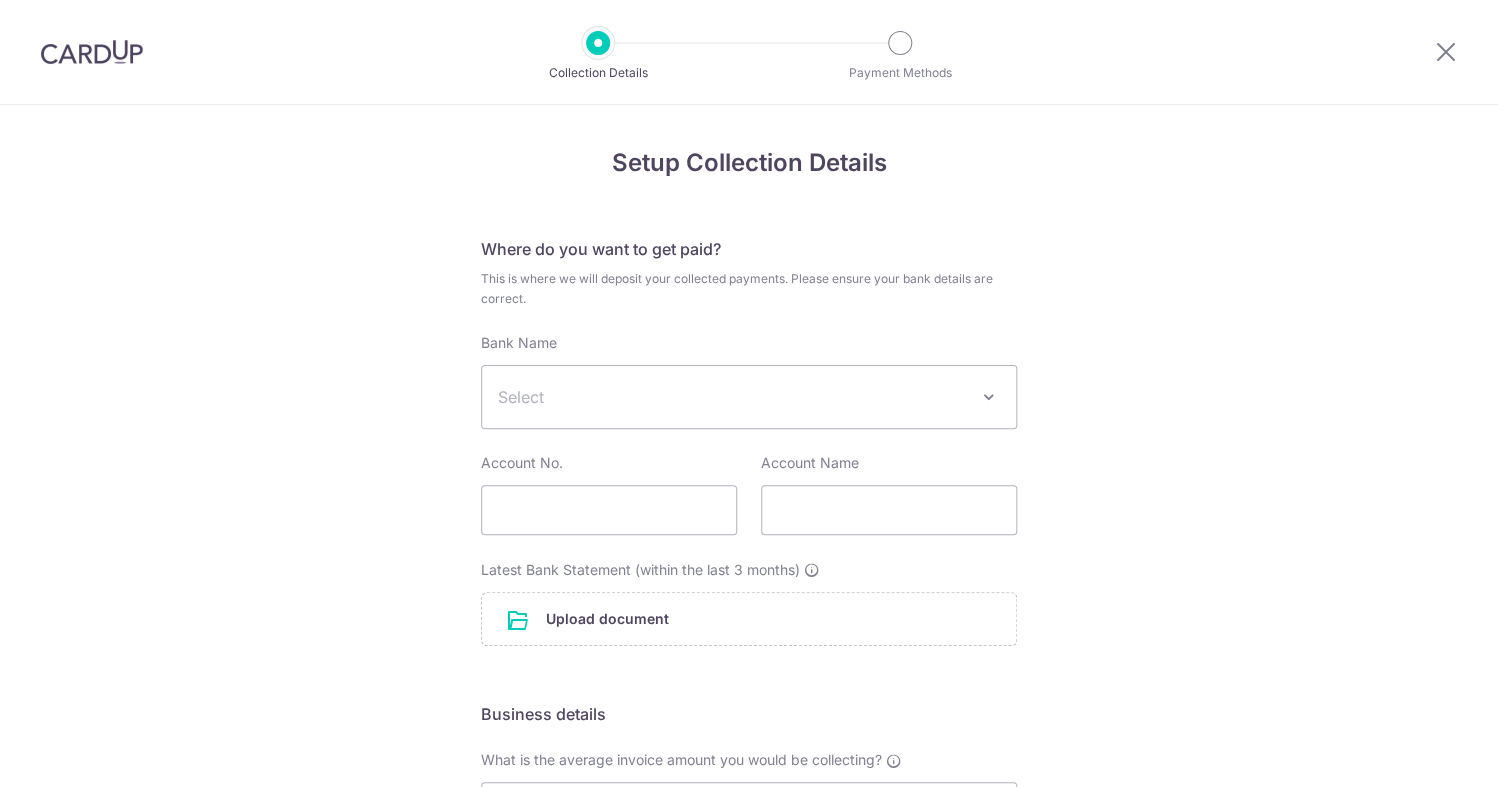 click on "Setup Collection Details
Where do you want to get paid?
This is where we will deposit your collected payments. Please ensure your bank details are correct.
Bank Name
Select  [BANK]
[BANK]
[BANK]
[BANK]
[BANK]
[BANK]
[BANK]
[BANK]
[BANK]
[BANK]
[BANK]
[BANK]
[BANK]
[BANK]
[BANK]
[BANK]
[BANK]
[BANK]
[BANK]
[BANK]
[BANK]
[BANK]
[BANK]
[BANK]
[BANK]
[BANK]
[BANK]
[BANK]" at bounding box center [749, 696] 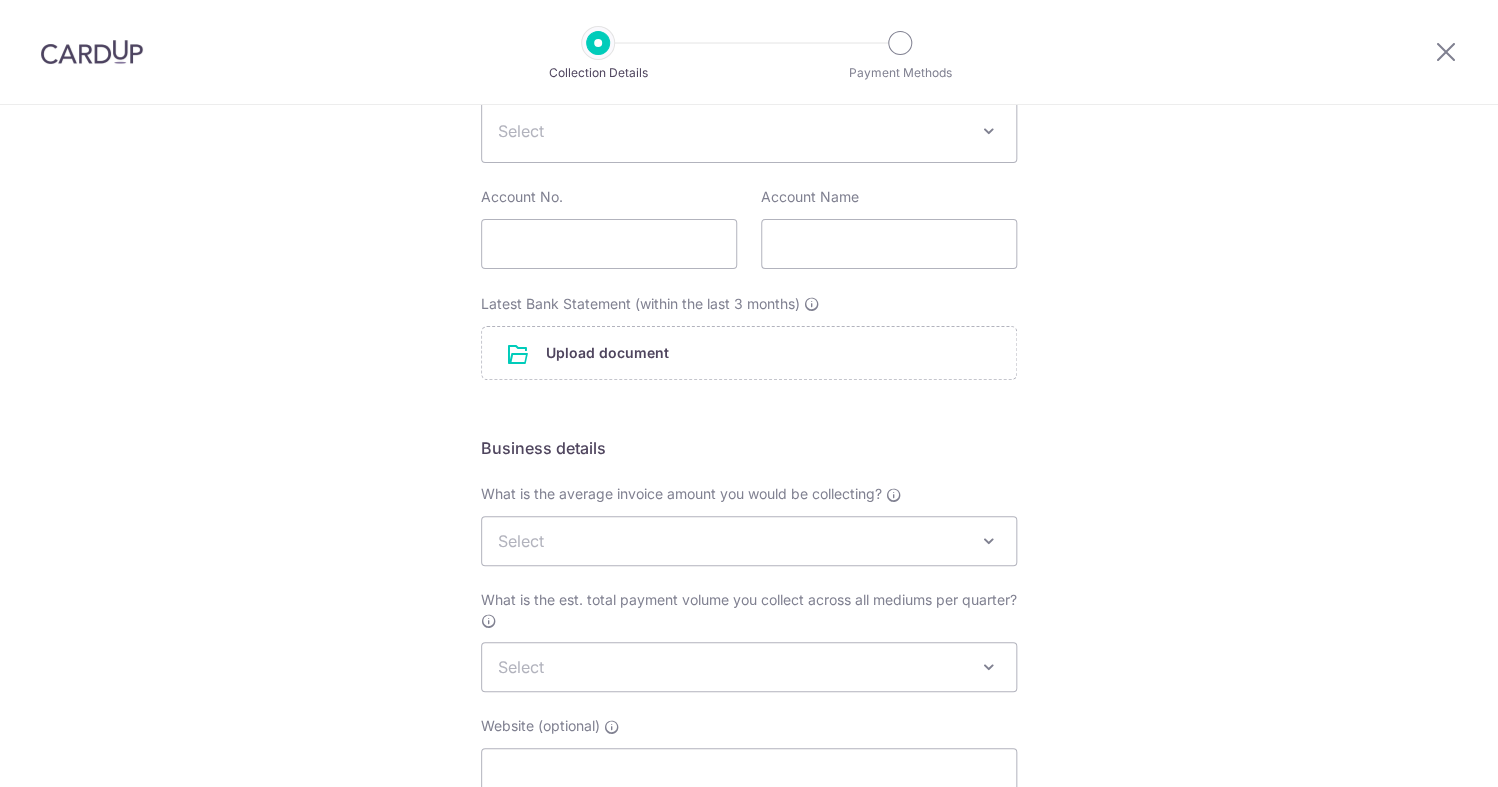 scroll, scrollTop: 0, scrollLeft: 0, axis: both 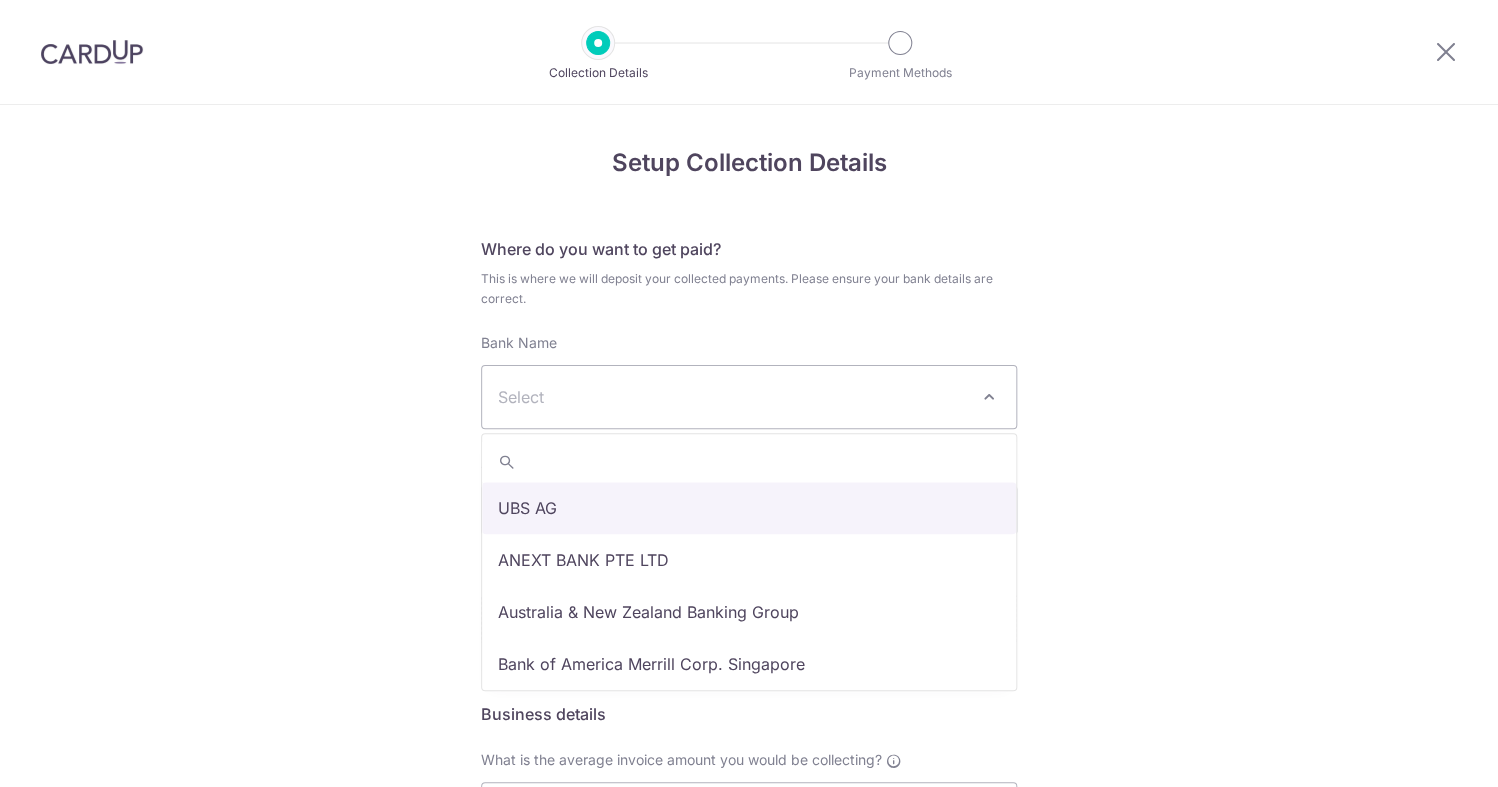 click on "Select" at bounding box center [733, 397] 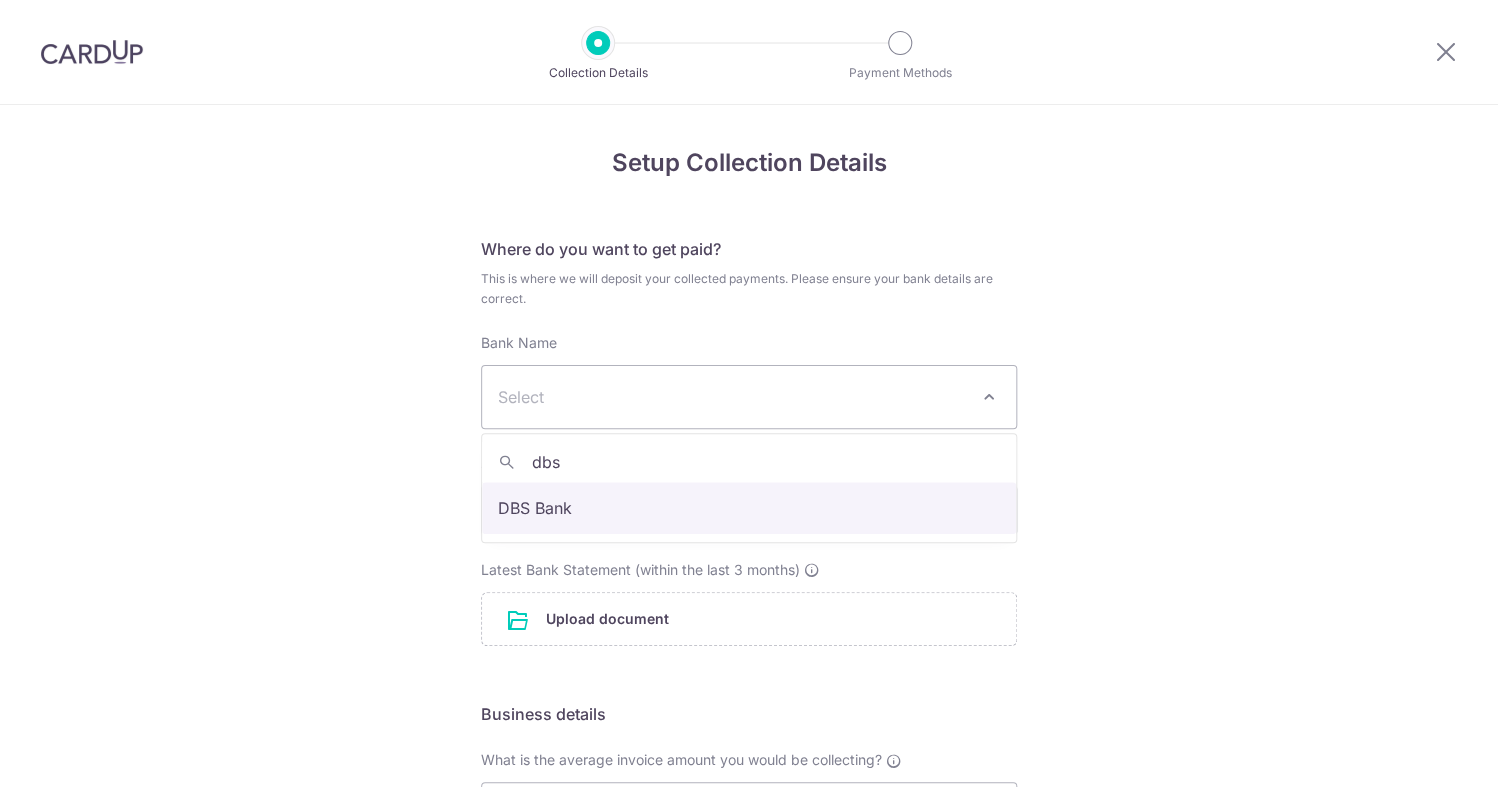 type on "dbs" 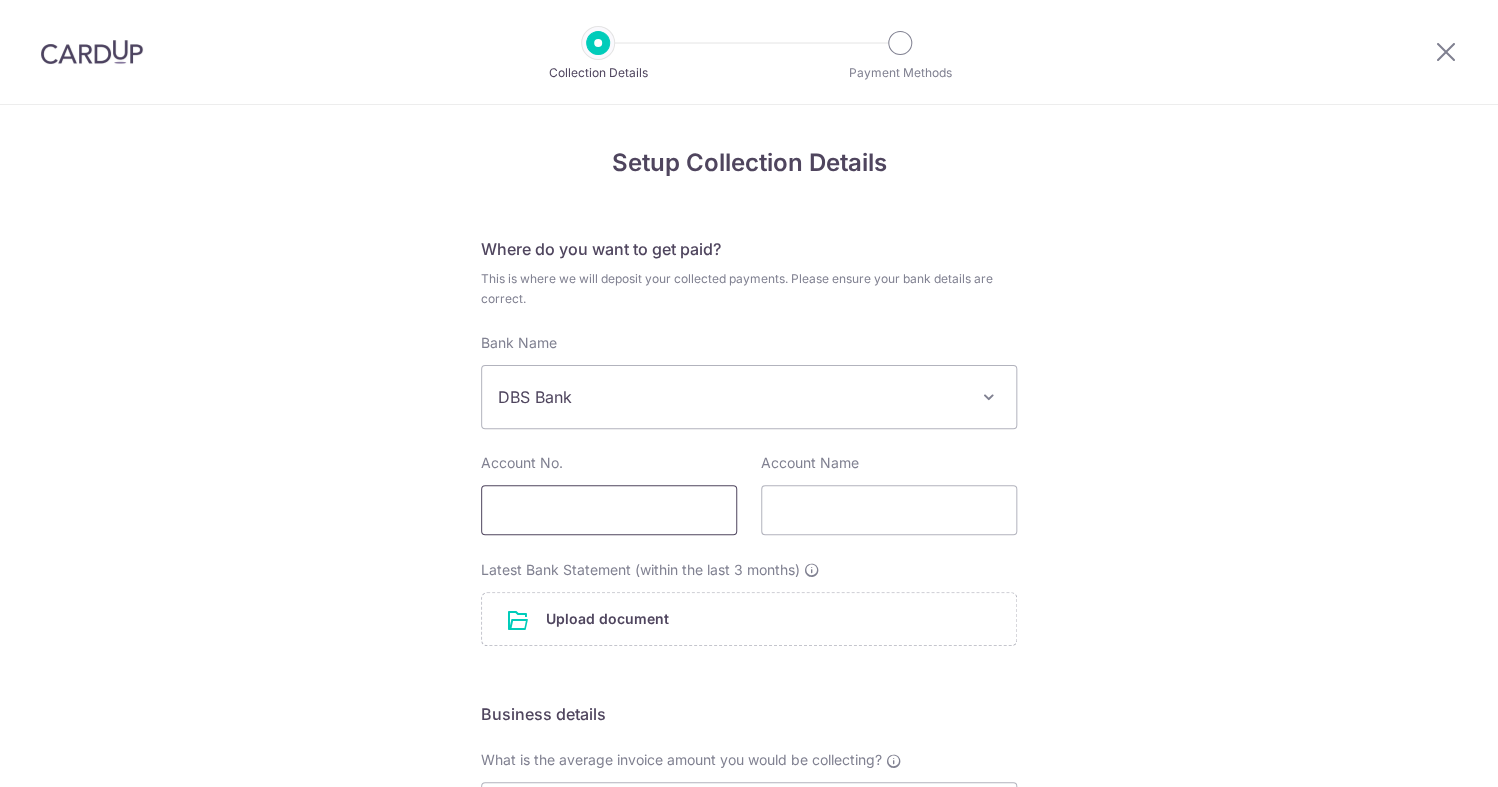 click at bounding box center (609, 510) 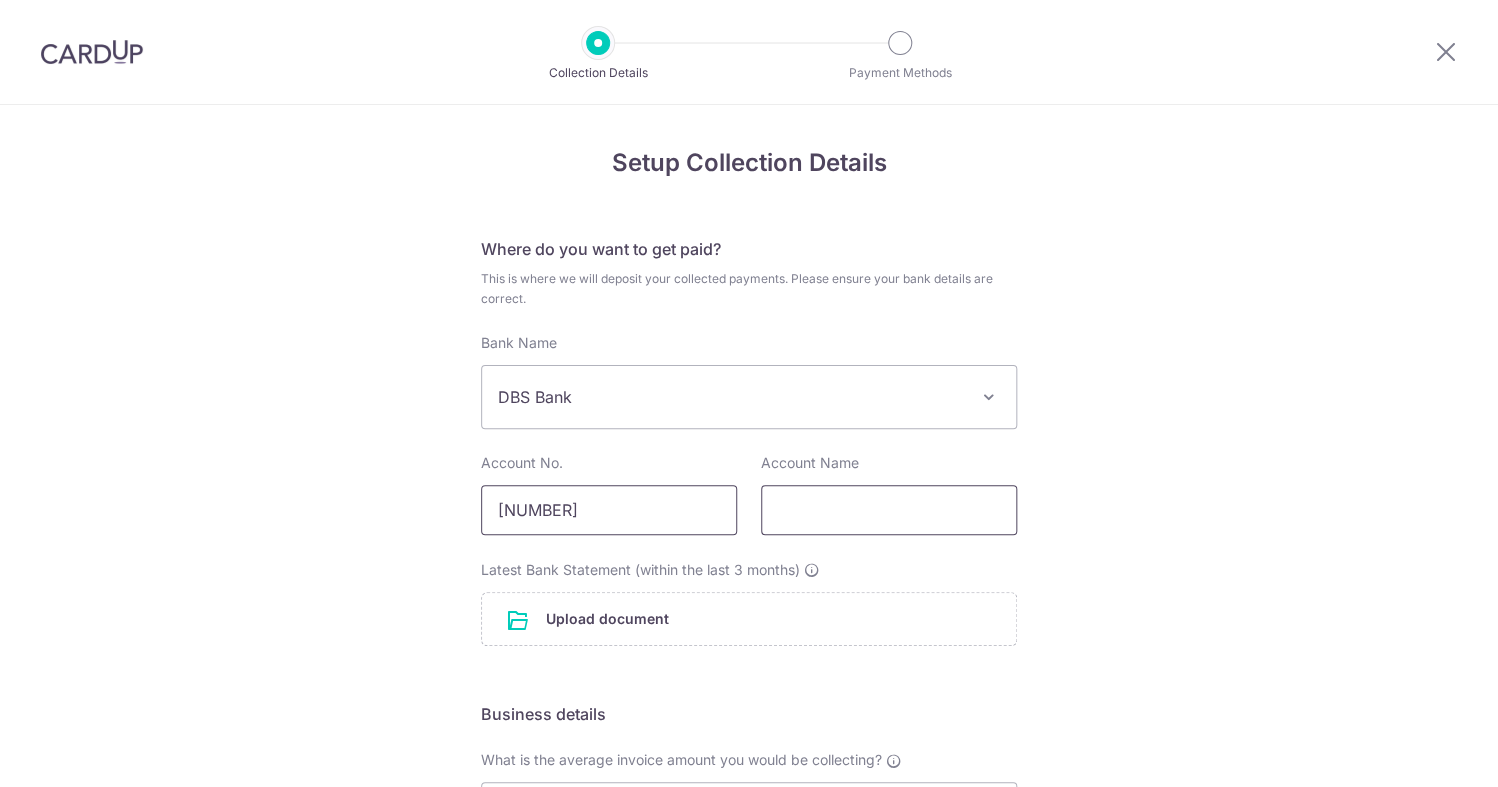 type on "[NUMBER]" 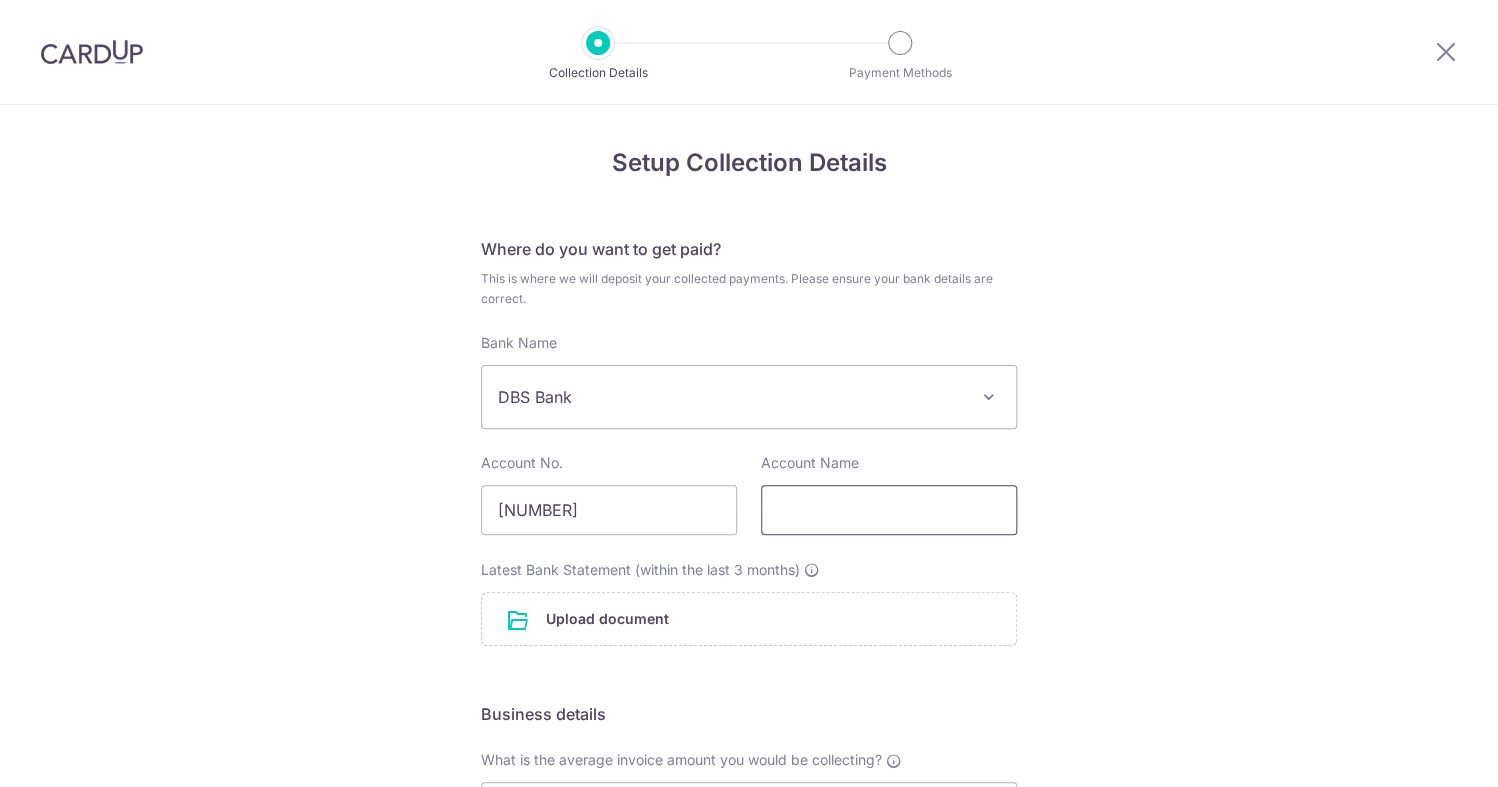 click at bounding box center (889, 510) 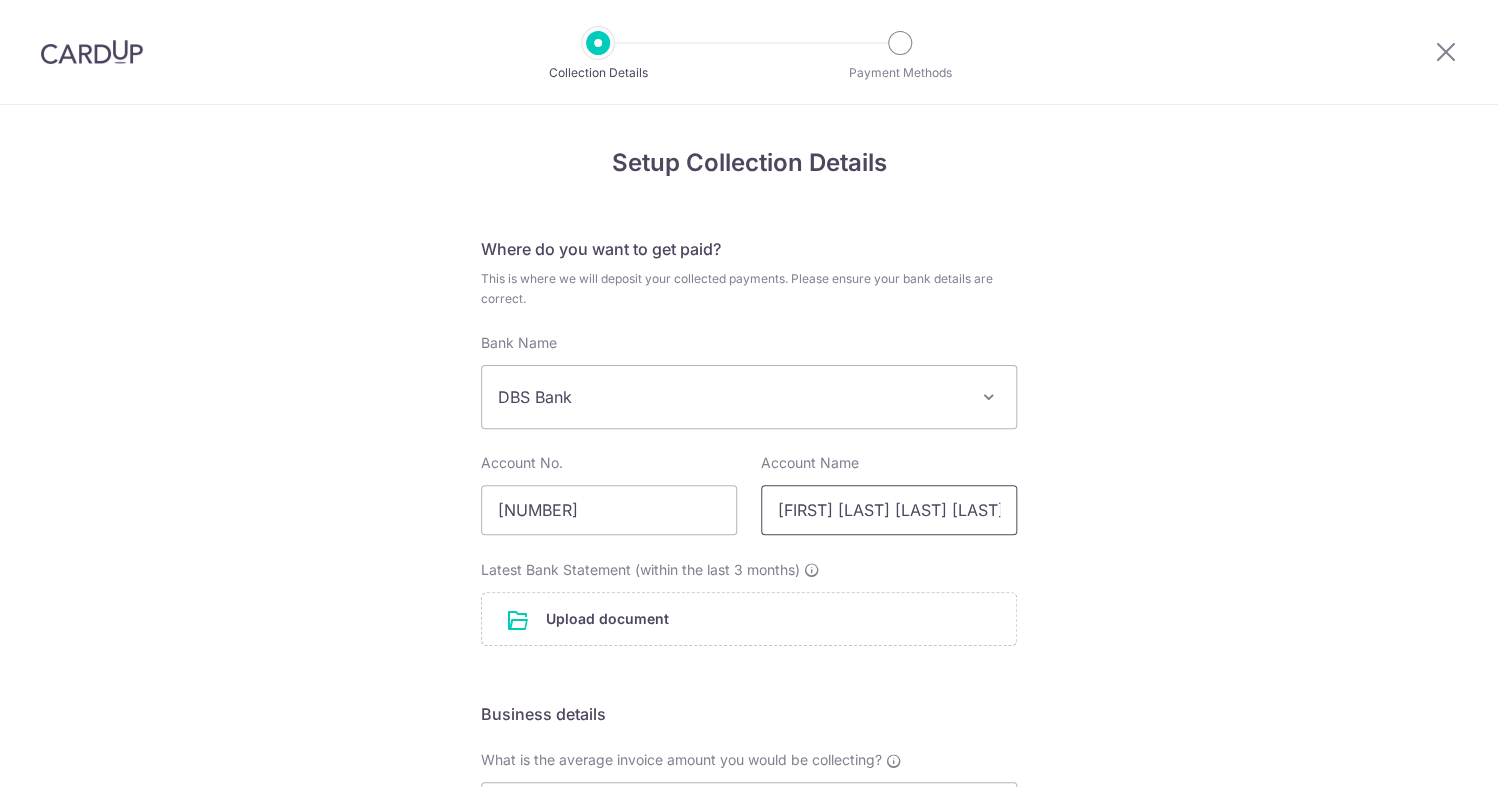 type on "[FIRST] [LAST] [LAST] [LAST]" 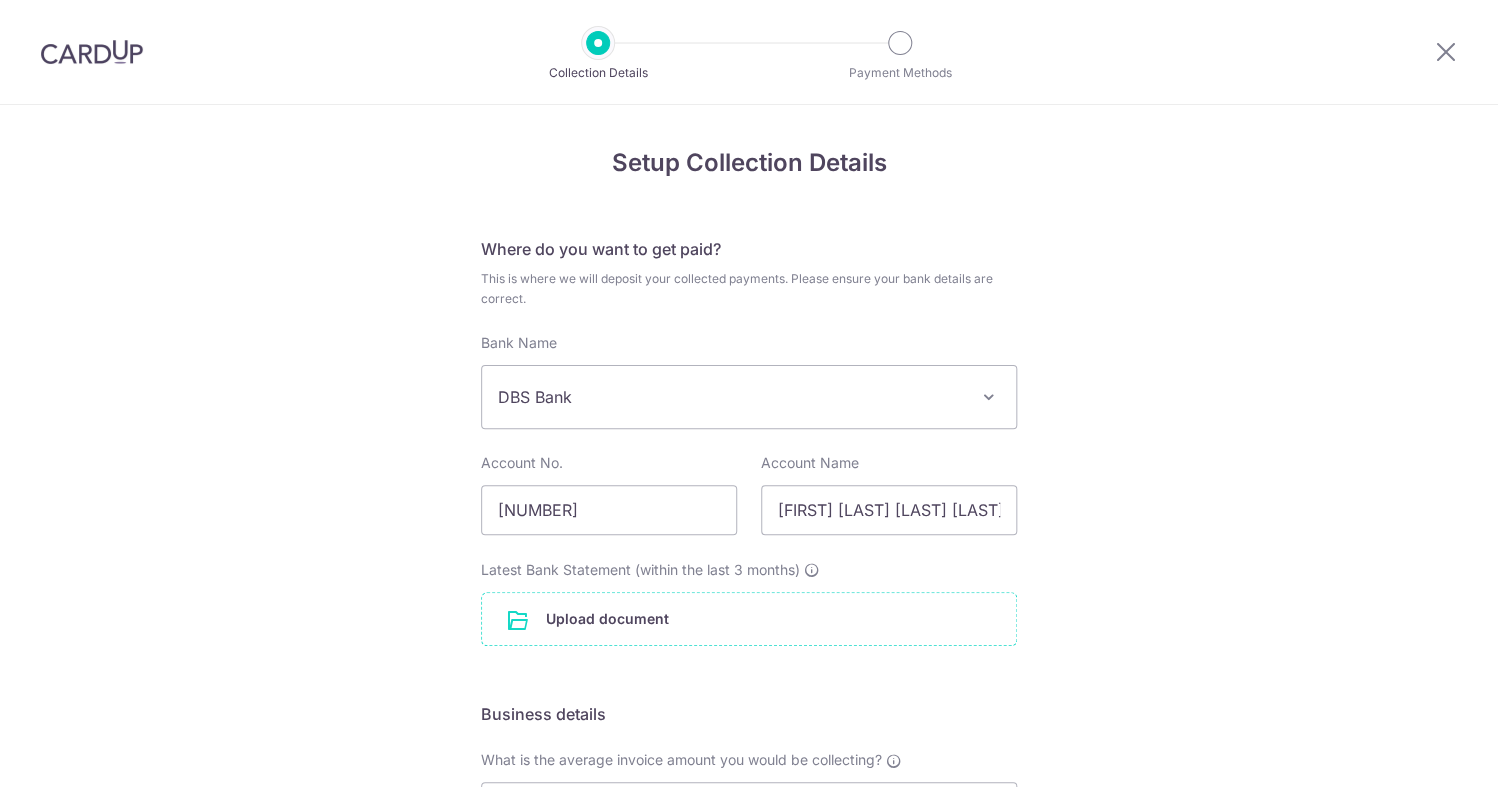 click at bounding box center (749, 619) 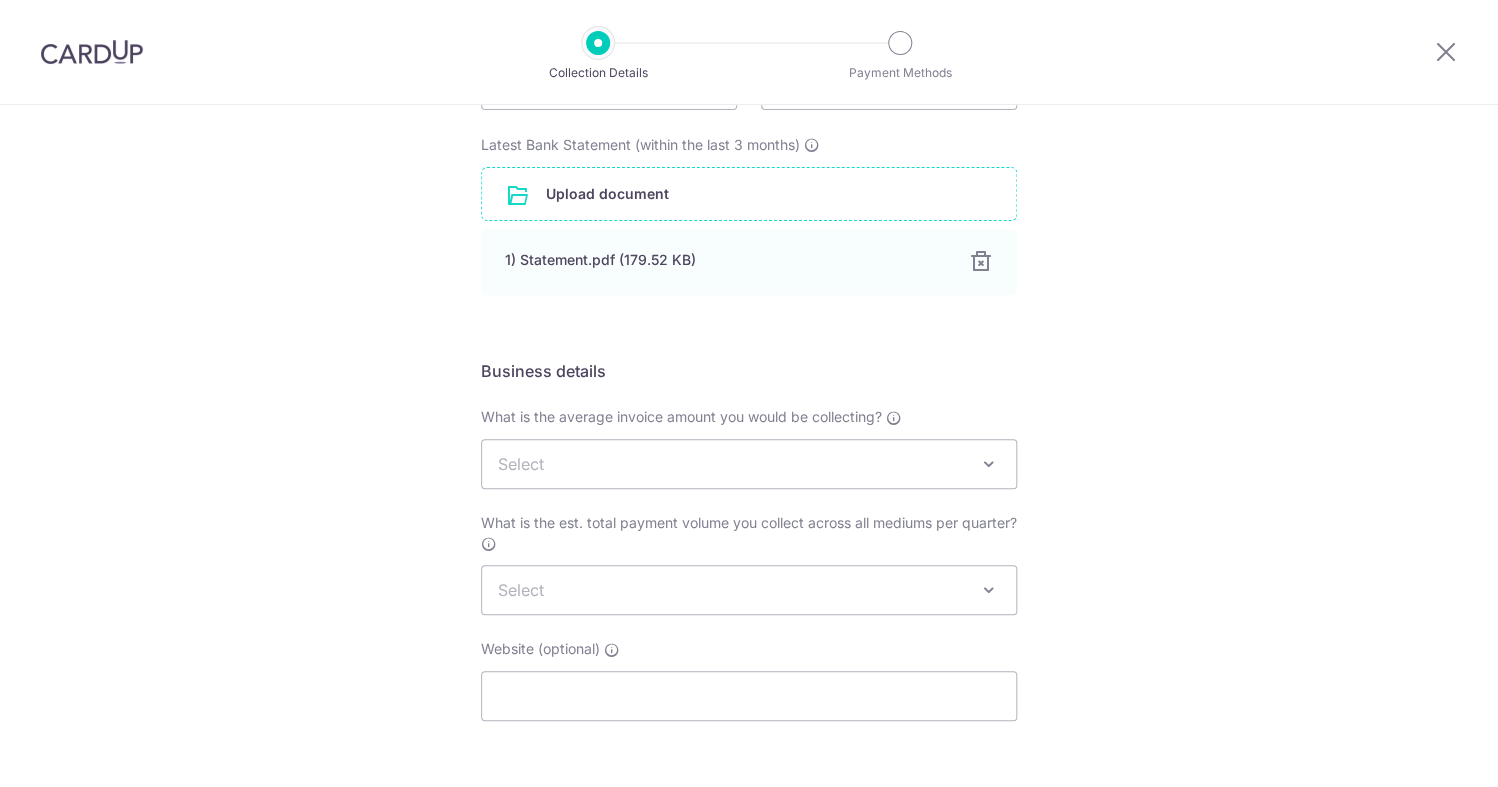 scroll, scrollTop: 443, scrollLeft: 0, axis: vertical 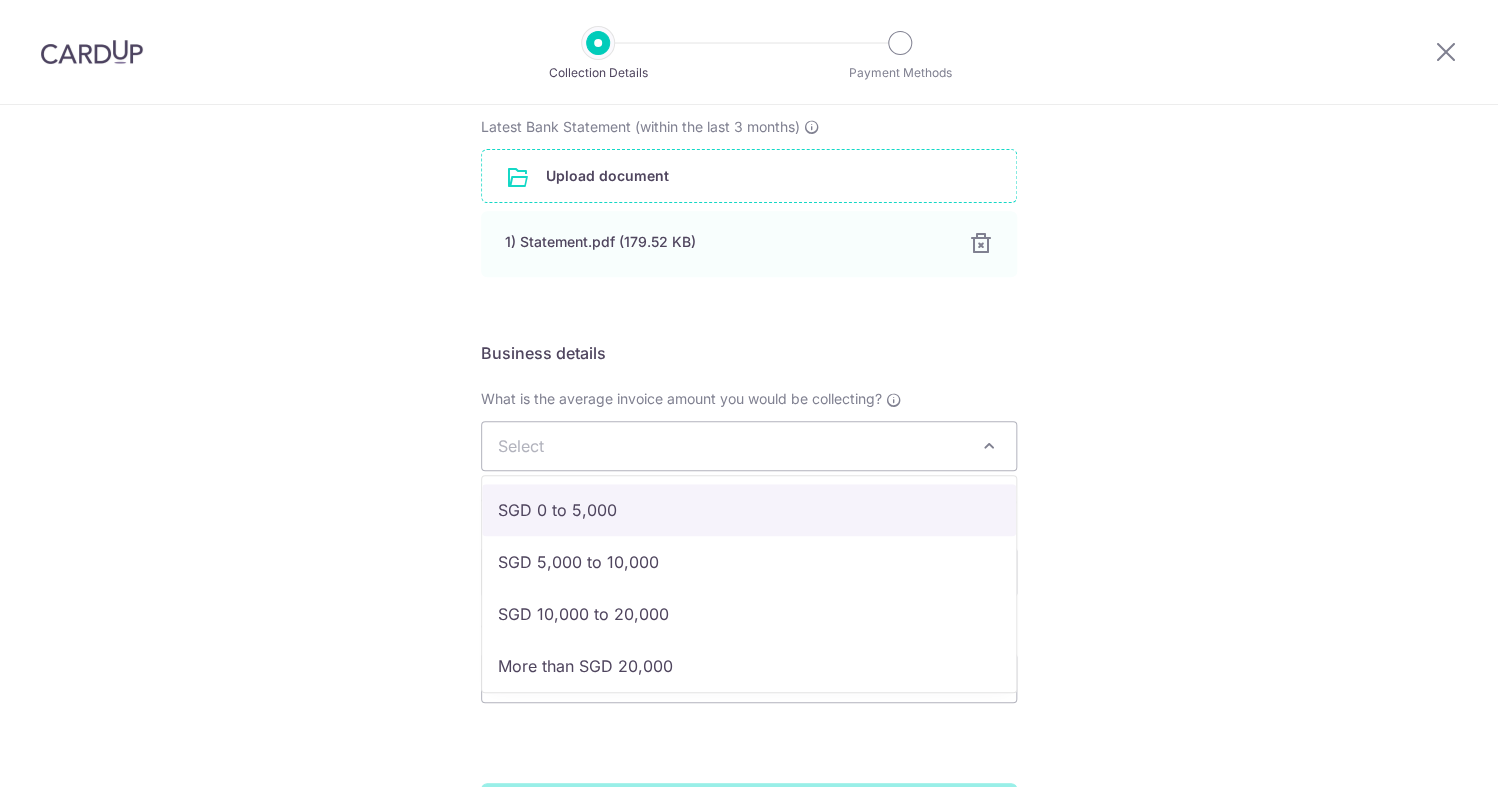 click on "Select" at bounding box center (749, 446) 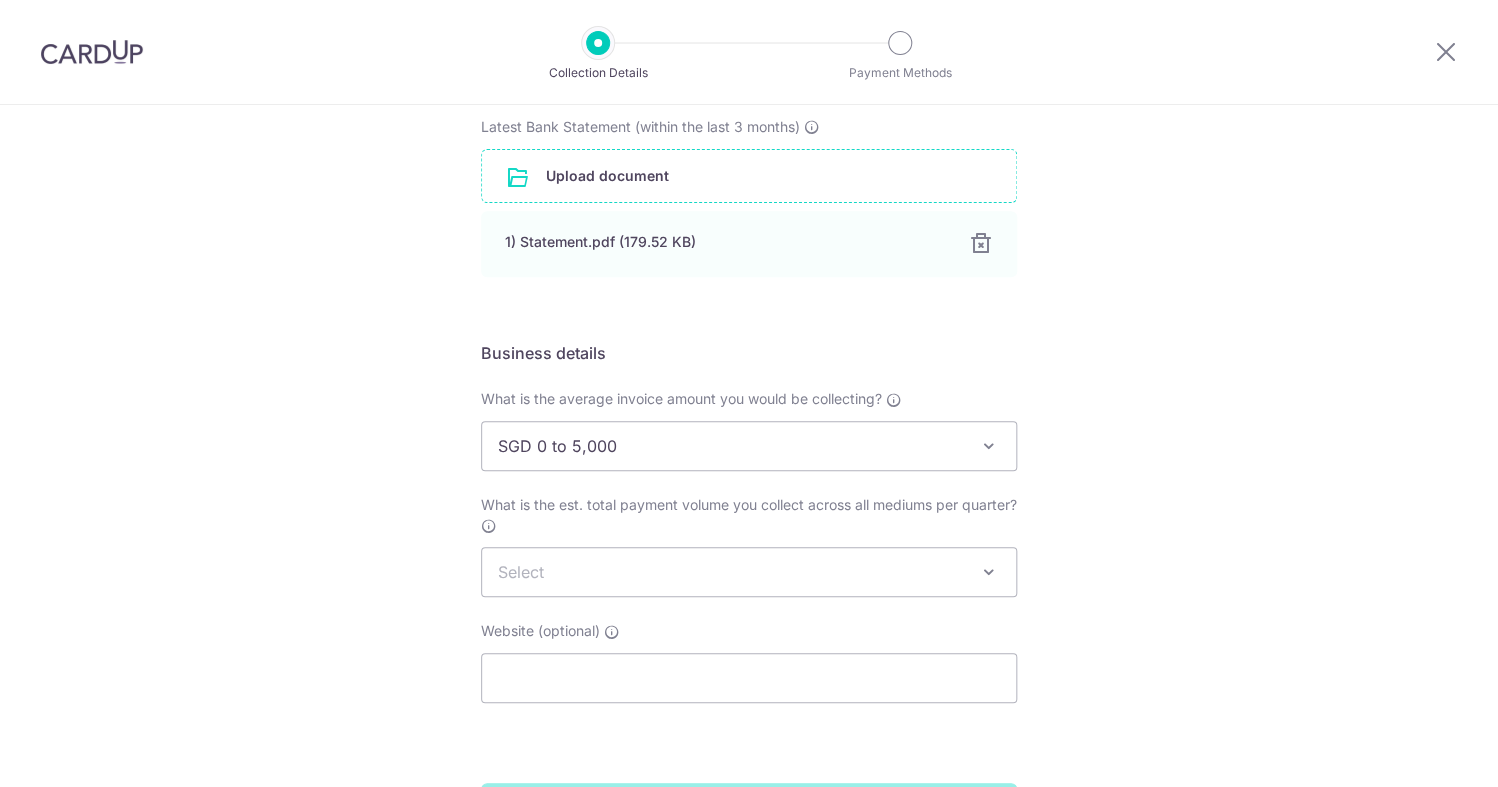 click on "SGD 0 to 5,000" at bounding box center [749, 446] 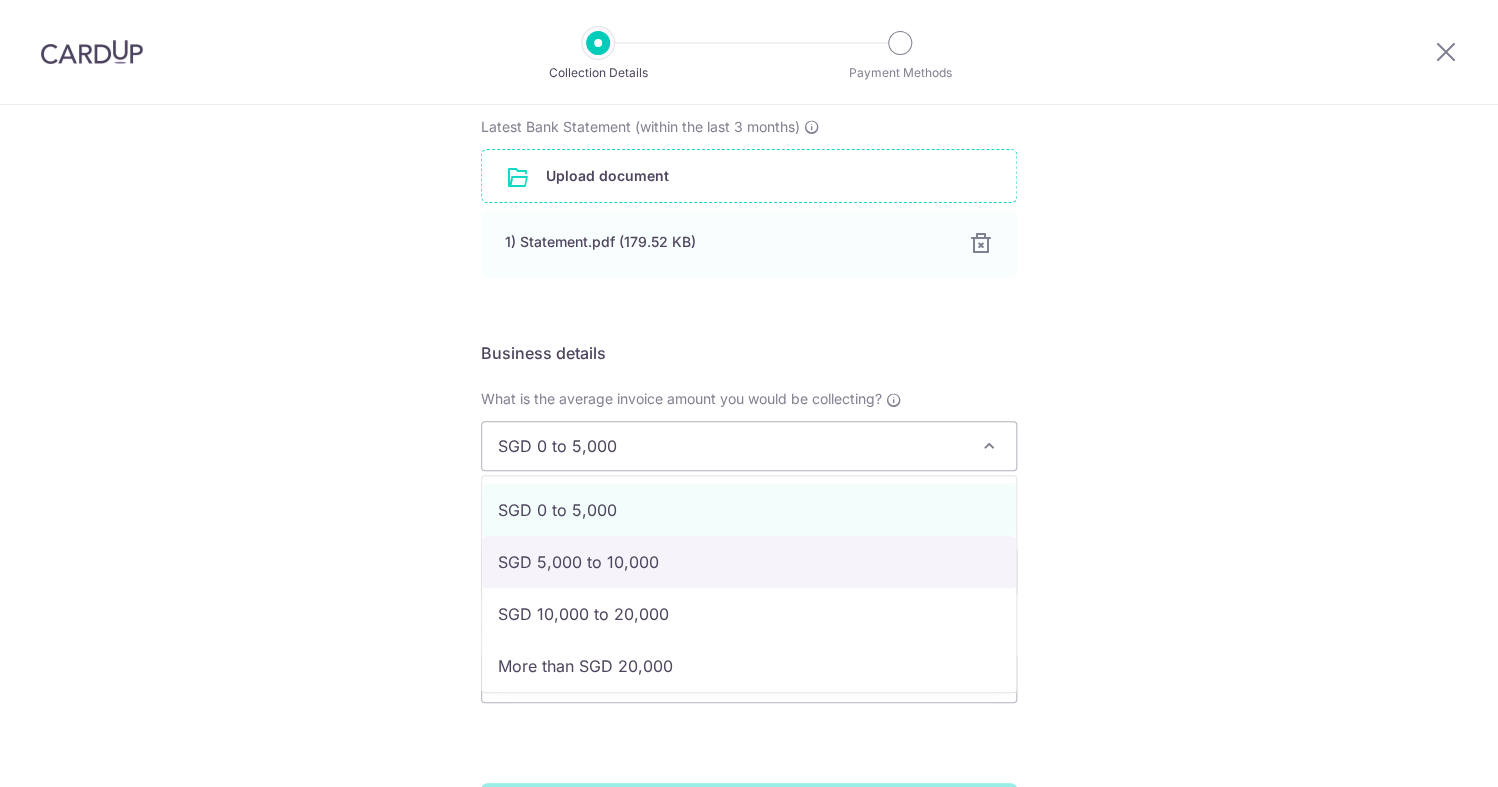 select on "SGD 5,000 to 10,000" 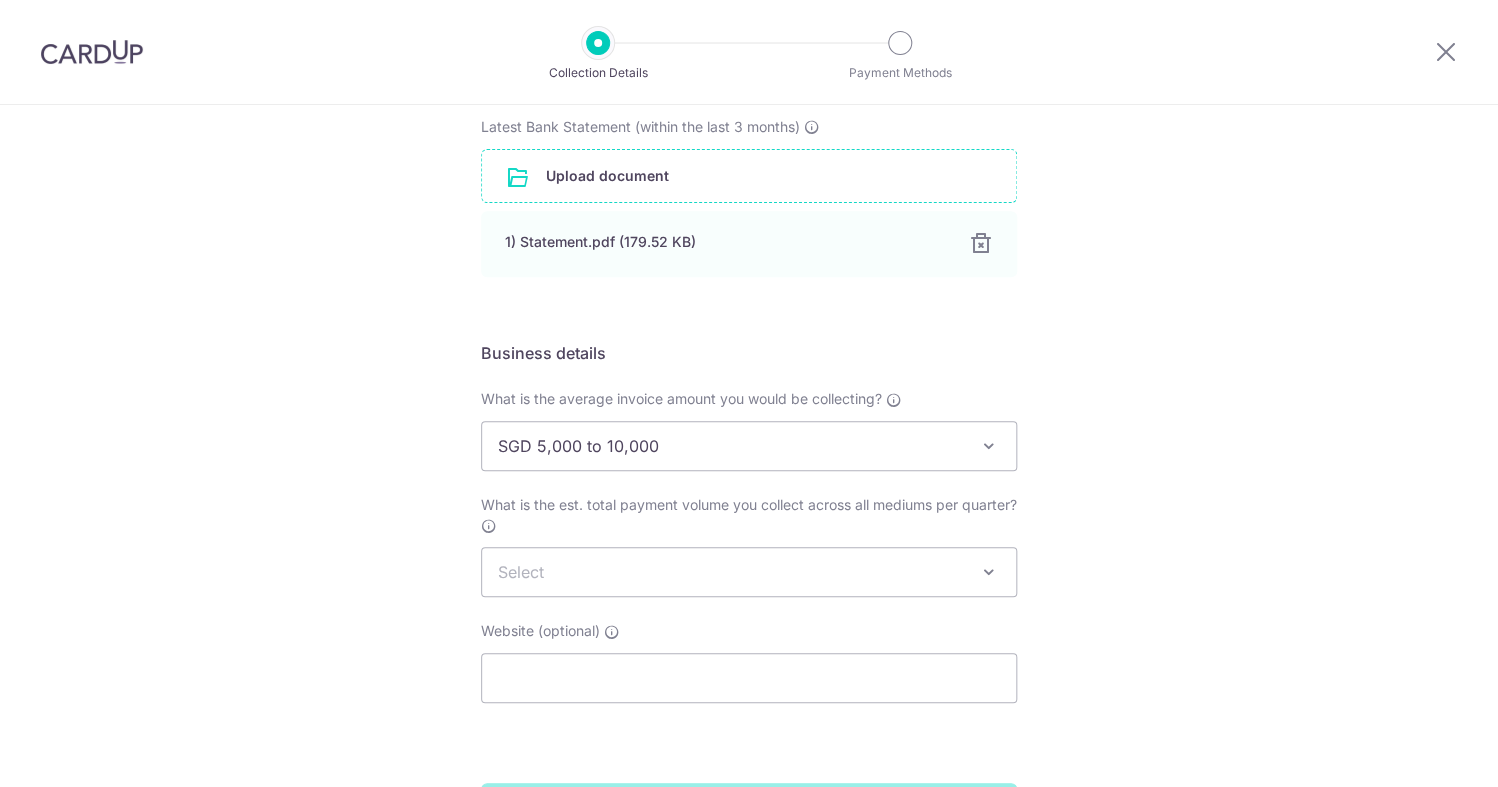 click on "Setup Collection Details
Where do you want to get paid?
This is where we will deposit your collected payments. Please ensure your bank details are correct.
Bank Name
Select  UBS AG
ANEXT BANK PTE LTD
Australia & New Zealand Banking Group
Bank of America Merrill Corp. Singapore
Bank of China
BANK OF COMMUNICATIONS CO.,LTD.
Barclays Bank
BNP Paribas
Cambridge Trust Company
CHINA CONSTRUCTION BANK CORPORATION
CIMB
Citibank Jakarta
Citibank Singapore Limited
Citibank, N.A.
Citibank, N.A.
Citibank, N.A.
Citibank,N.A.
CommerzBank
Commonwealth Bank of Australia
Credit Agricole Corporate and Investment Bank
DBS Bank
Deutsche Bank
Far Eastern Bank
GXS Bank Pte Ltd
HDFC Bank
HL Bank
HSBC Bank (Singapore) Limited.
HSBC Corporate (Hongkong and Shanghai Banking Corporation)
HSBC Personal (Hongkong and Shanghai Banking Corporation)" at bounding box center (749, 294) 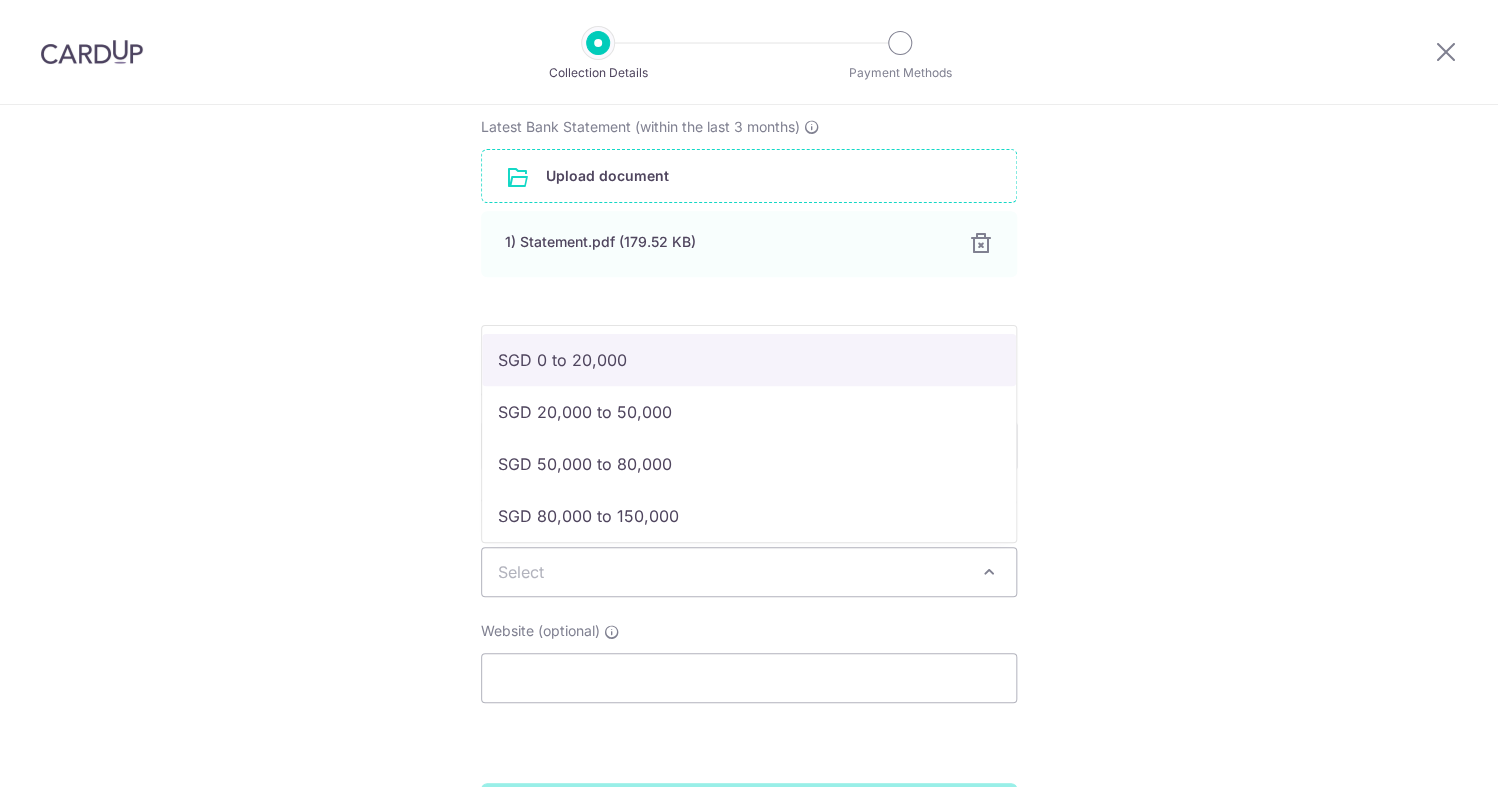 click on "Select" at bounding box center (749, 572) 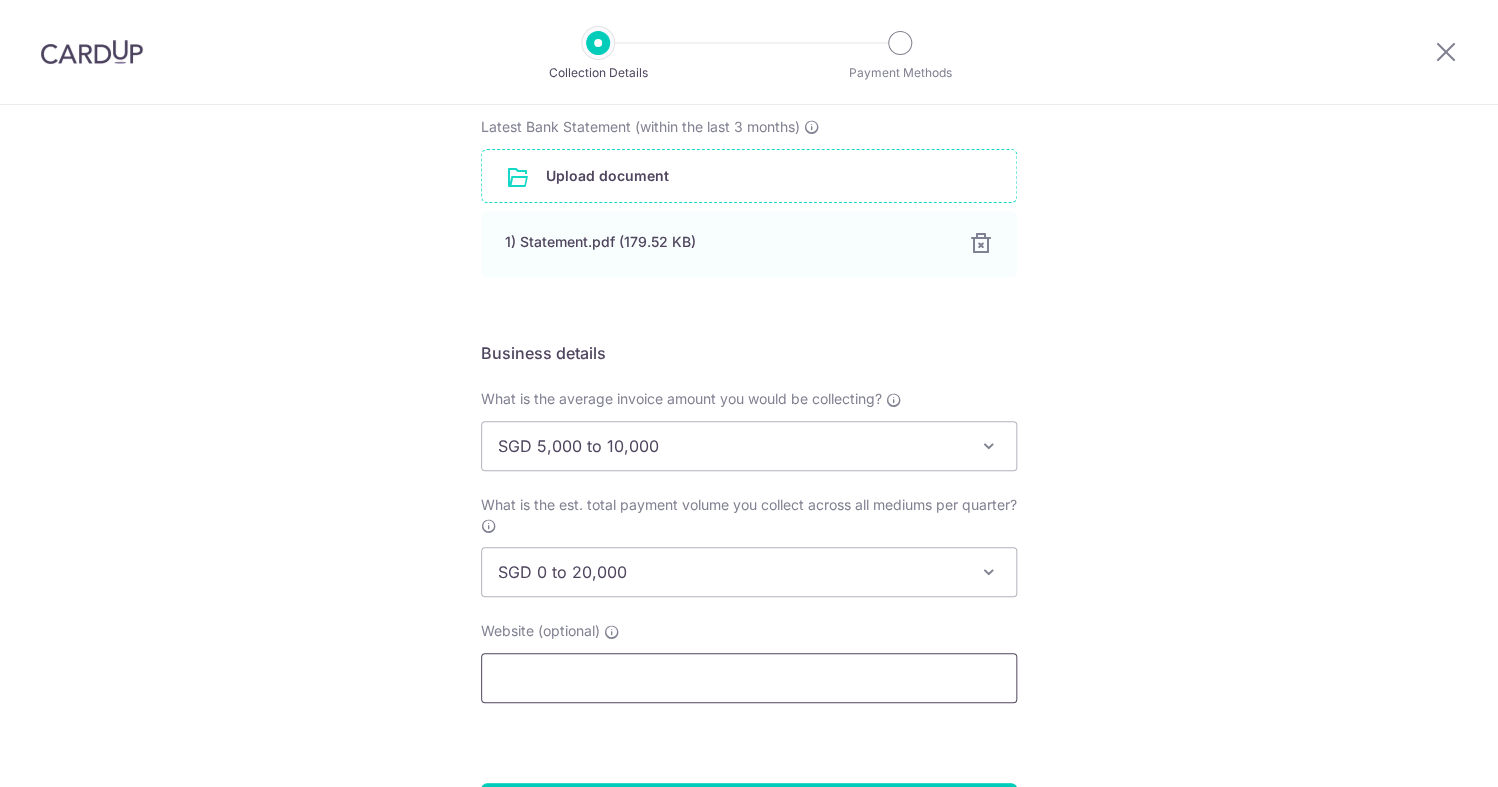 click at bounding box center (749, 678) 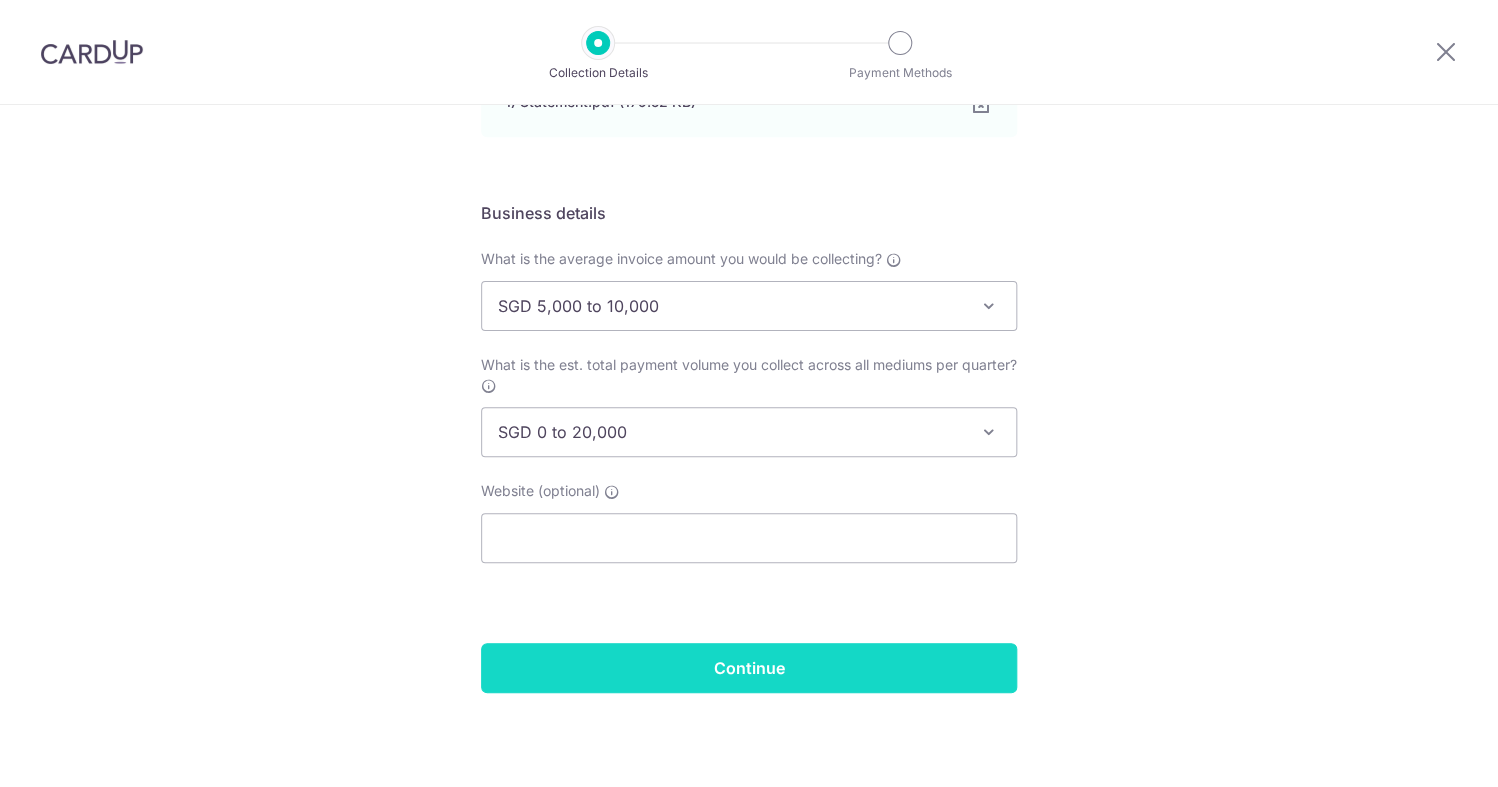 click on "Continue" at bounding box center (749, 668) 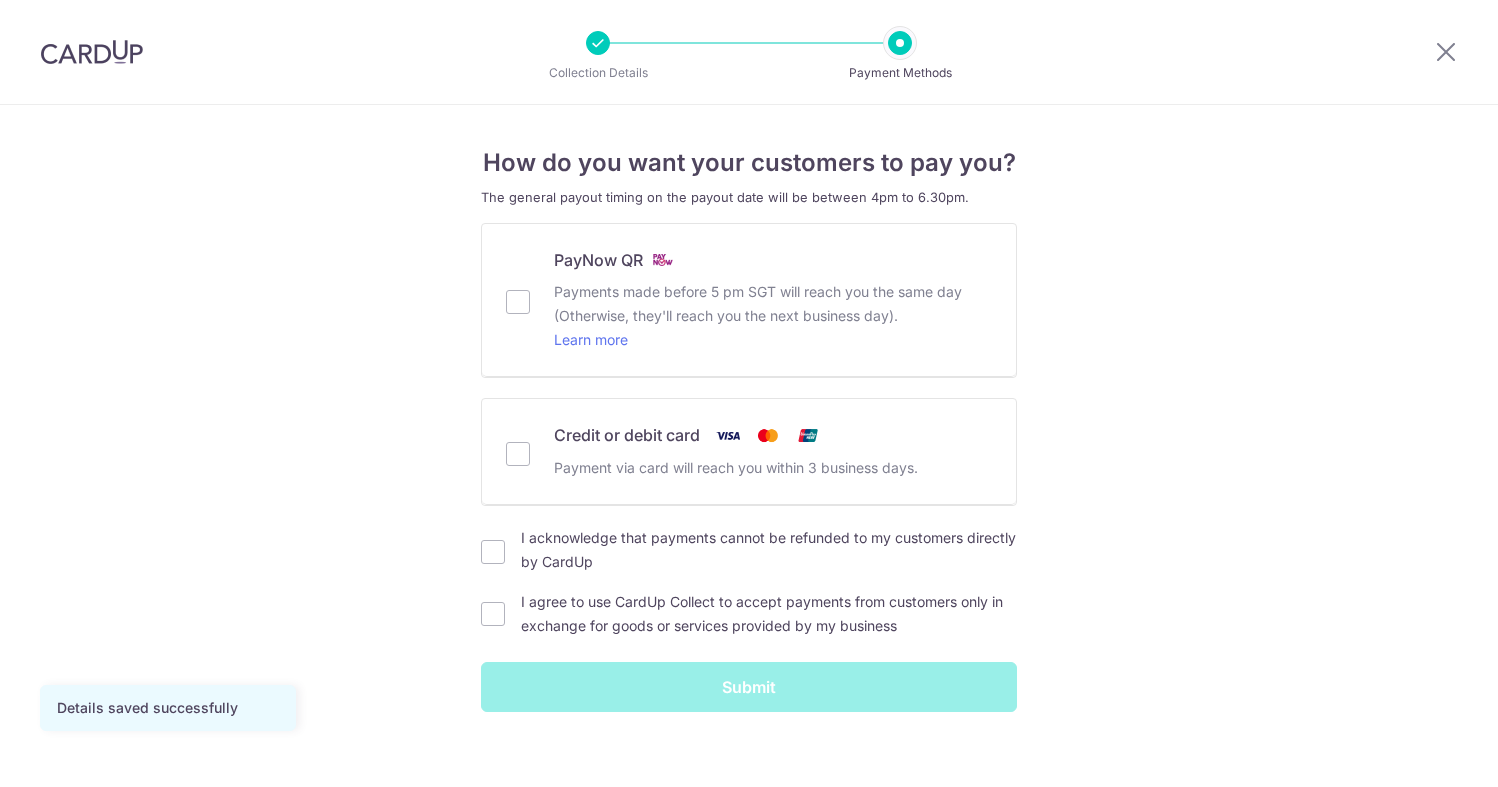 scroll, scrollTop: 0, scrollLeft: 0, axis: both 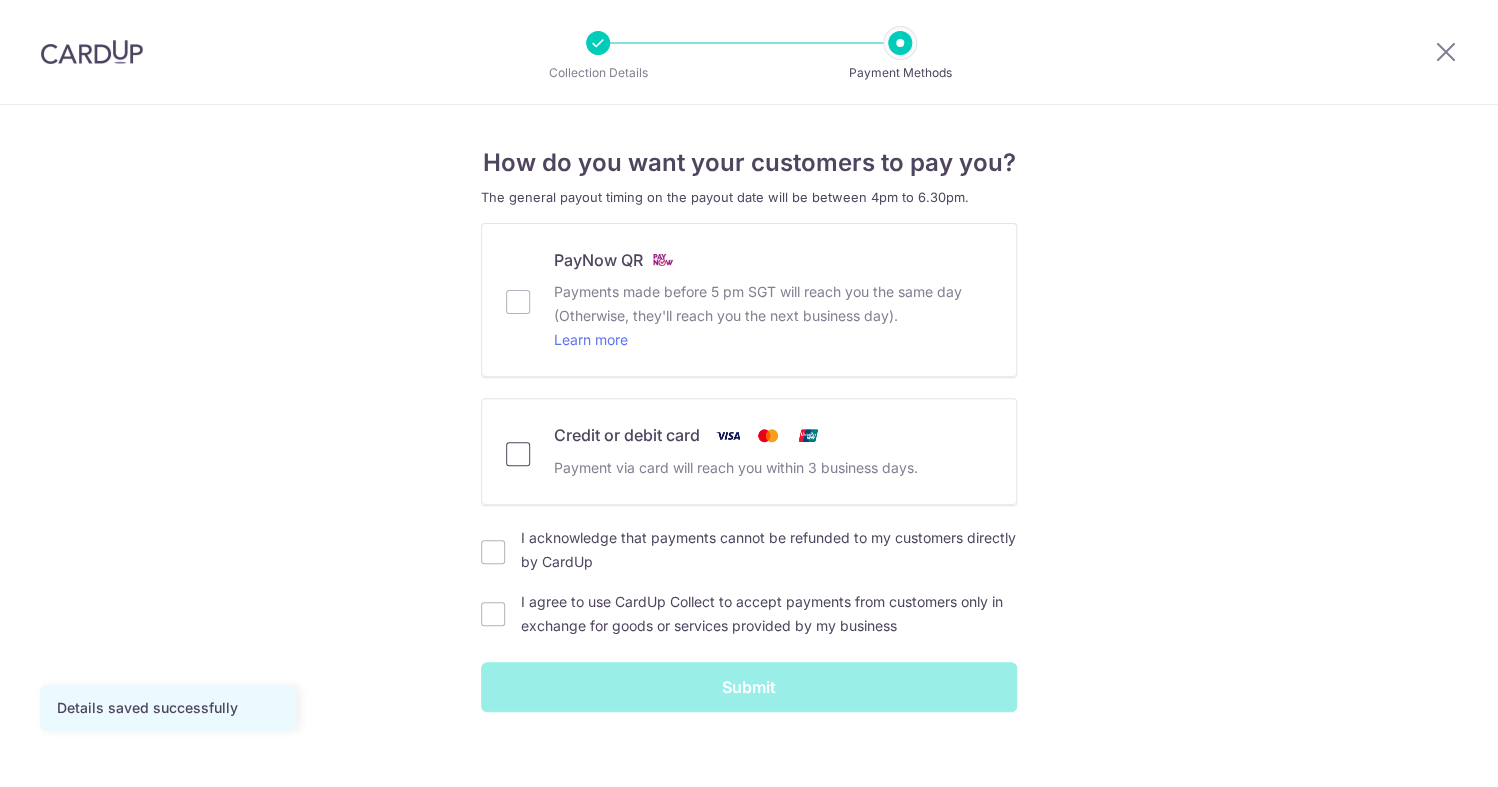 click on "Credit or debit card
Payment via card will reach you within 3 business days." at bounding box center (518, 454) 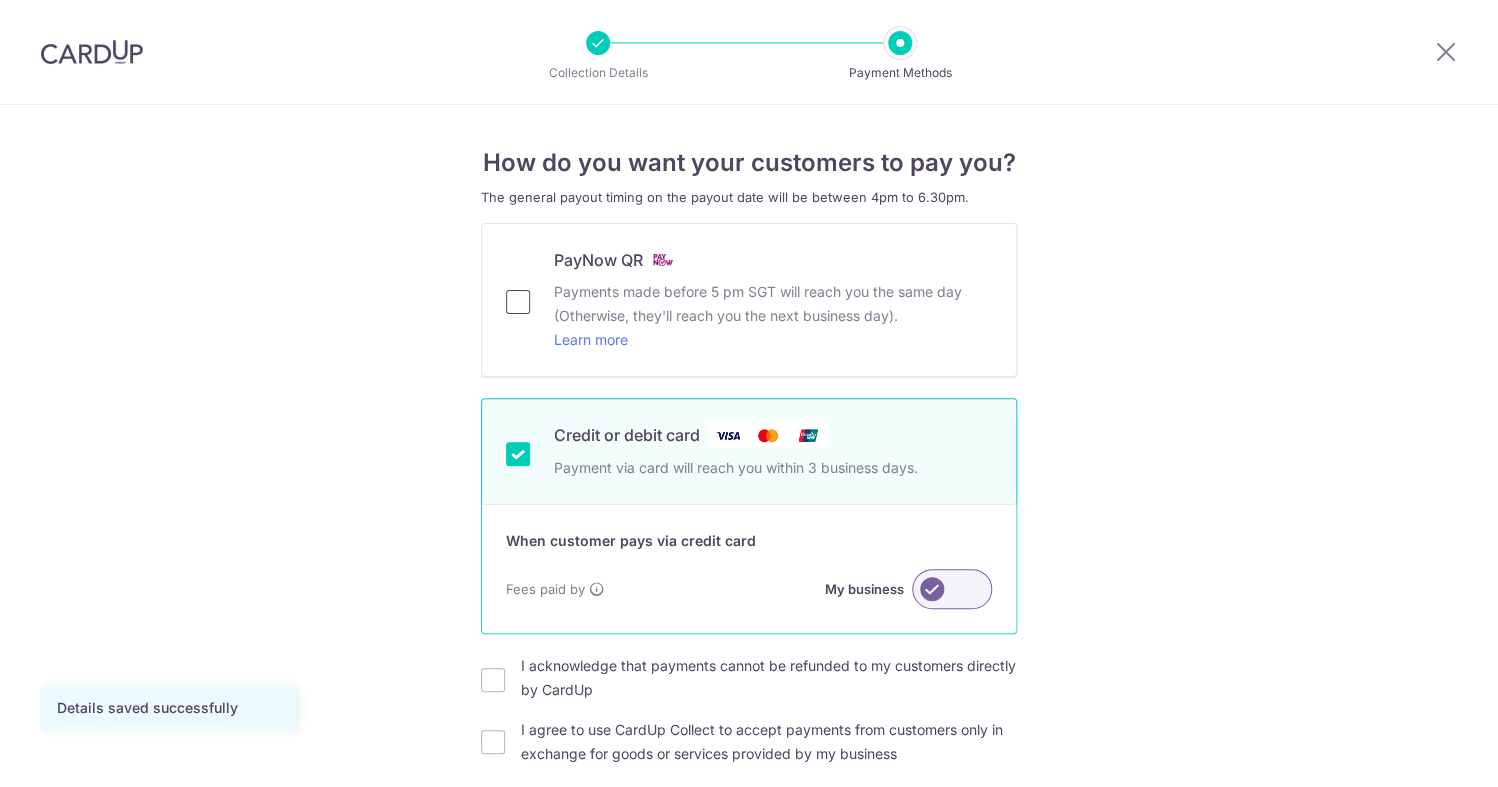 click on "PayNow QR
Payments made before 5 pm SGT will reach you the same day (Otherwise, they'll reach you the next business day).
Learn more" at bounding box center (518, 302) 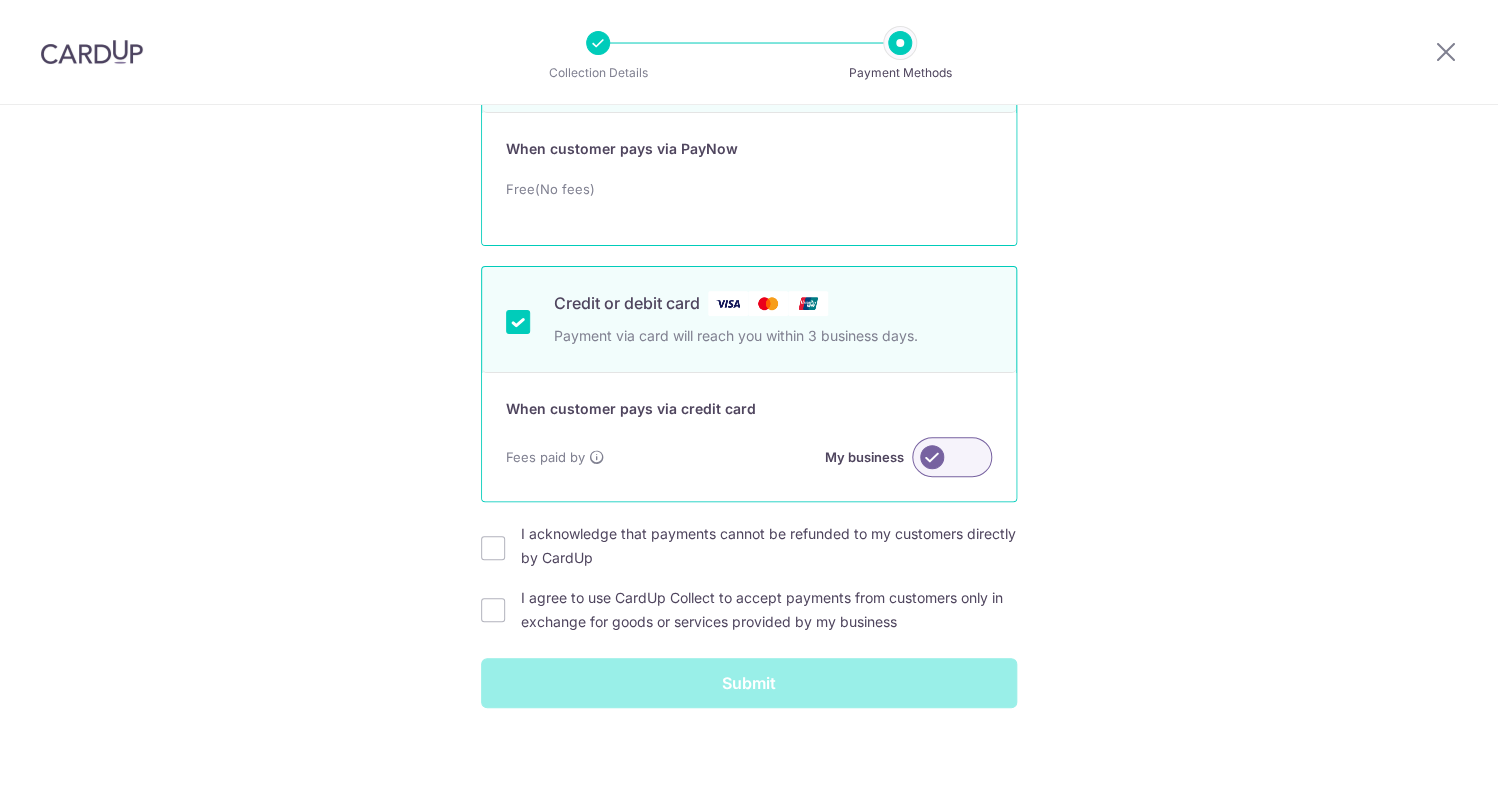 scroll, scrollTop: 280, scrollLeft: 0, axis: vertical 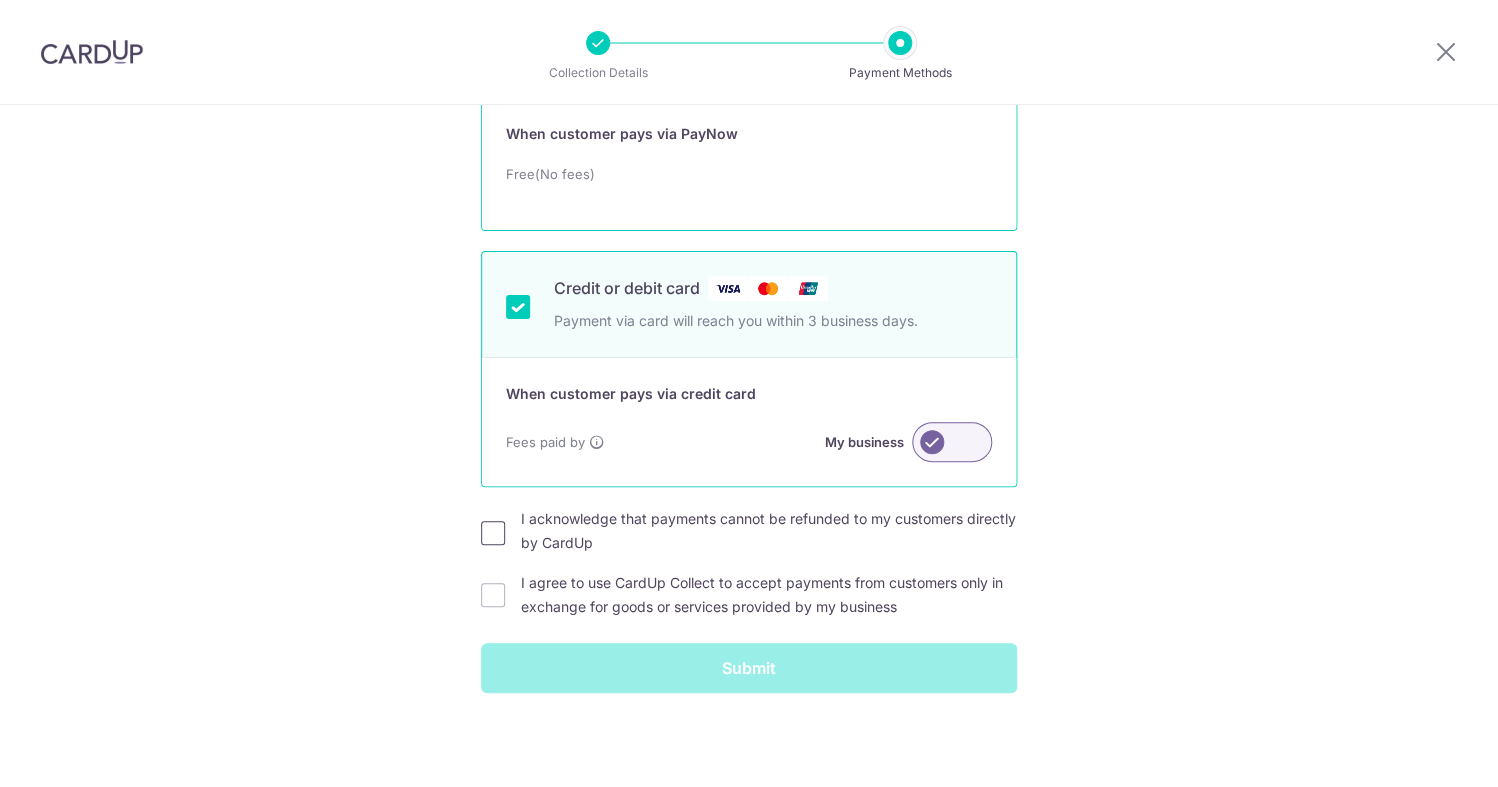 click on "I acknowledge that payments cannot be refunded to my customers directly by CardUp" at bounding box center [493, 533] 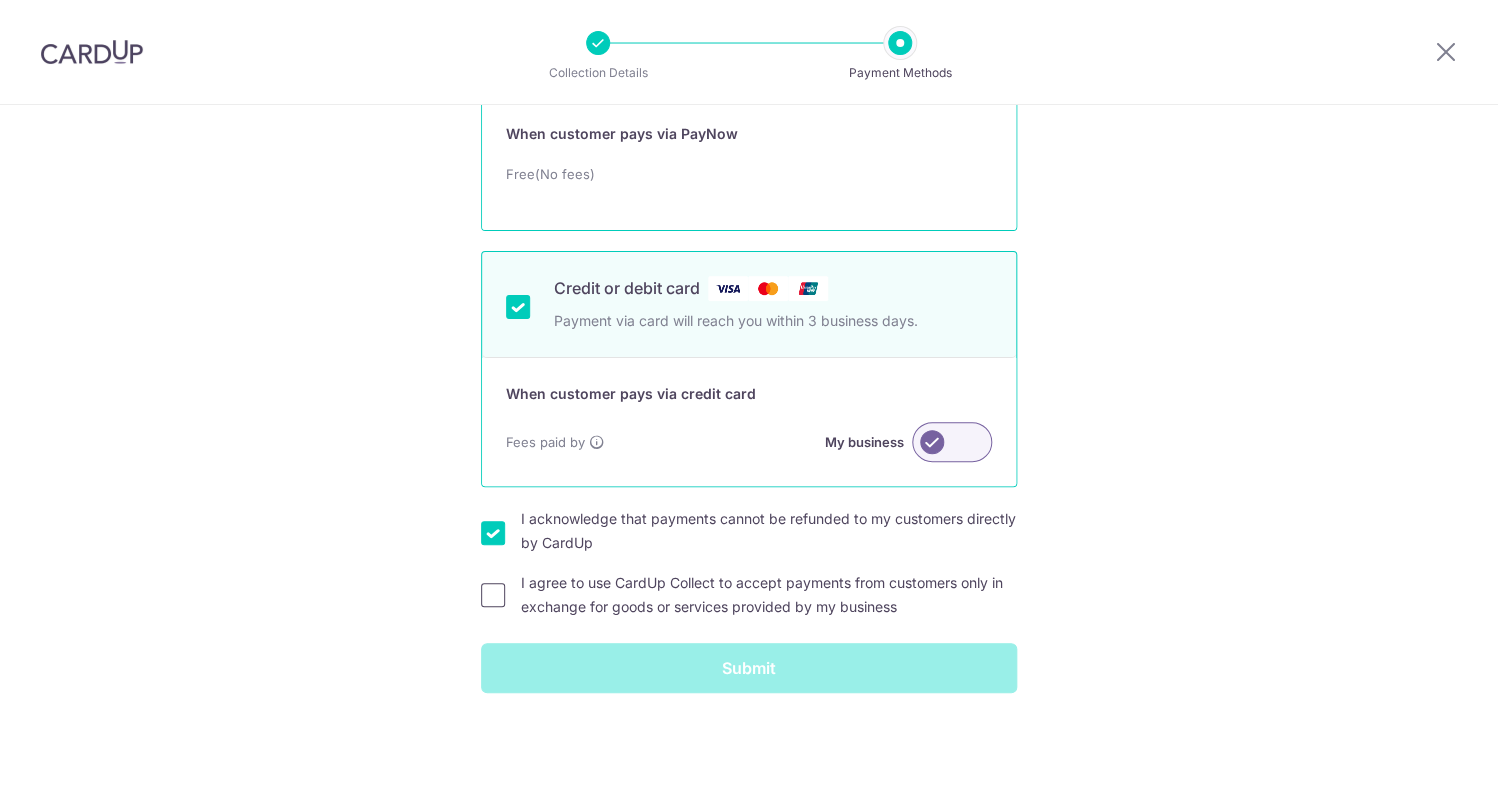 click on "I agree to use CardUp Collect to accept payments from customers only in exchange for goods or services provided by my business" at bounding box center [493, 595] 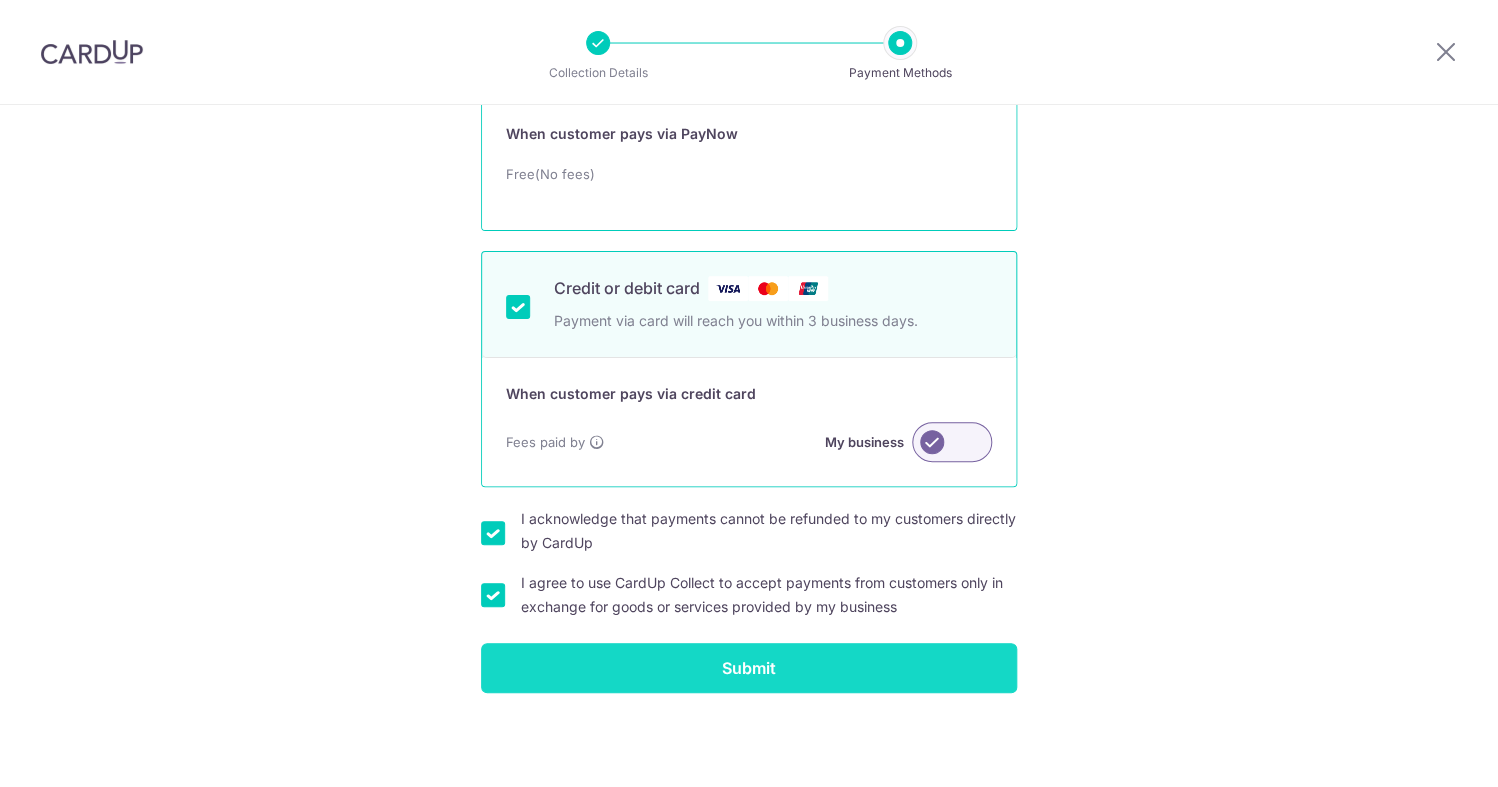 click on "Submit" at bounding box center [749, 668] 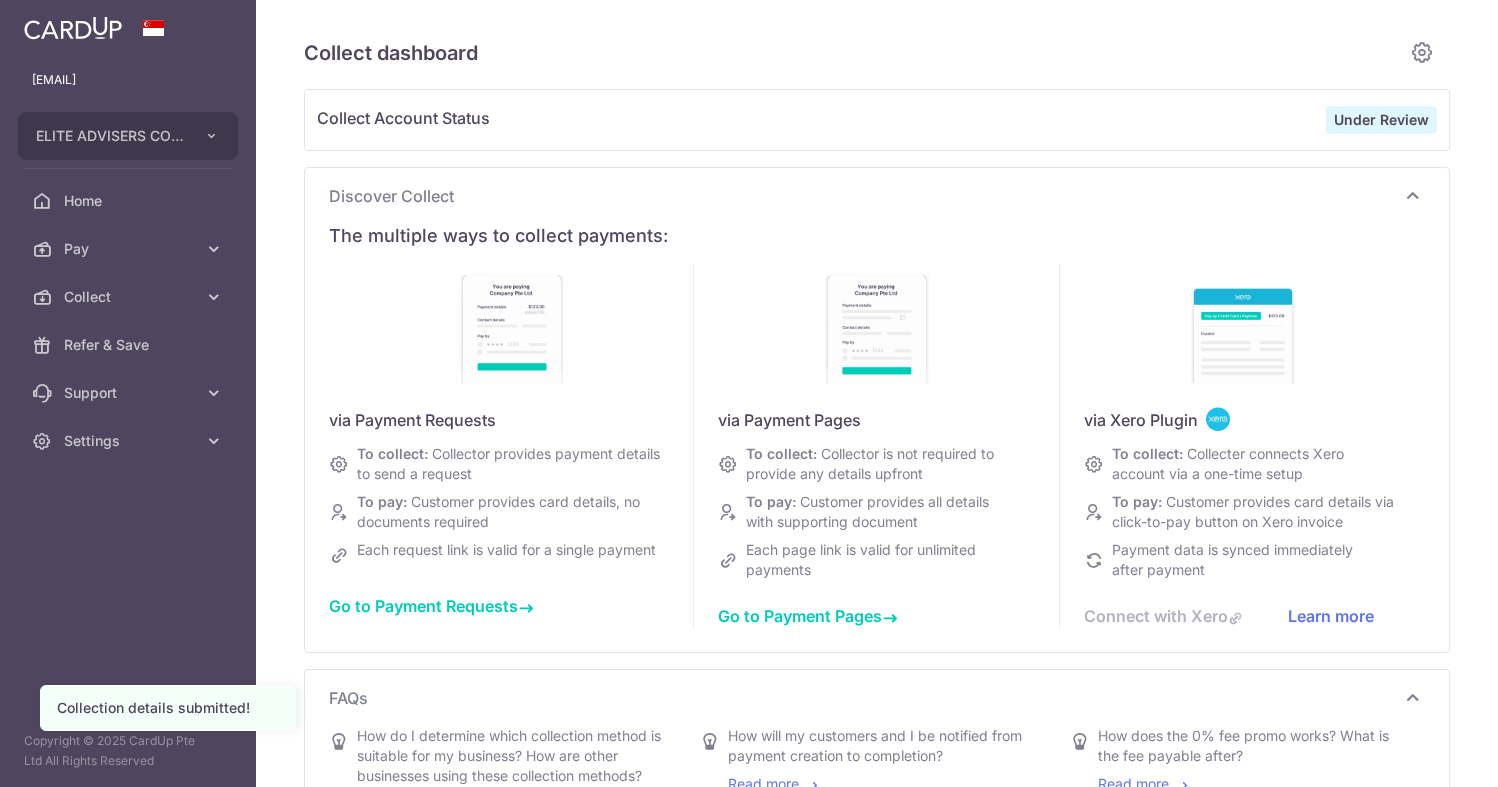 scroll, scrollTop: 0, scrollLeft: 0, axis: both 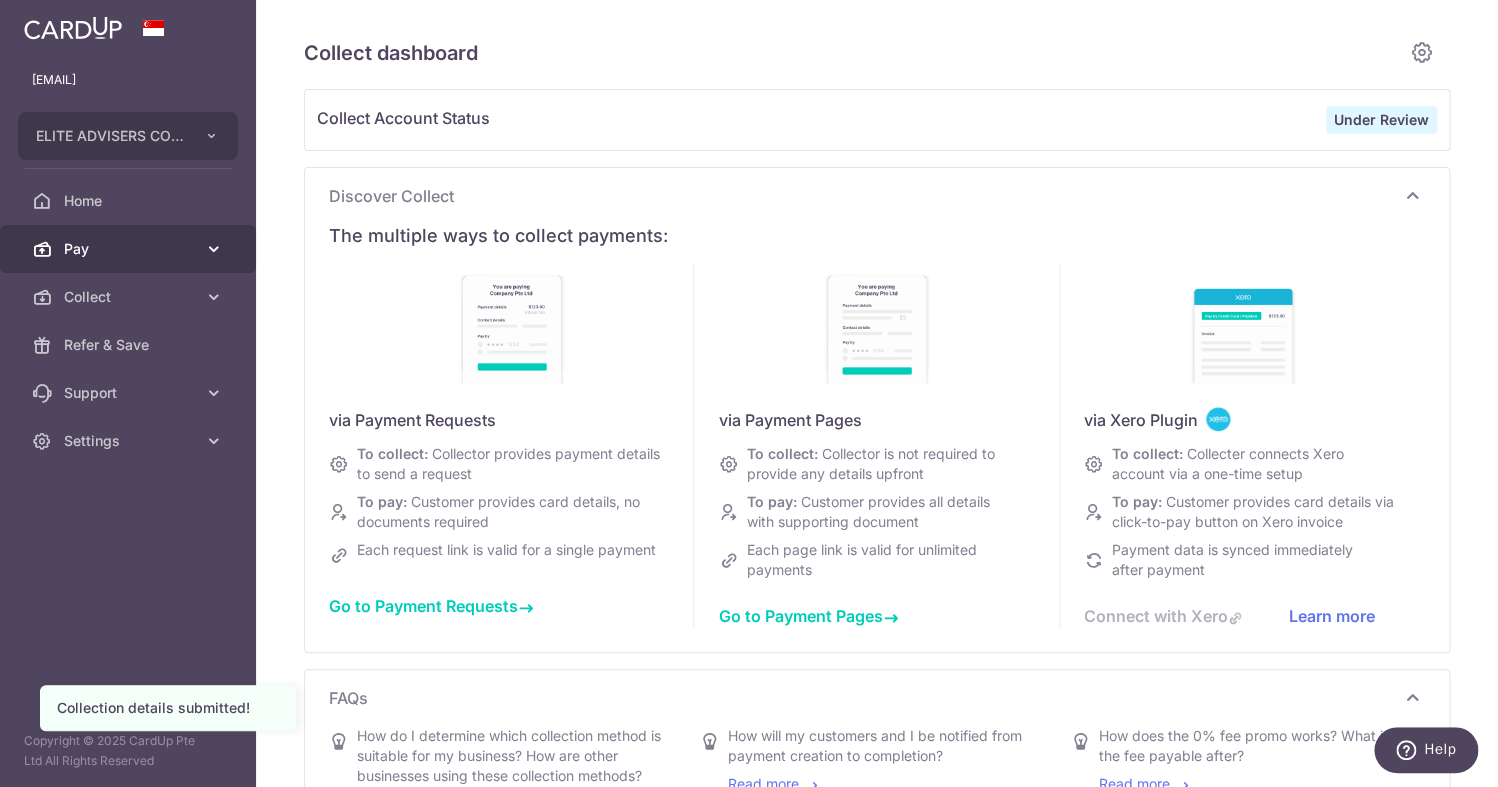 click on "Pay" at bounding box center [130, 249] 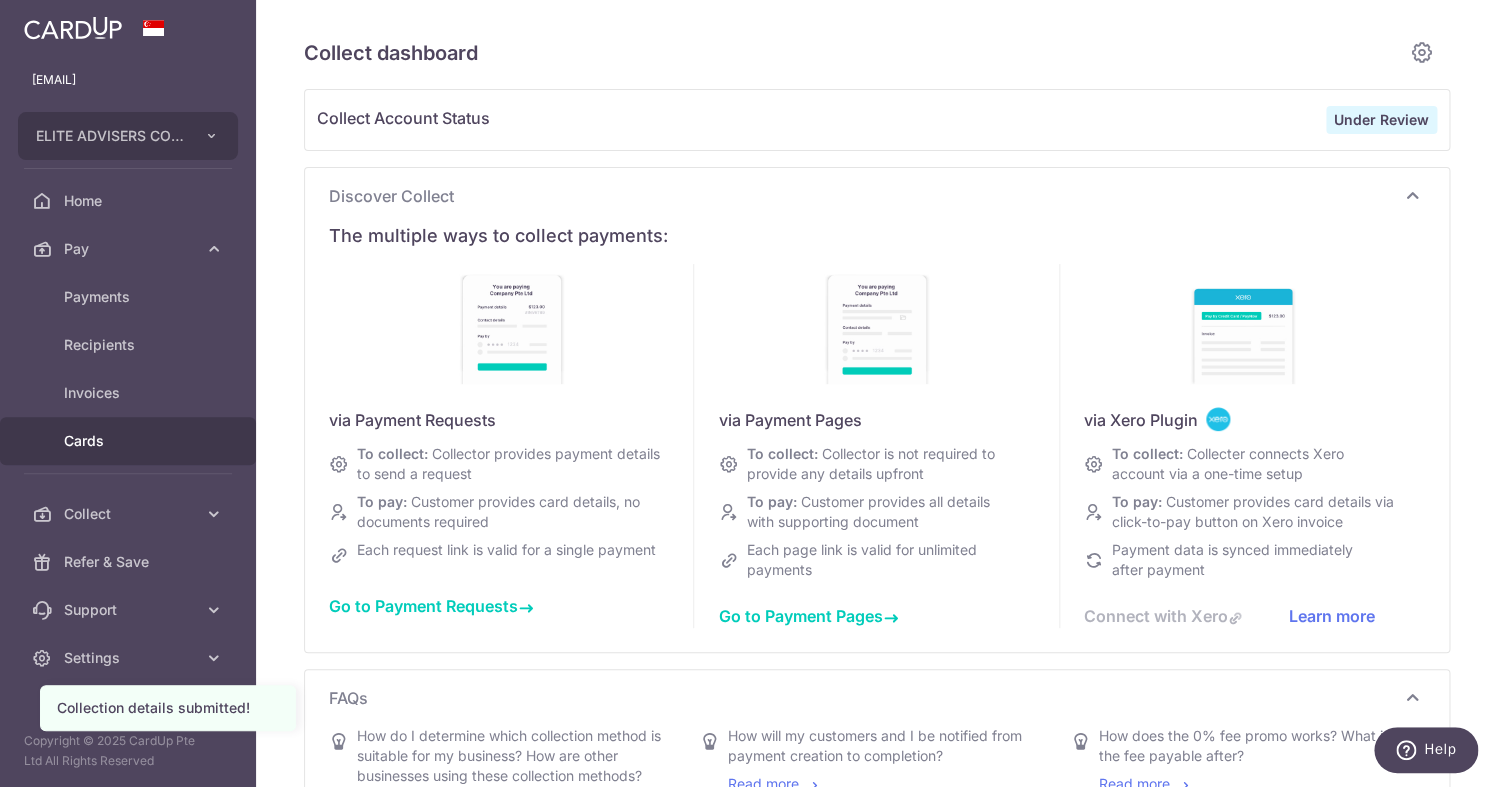 click on "Cards" at bounding box center [130, 441] 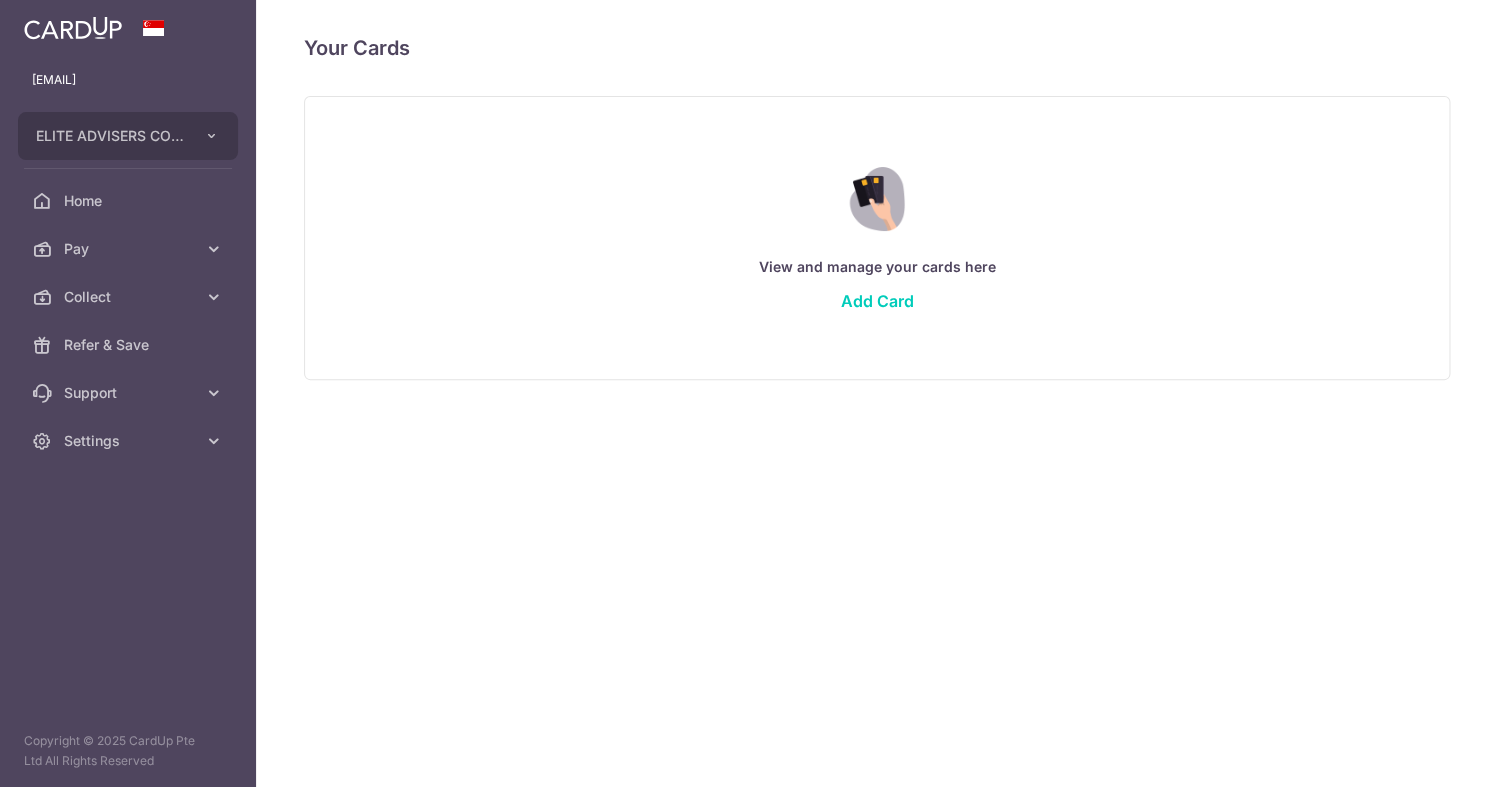 scroll, scrollTop: 0, scrollLeft: 0, axis: both 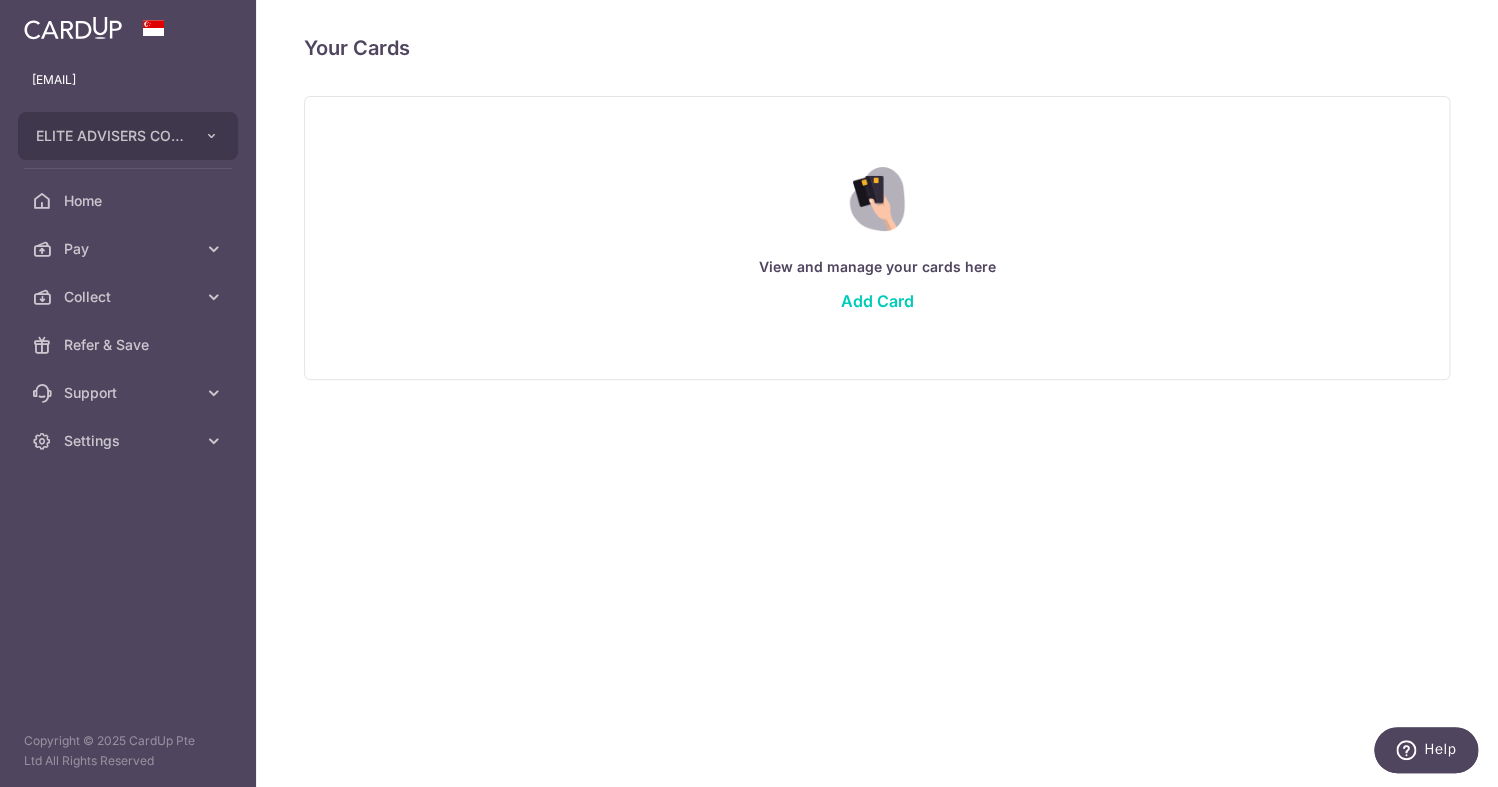 click on "View and manage your cards here
Add Card" at bounding box center (877, 237) 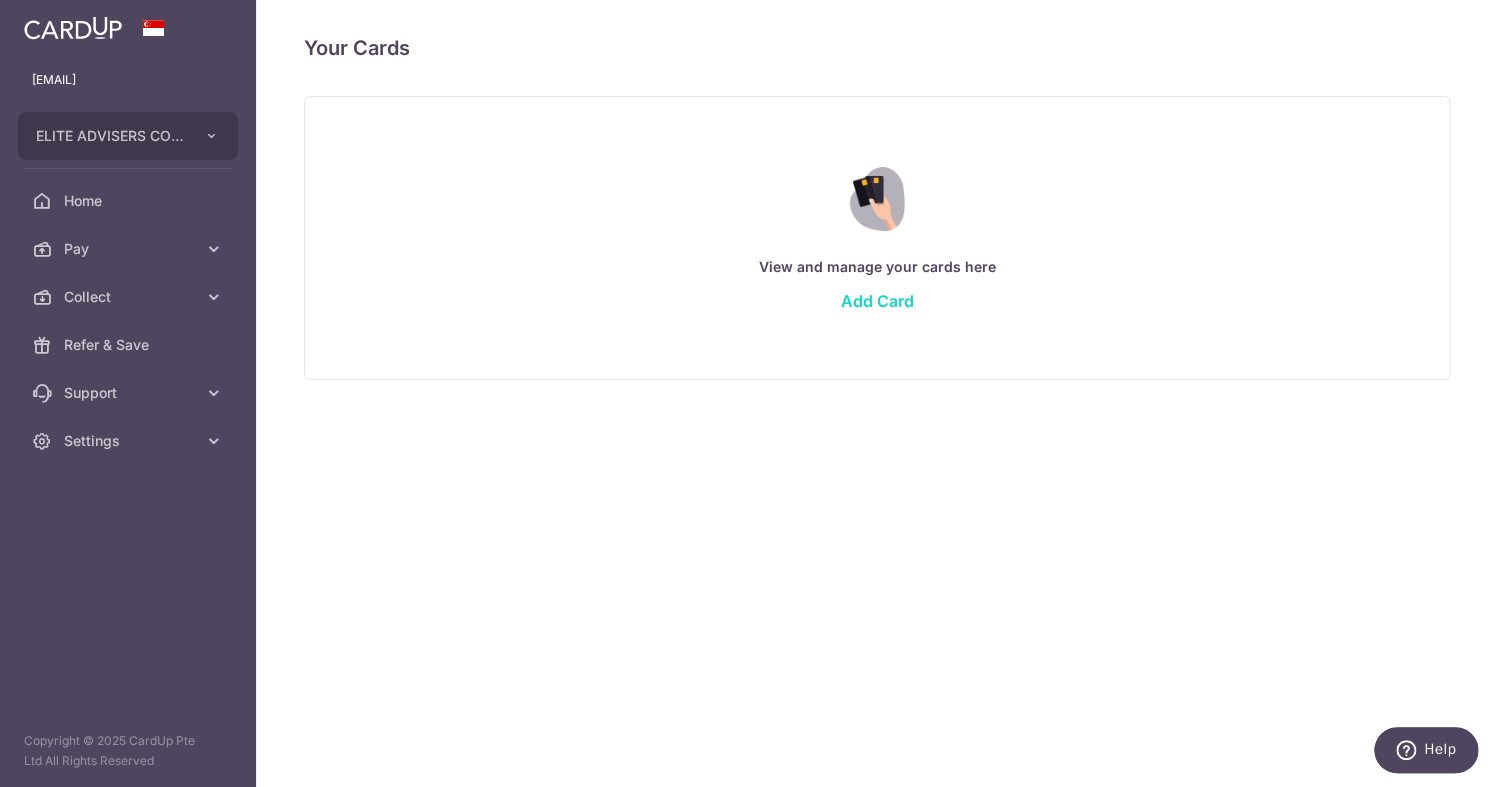 click on "Add Card" at bounding box center [877, 301] 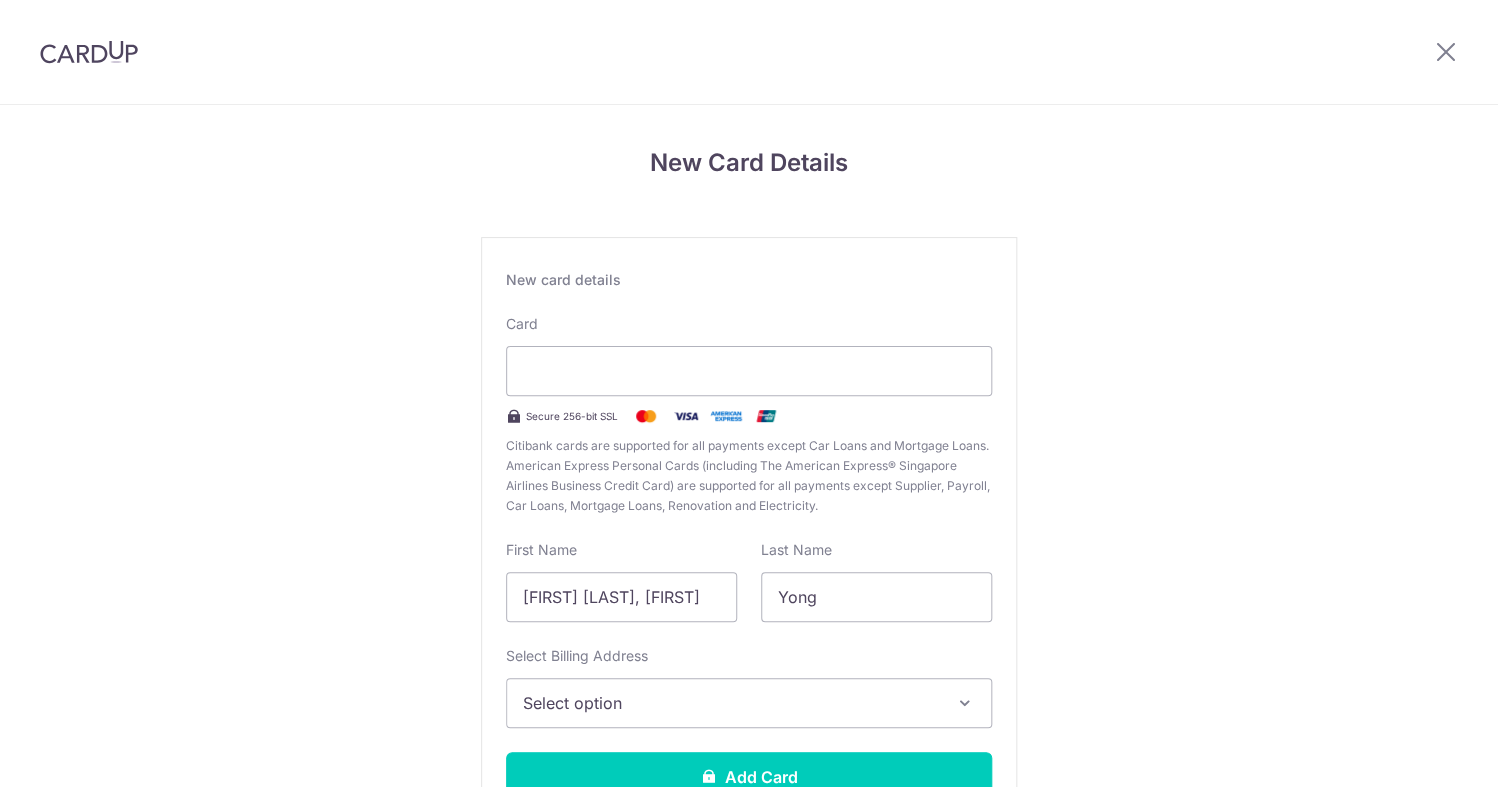 scroll, scrollTop: 0, scrollLeft: 0, axis: both 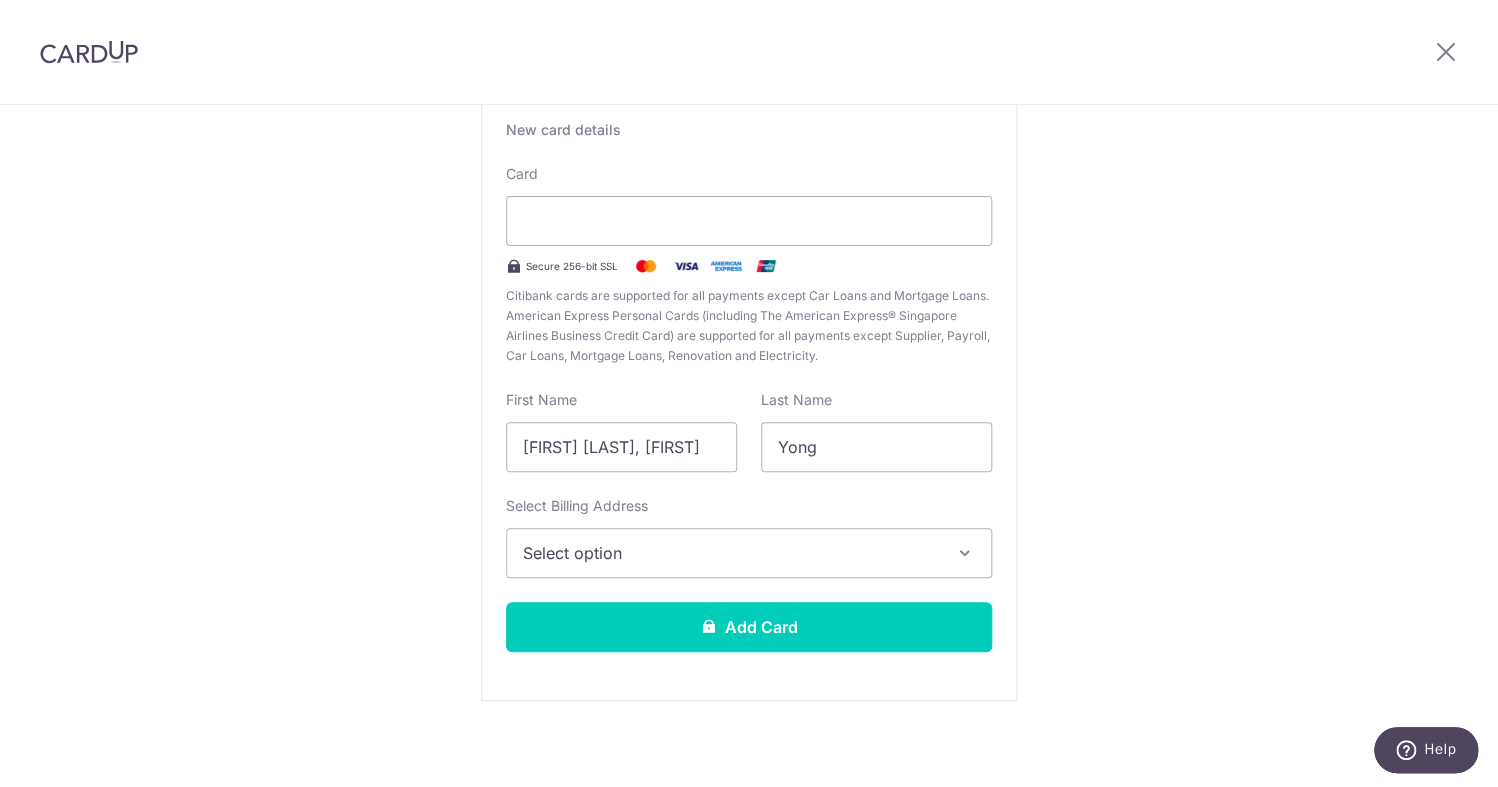 click on "Select option" at bounding box center (731, 553) 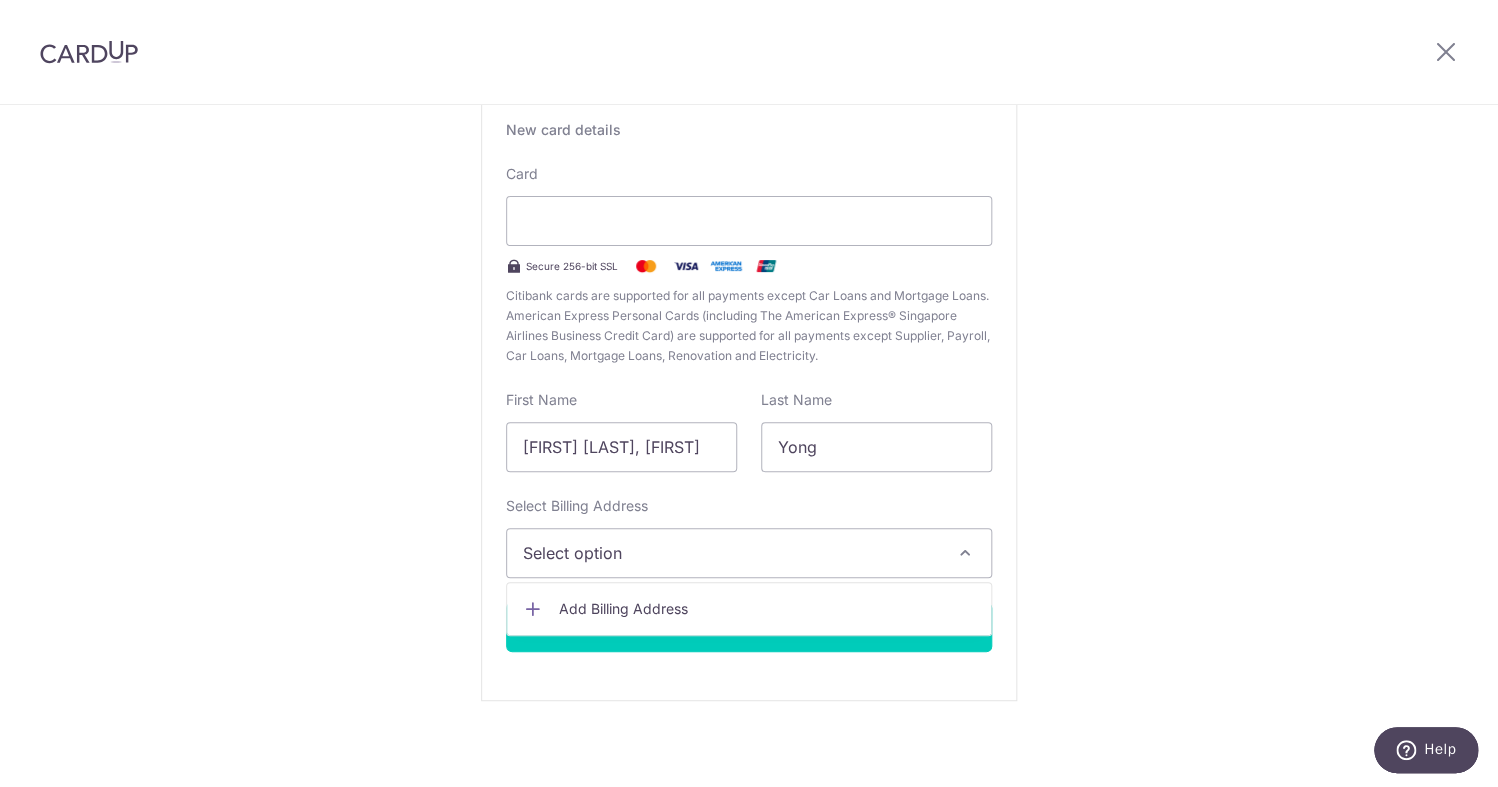 click on "New card details
Card
Secure 256-bit SSL
Citibank cards are supported for all payments except Car Loans and Mortgage Loans. American Express Personal Cards (including The American Express® Singapore Airlines Business Credit Card) are supported for all payments except Supplier, Payroll, Car Loans, Mortgage Loans, Renovation and Electricity.
First Name
Wei Kiat, Gary
Last Name
Yong
Select Billing Address
Select option
Add Billing Address" at bounding box center [749, 394] 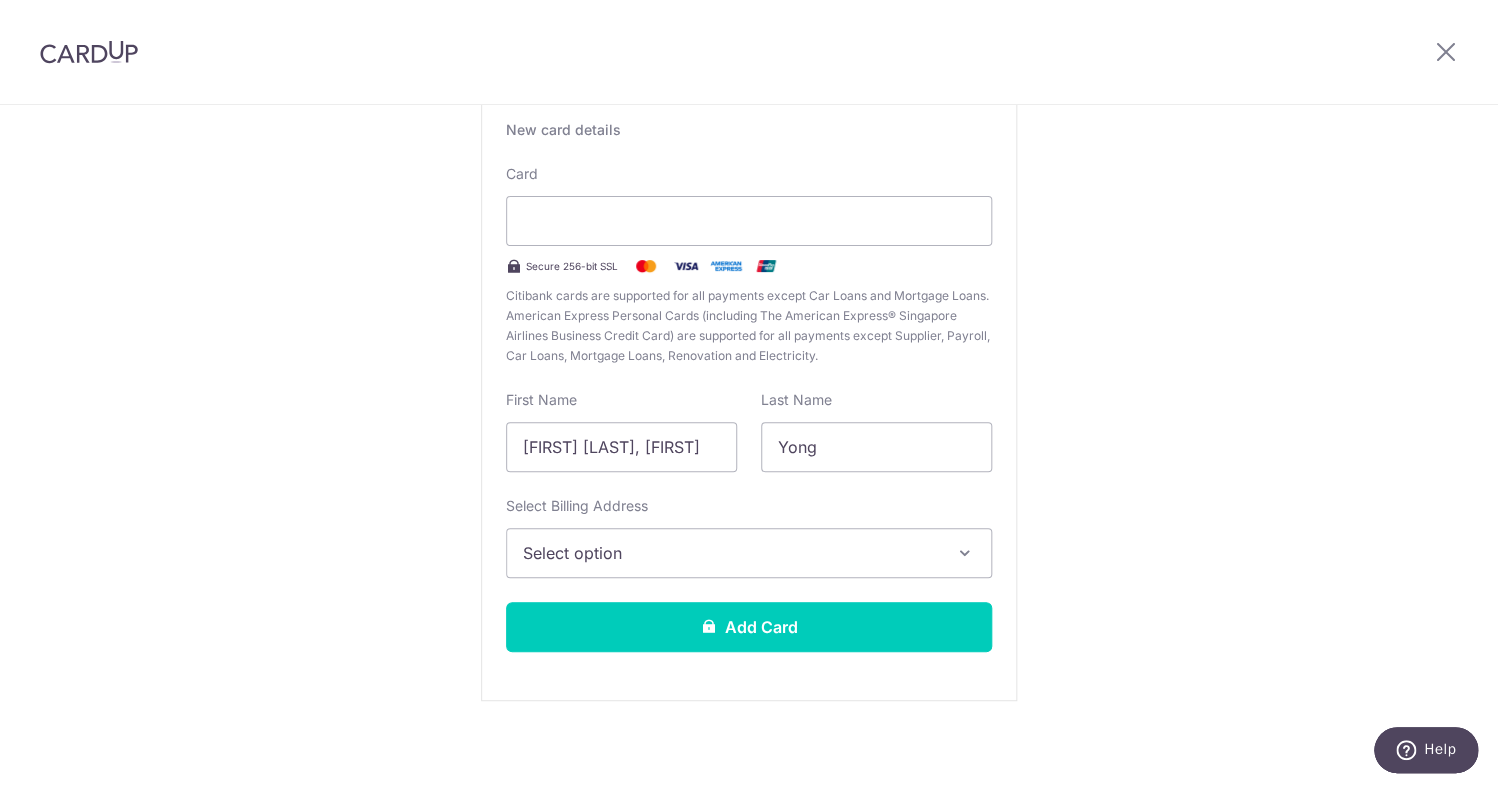 click on "New card details
Card
Secure 256-bit SSL
Citibank cards are supported for all payments except Car Loans and Mortgage Loans. American Express Personal Cards (including The American Express® Singapore Airlines Business Credit Card) are supported for all payments except Supplier, Payroll, Car Loans, Mortgage Loans, Renovation and Electricity.
First Name
Wei Kiat, Gary
Last Name
Yong
Select Billing Address
Select option
Add Billing Address" at bounding box center [749, 394] 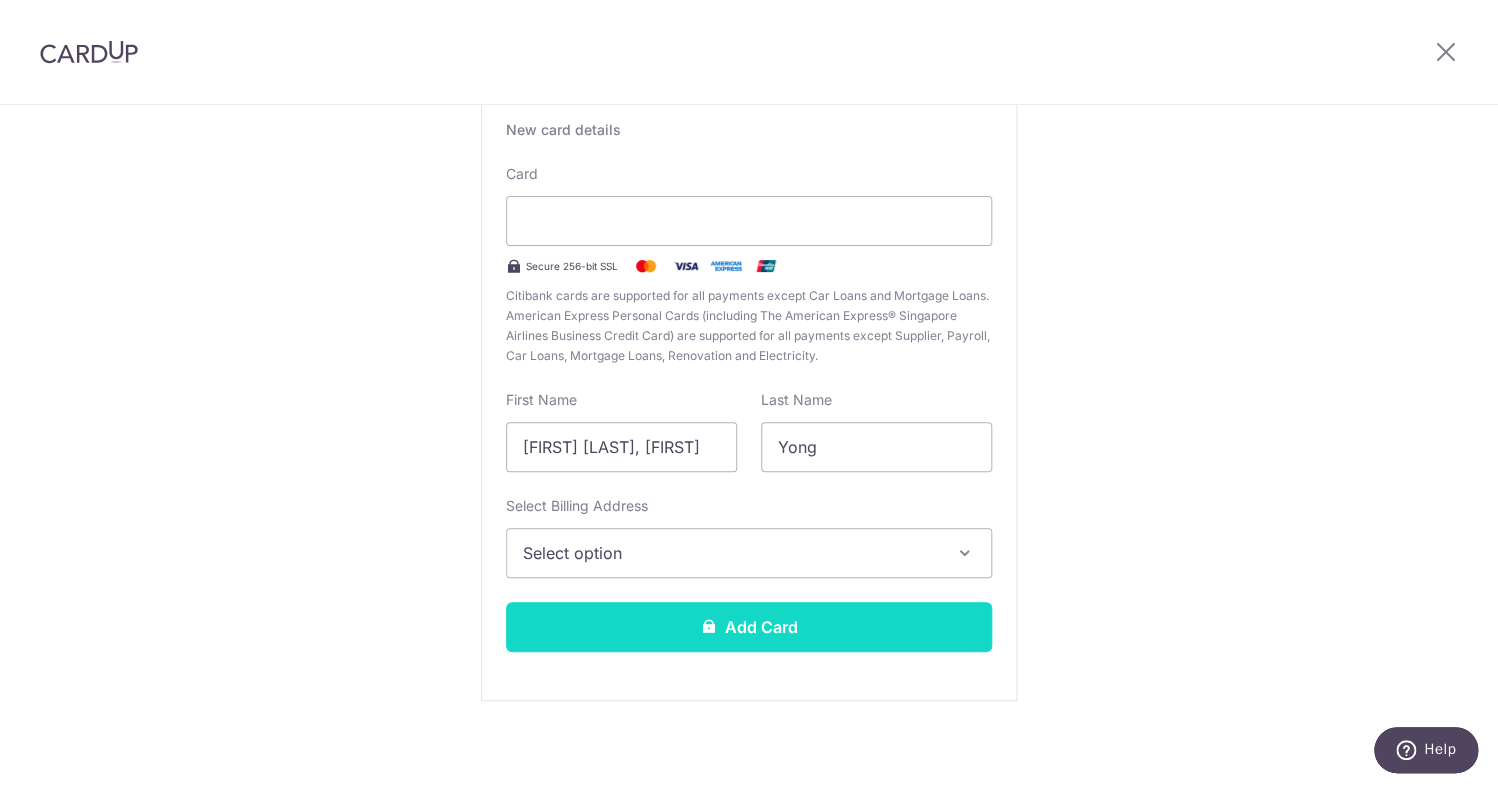 click on "Add Card" at bounding box center [749, 627] 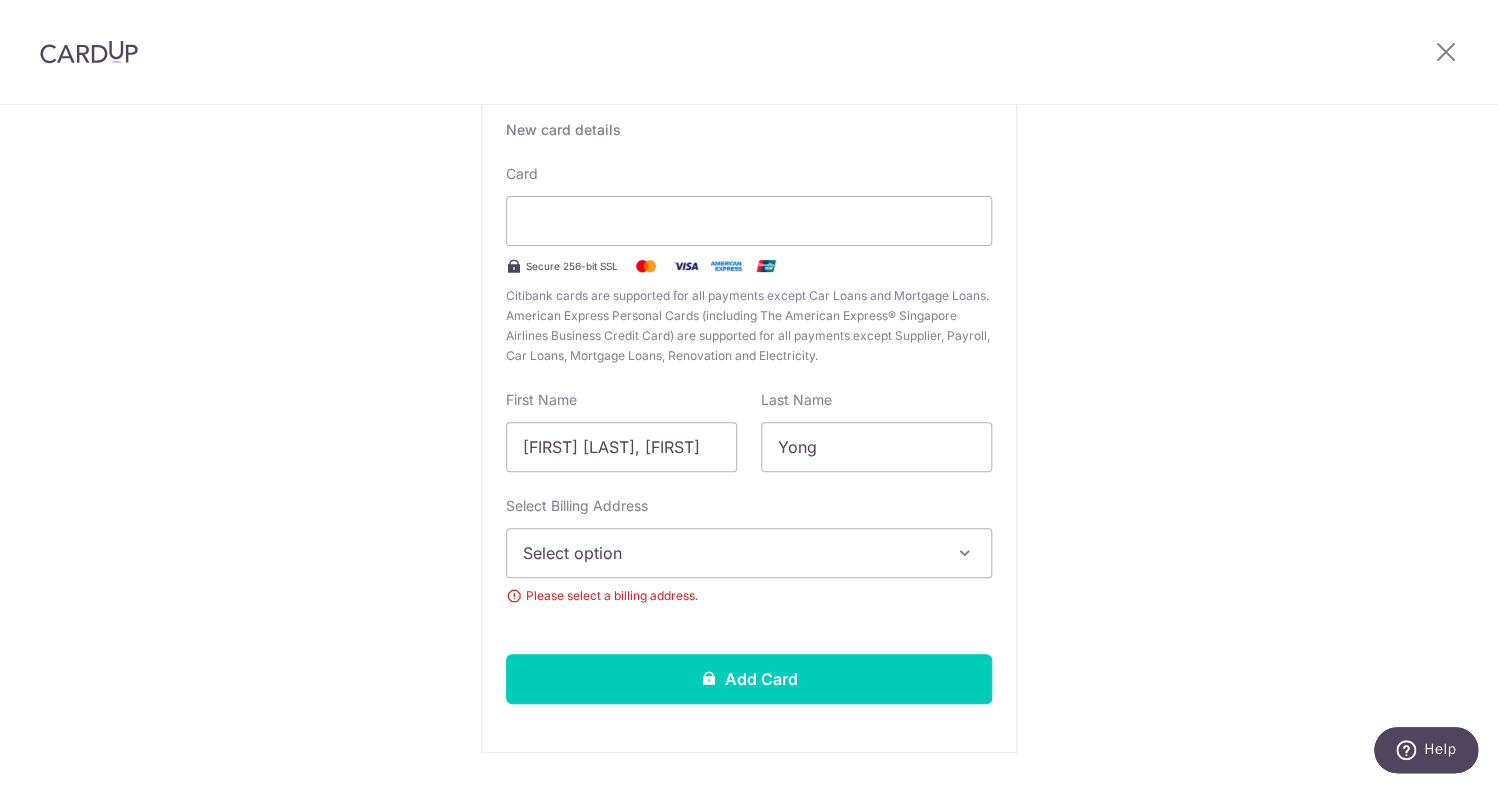 click on "Select option" at bounding box center [749, 553] 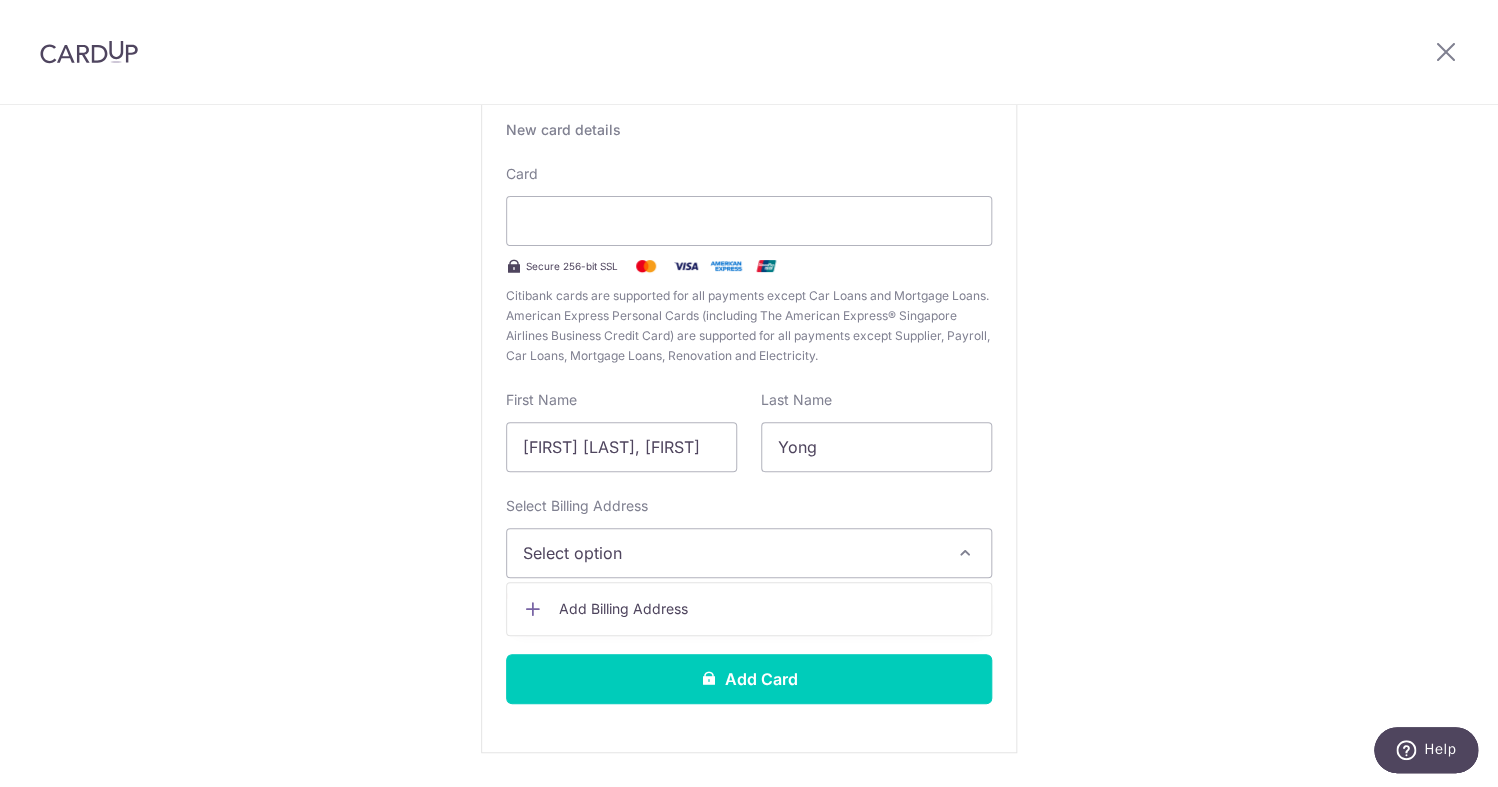 click on "Add Billing Address" at bounding box center [767, 609] 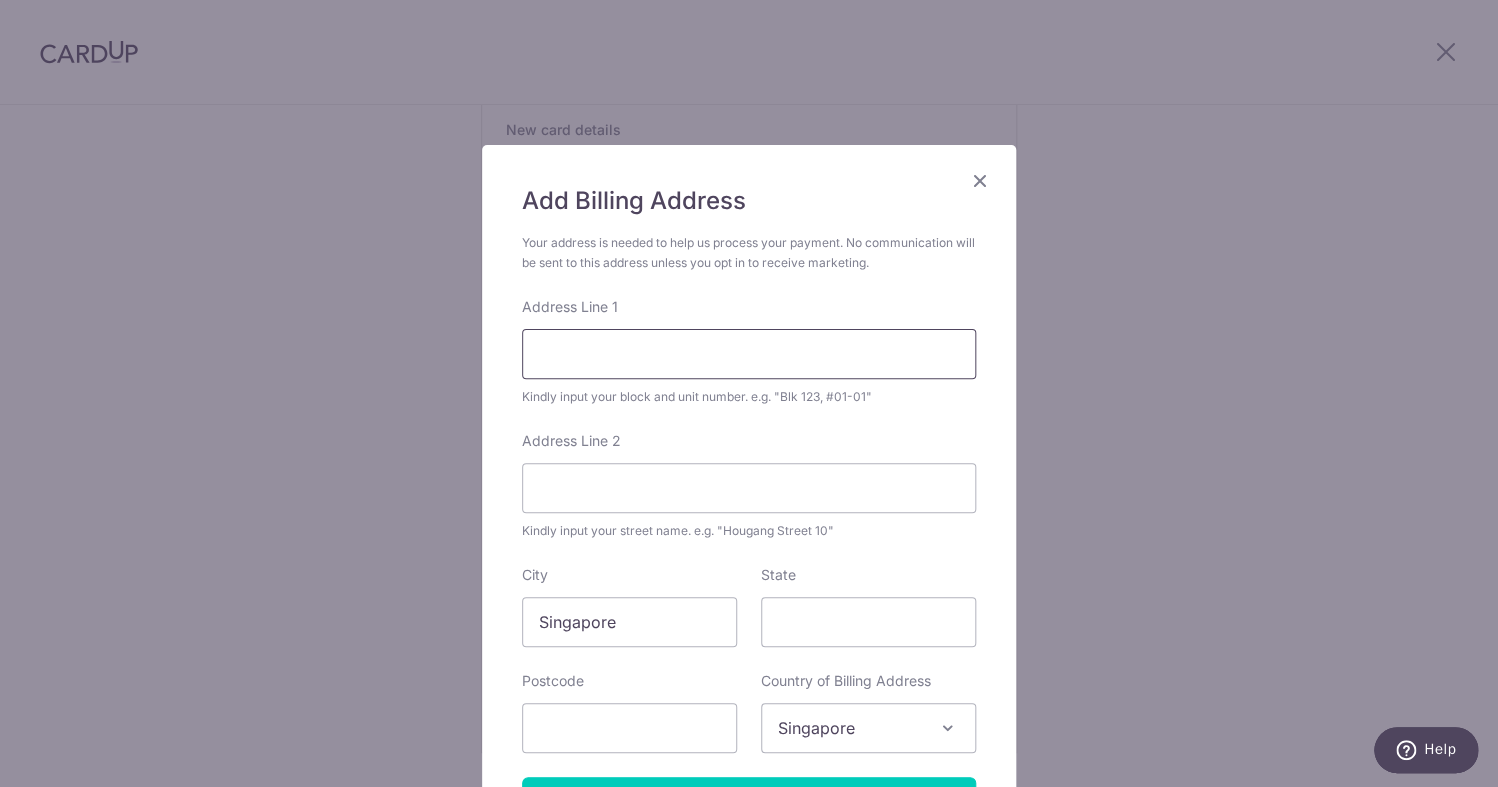 click on "Address Line 1" at bounding box center (749, 354) 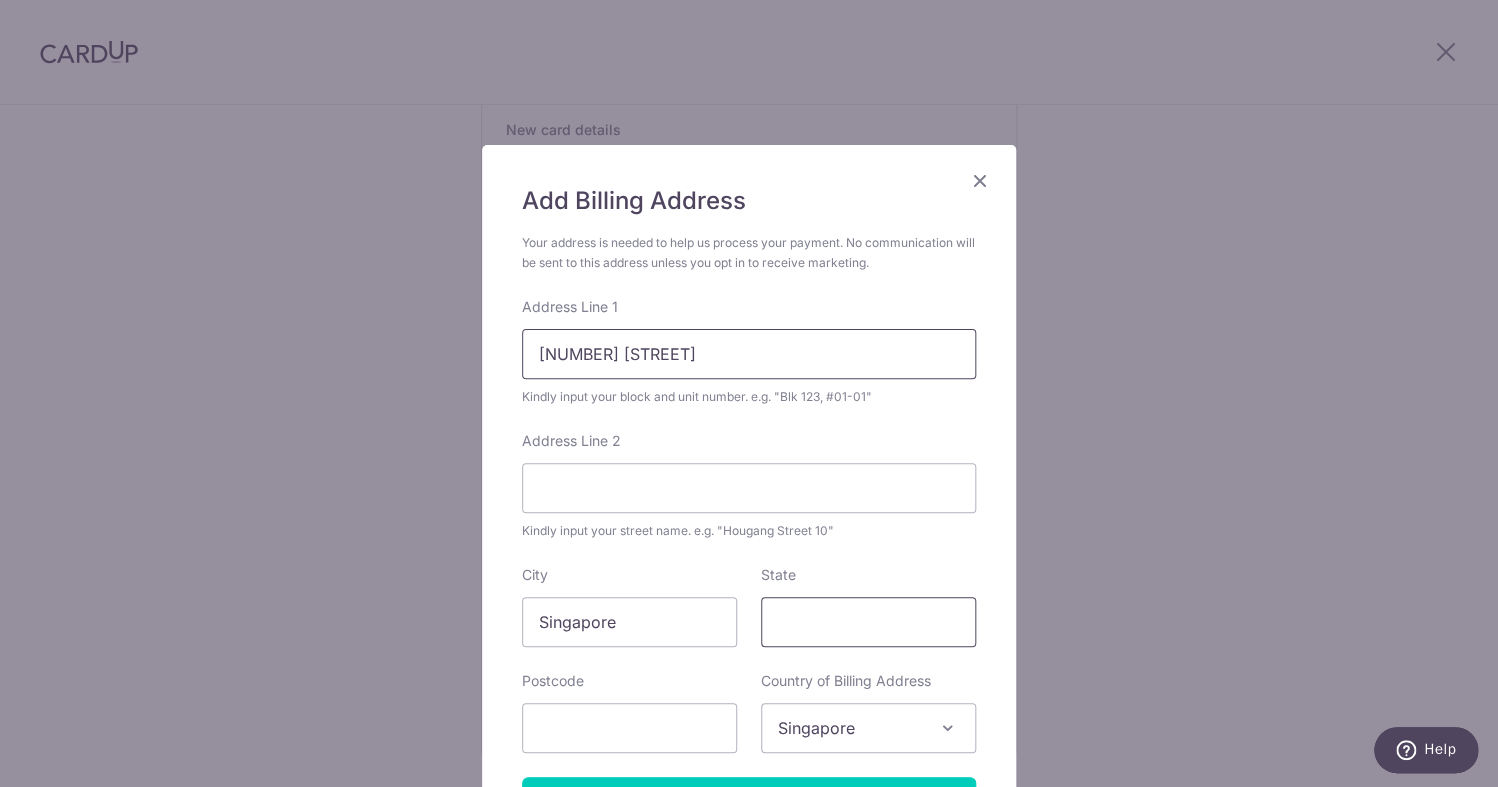 type on "17 Luxus Hill View" 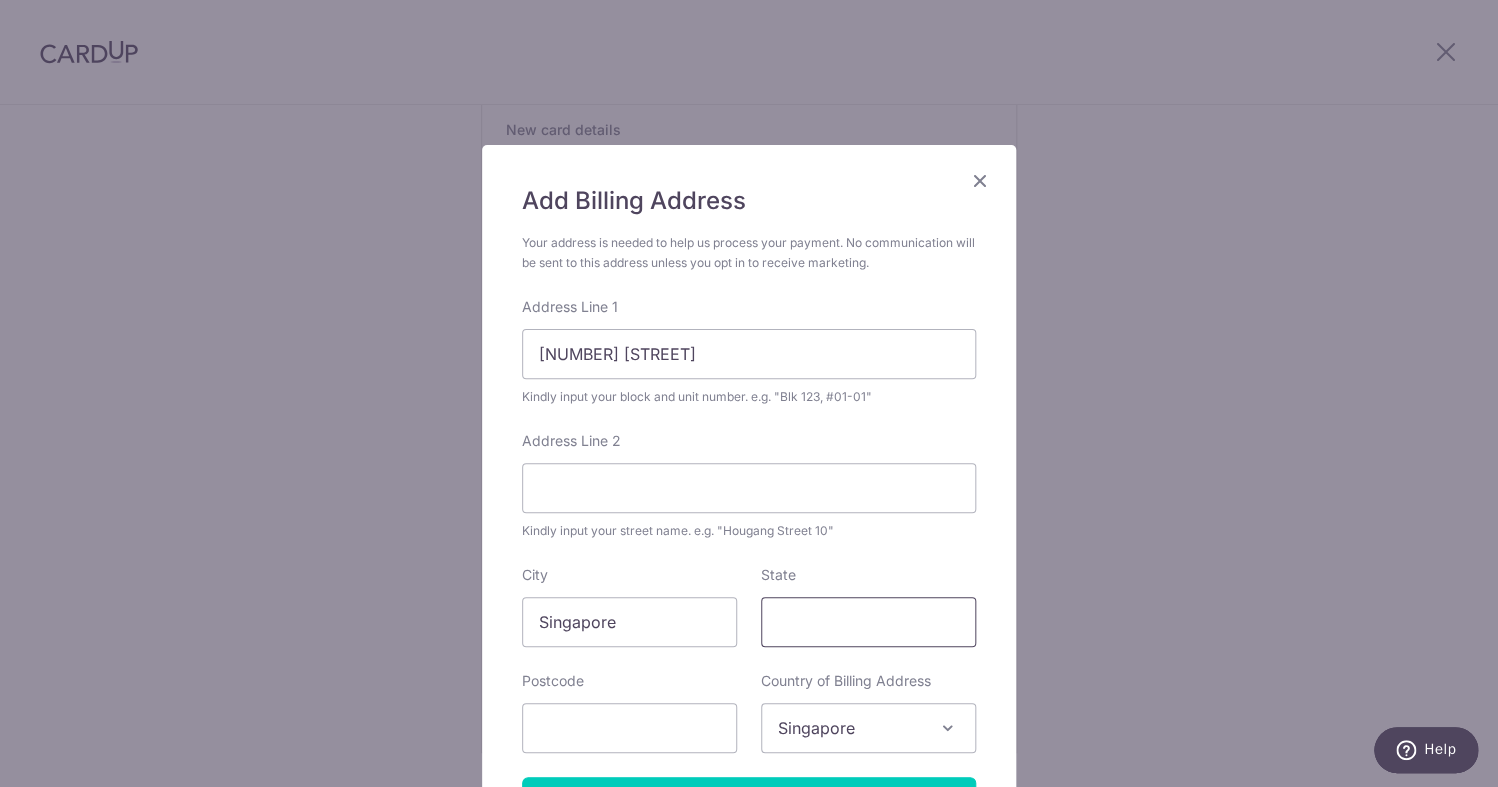click on "State" at bounding box center [868, 622] 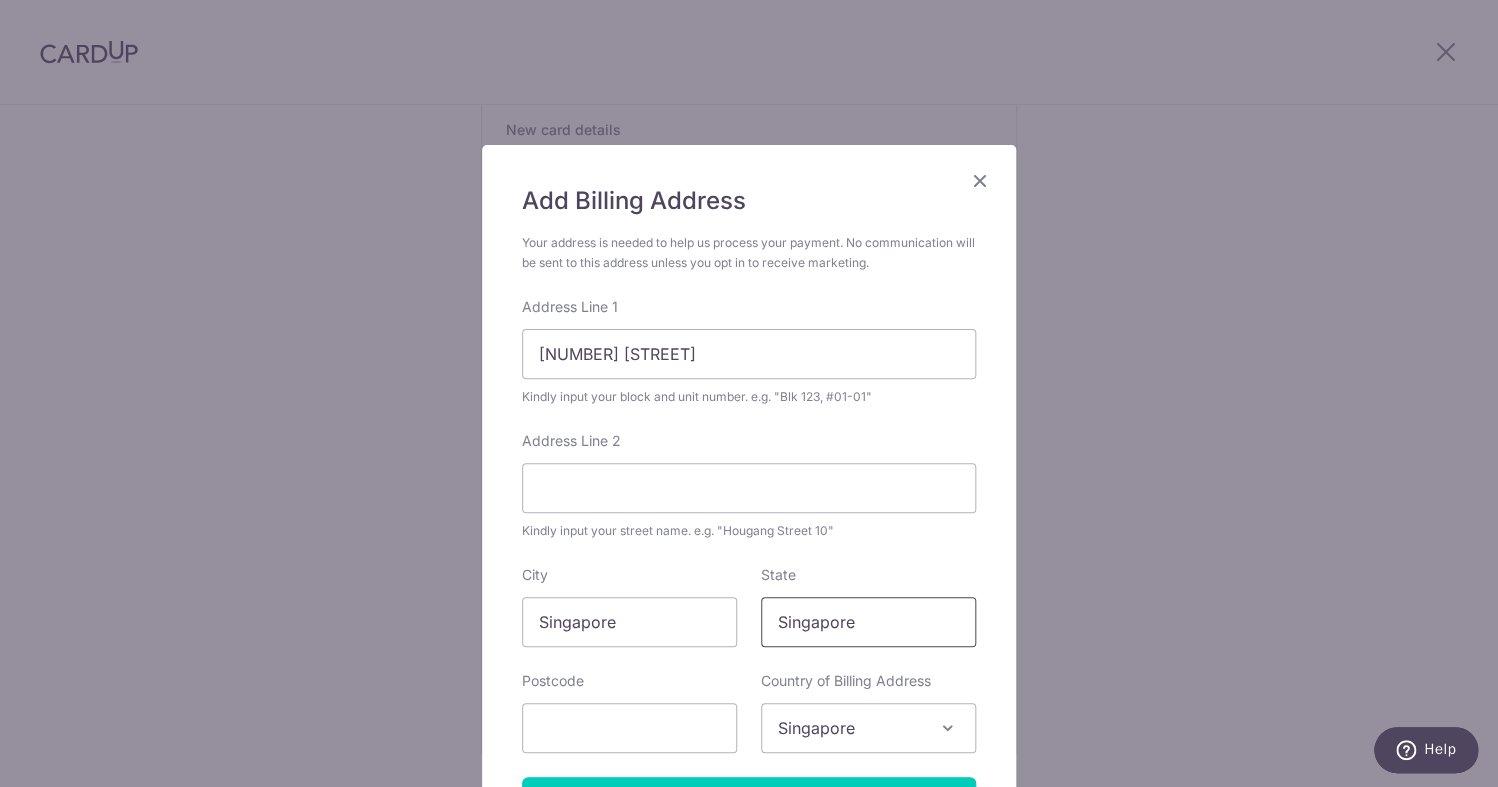 type on "Singapore" 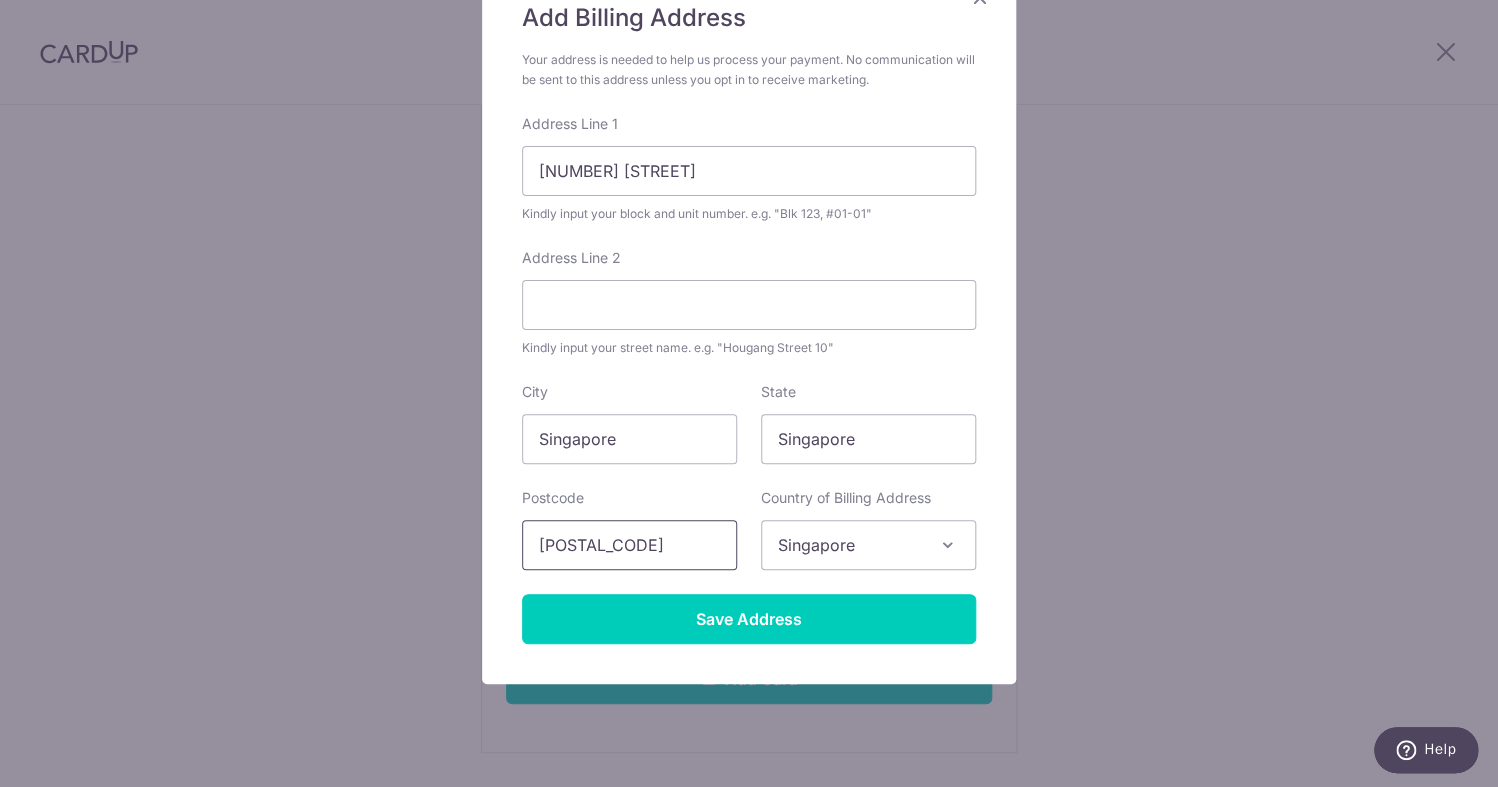 scroll, scrollTop: 225, scrollLeft: 0, axis: vertical 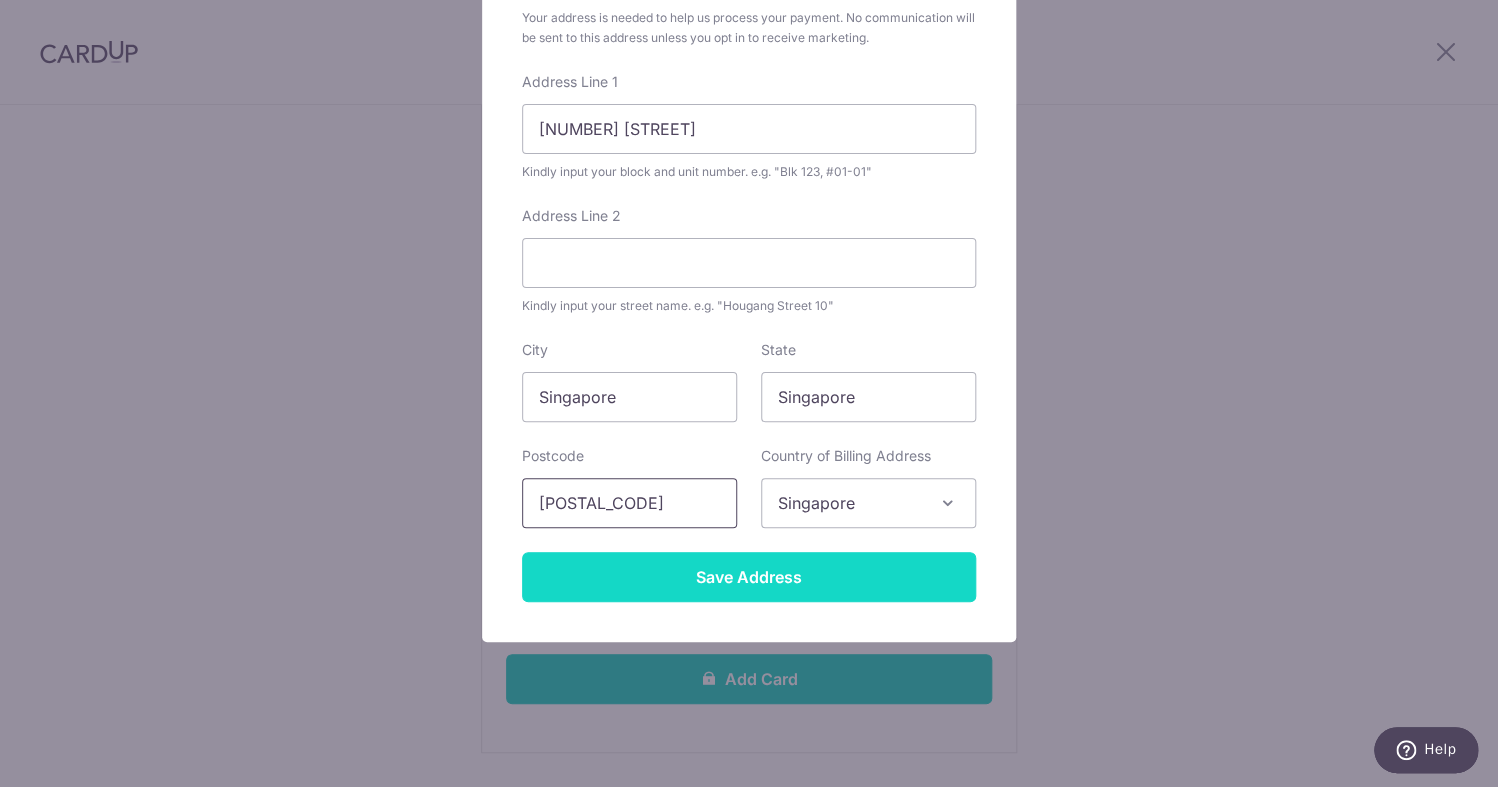 type on "804512" 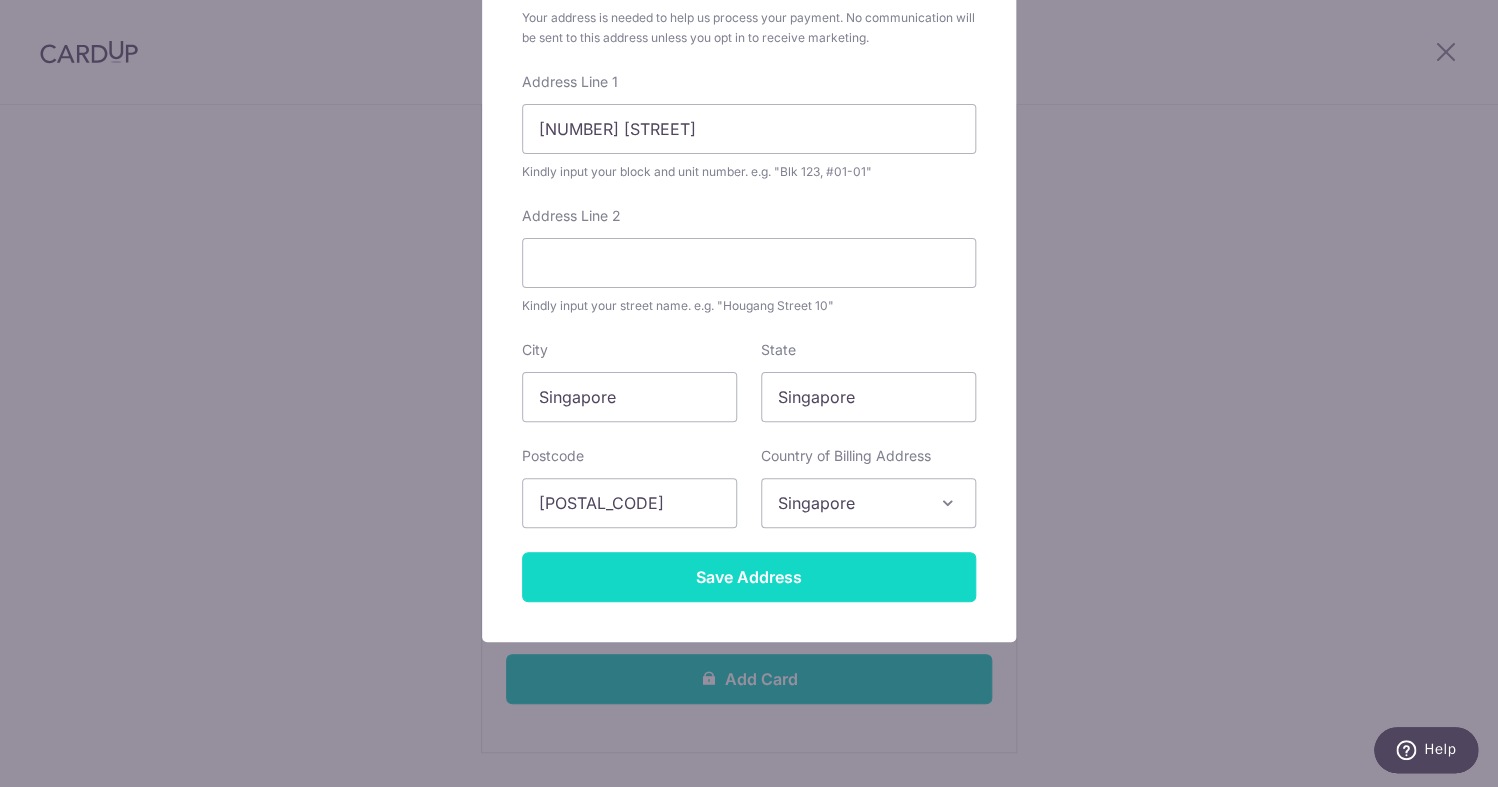 click on "Save Address" at bounding box center [749, 577] 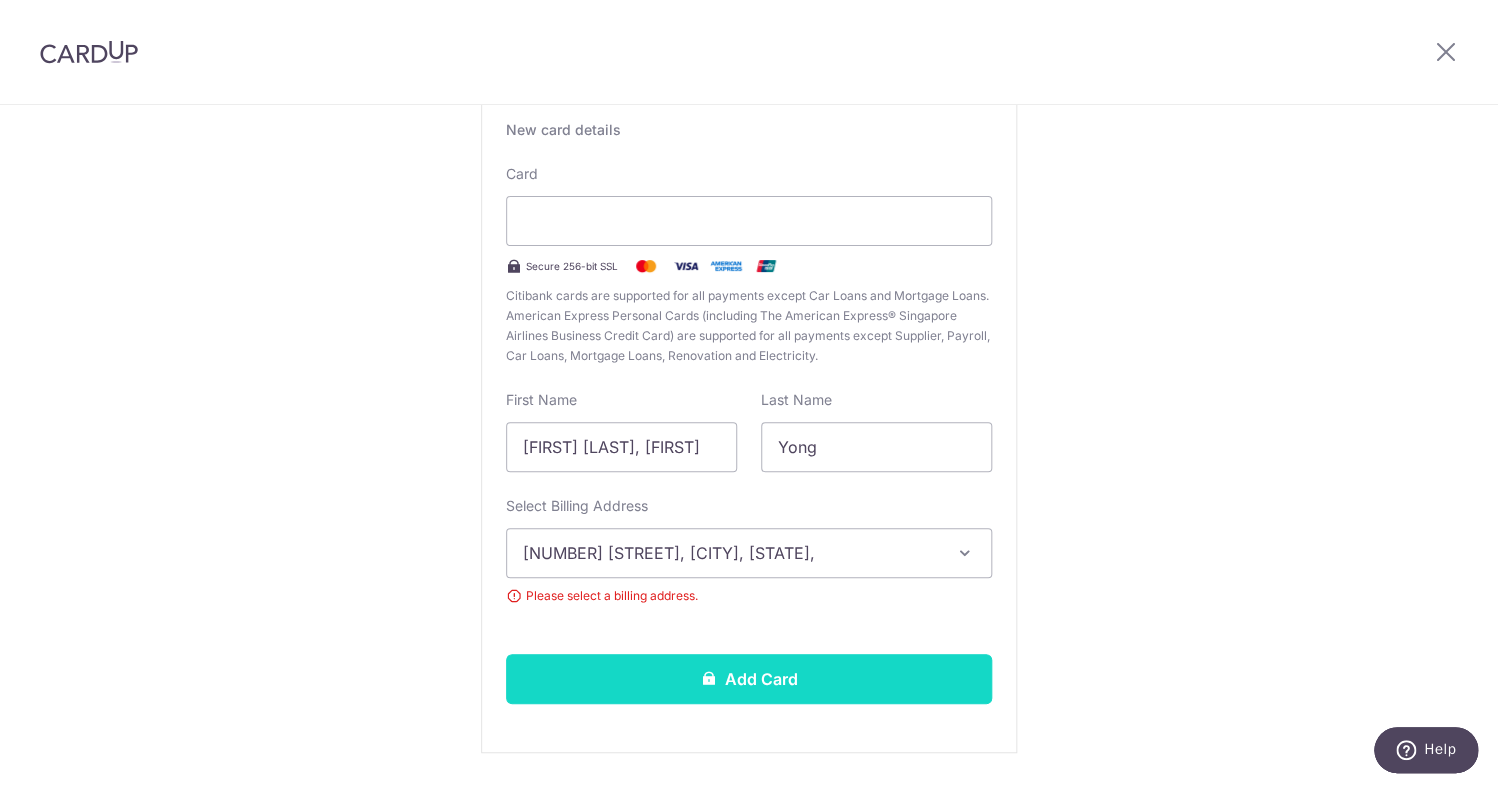 click on "Add Card" at bounding box center [749, 679] 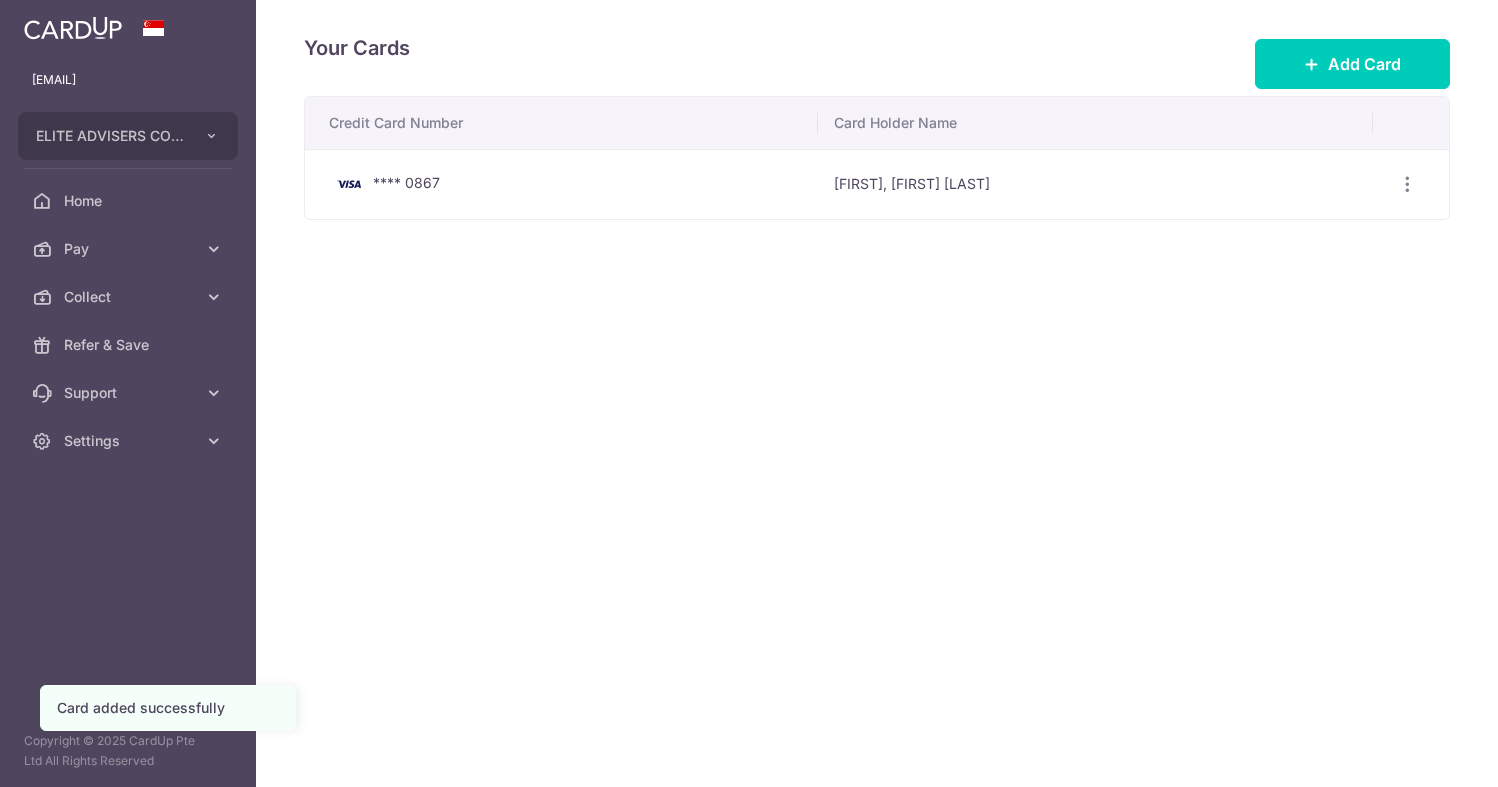scroll, scrollTop: 0, scrollLeft: 0, axis: both 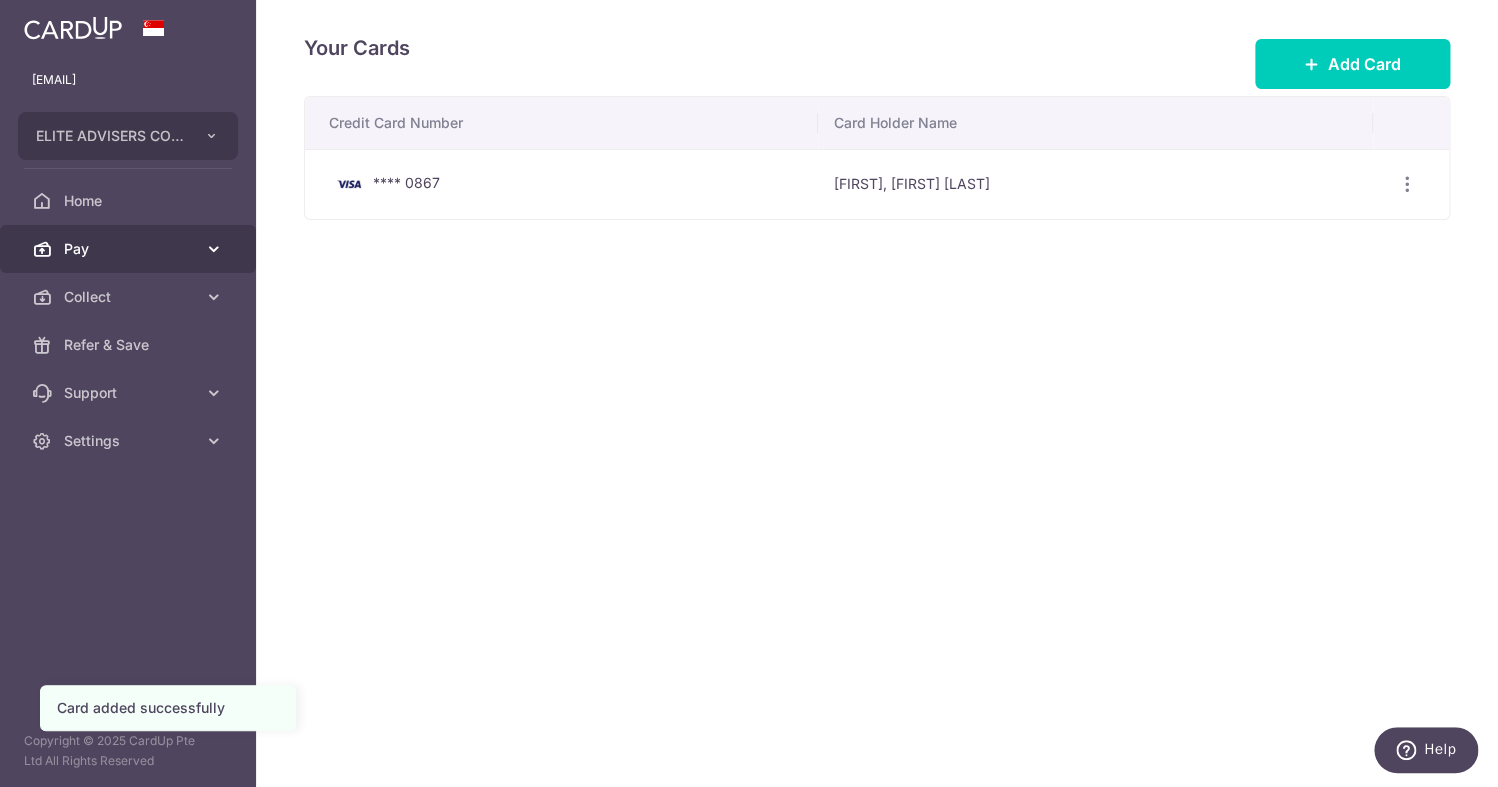 click on "Pay" at bounding box center (128, 249) 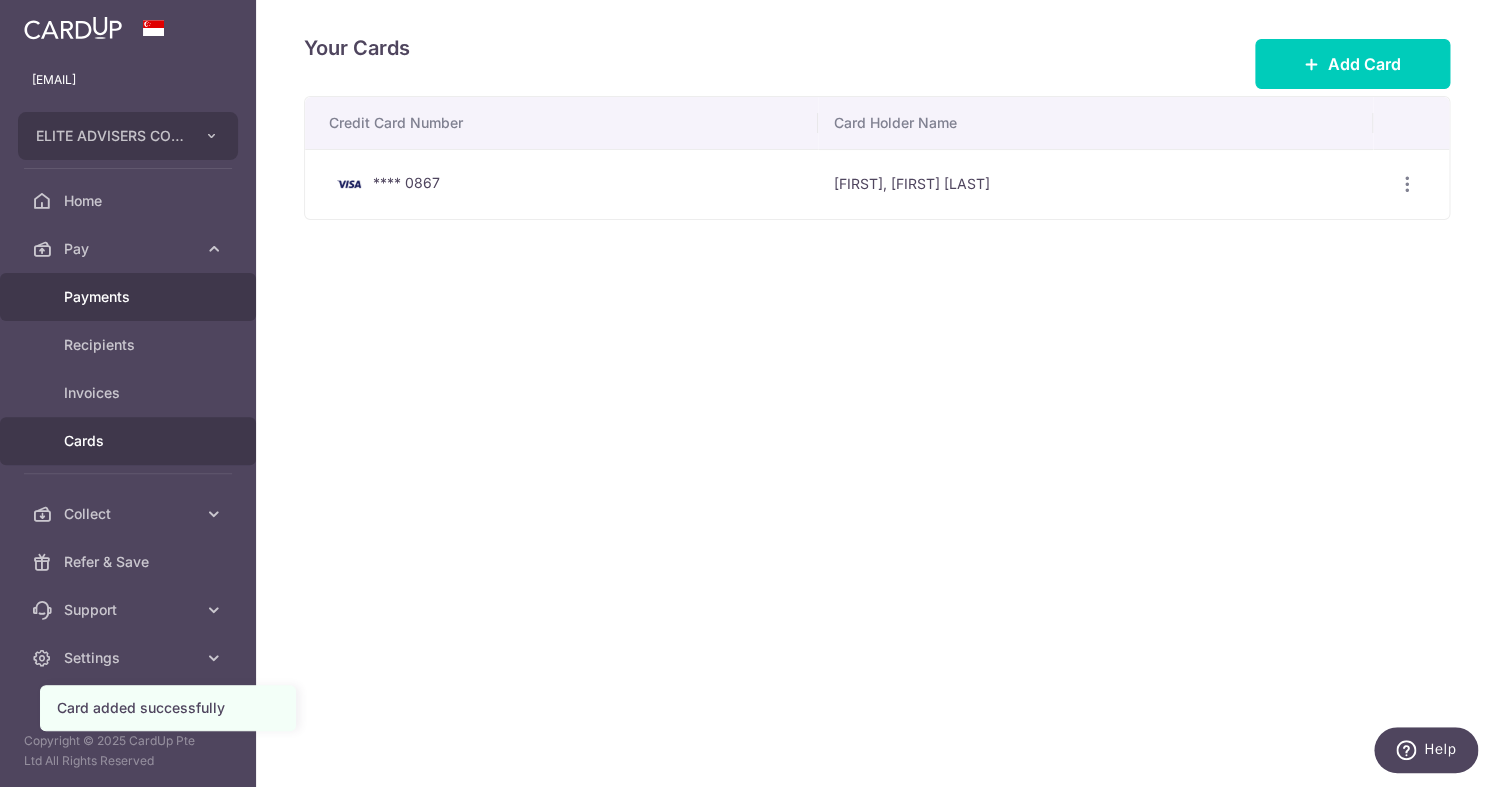click on "Payments" at bounding box center [128, 297] 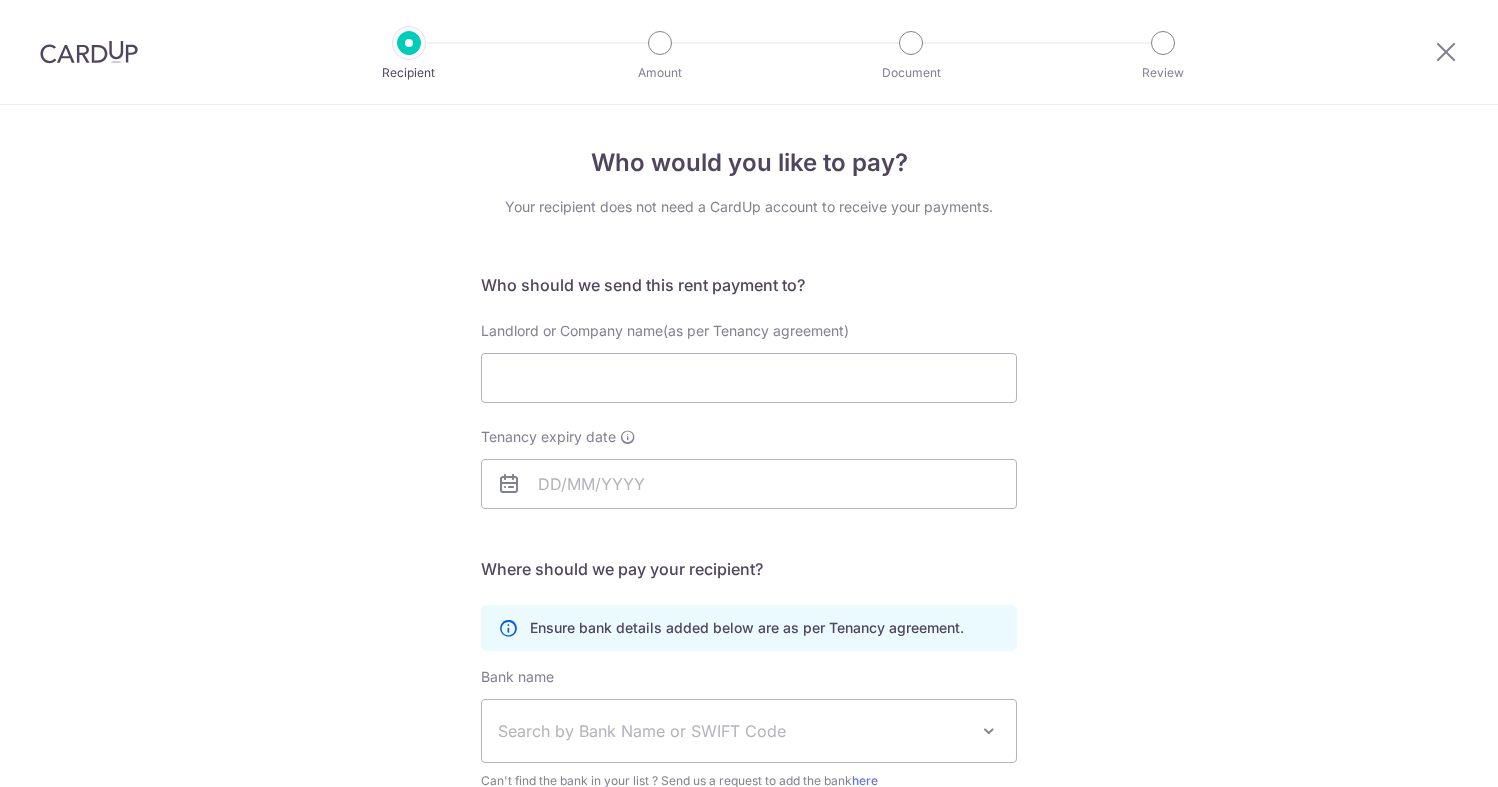 scroll, scrollTop: 0, scrollLeft: 0, axis: both 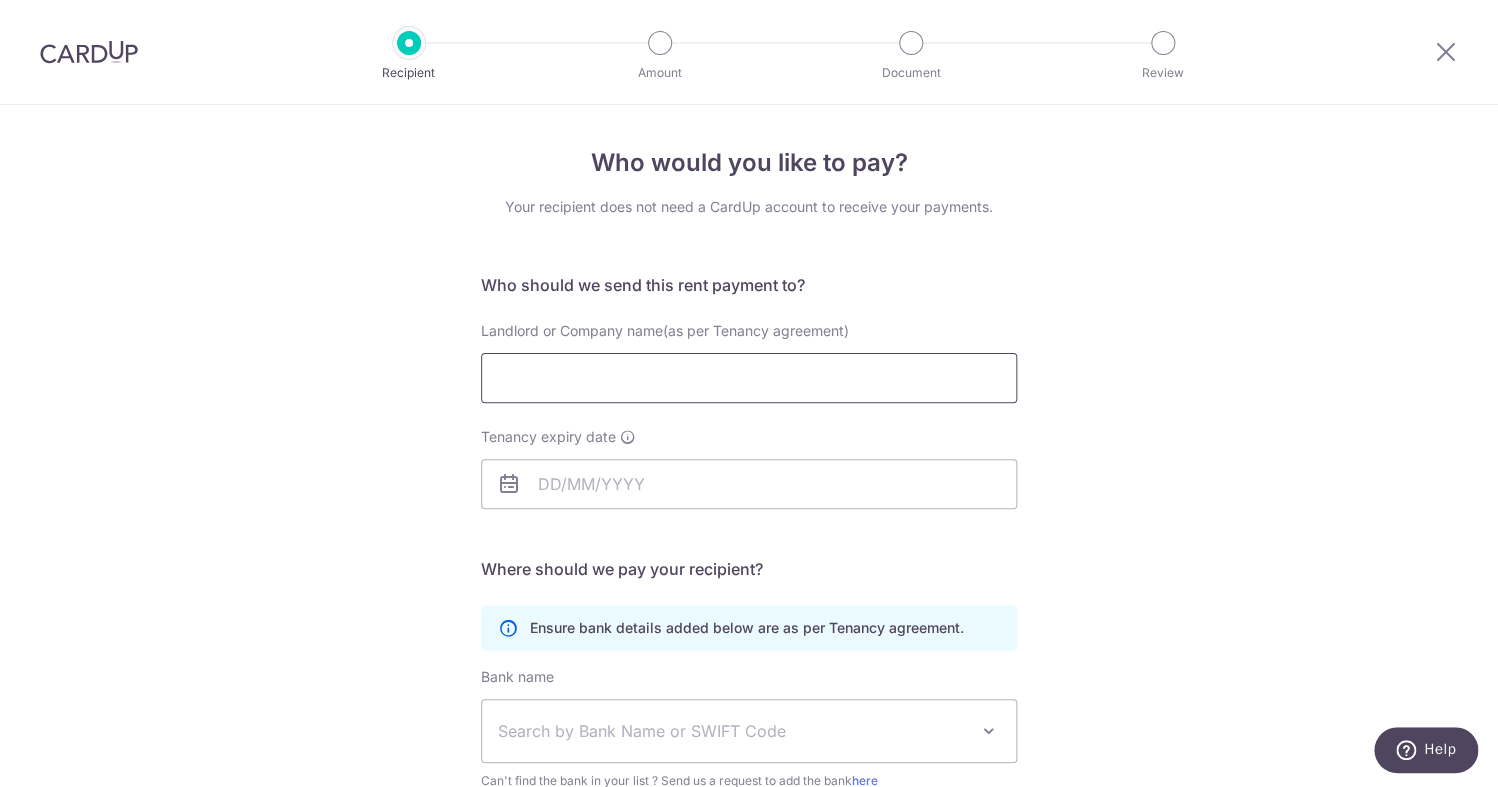 click on "Landlord or Company name(as per Tenancy agreement)" at bounding box center [749, 378] 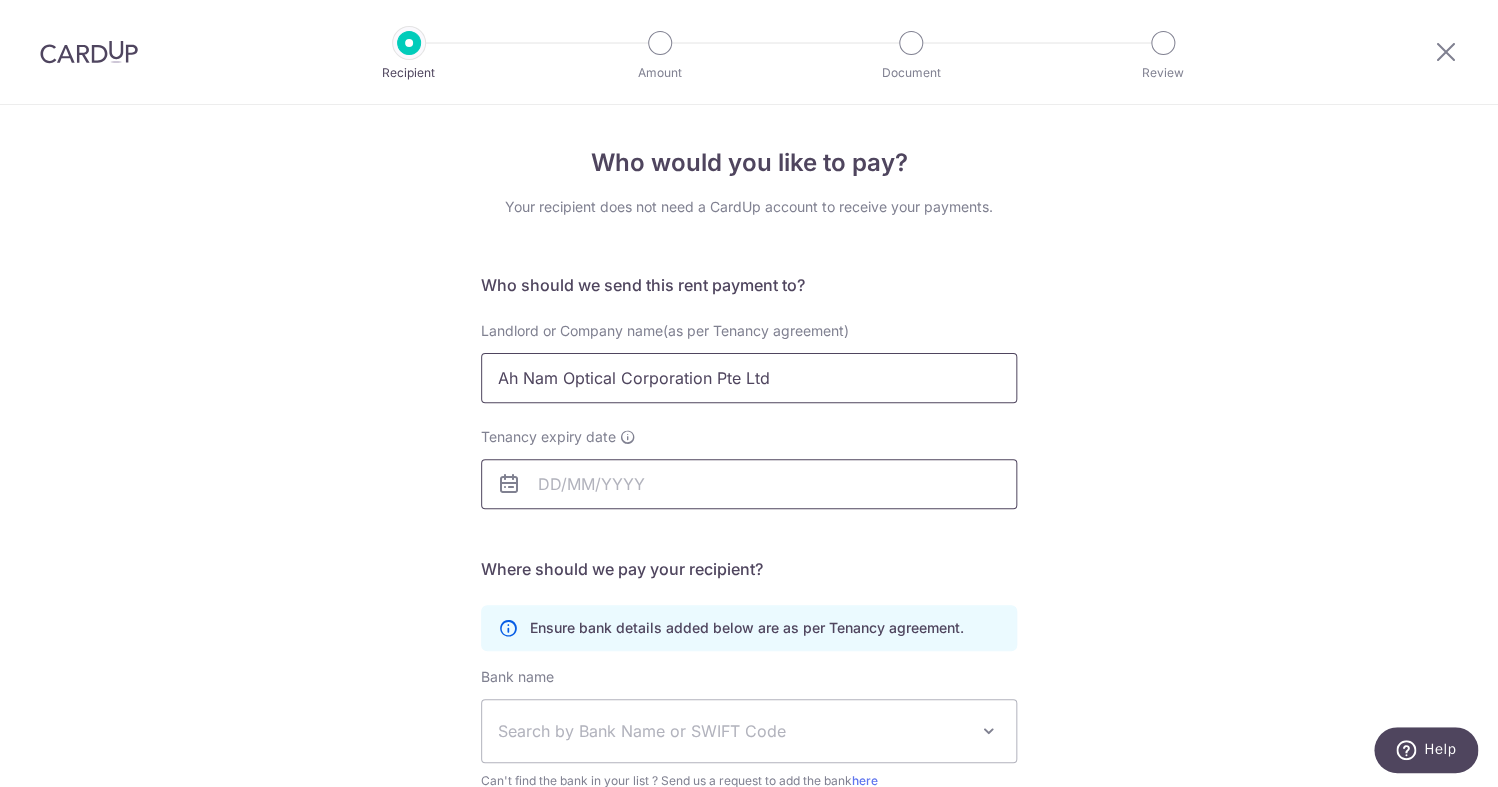 type on "Ah Nam Optical Corporation Pte Ltd" 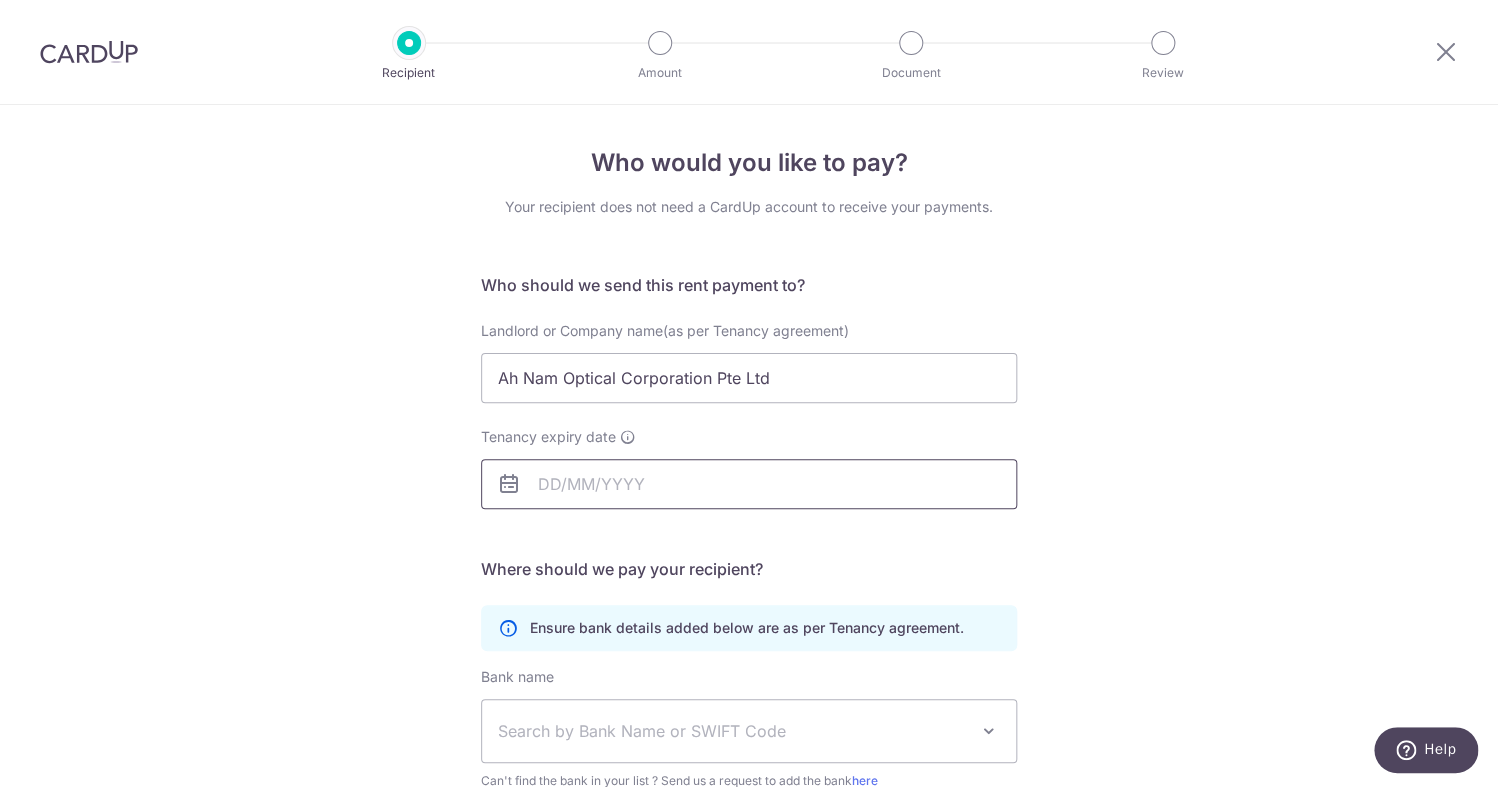 click on "Tenancy expiry date" at bounding box center [749, 484] 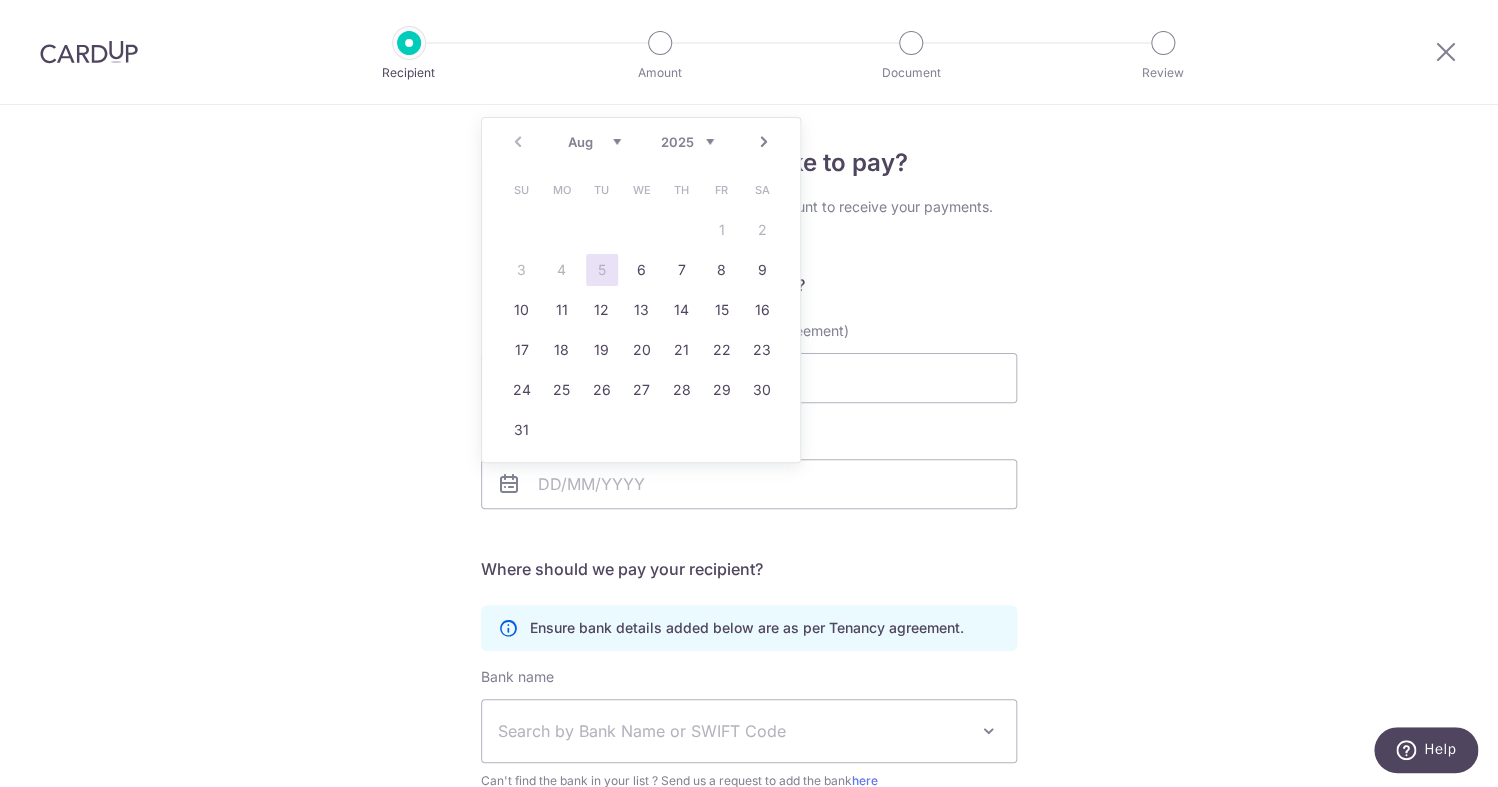 click on "Prev Next Aug Sep Oct Nov Dec 2025 2026 2027 2028 2029 2030 2031 2032 2033 2034 2035" at bounding box center (641, 142) 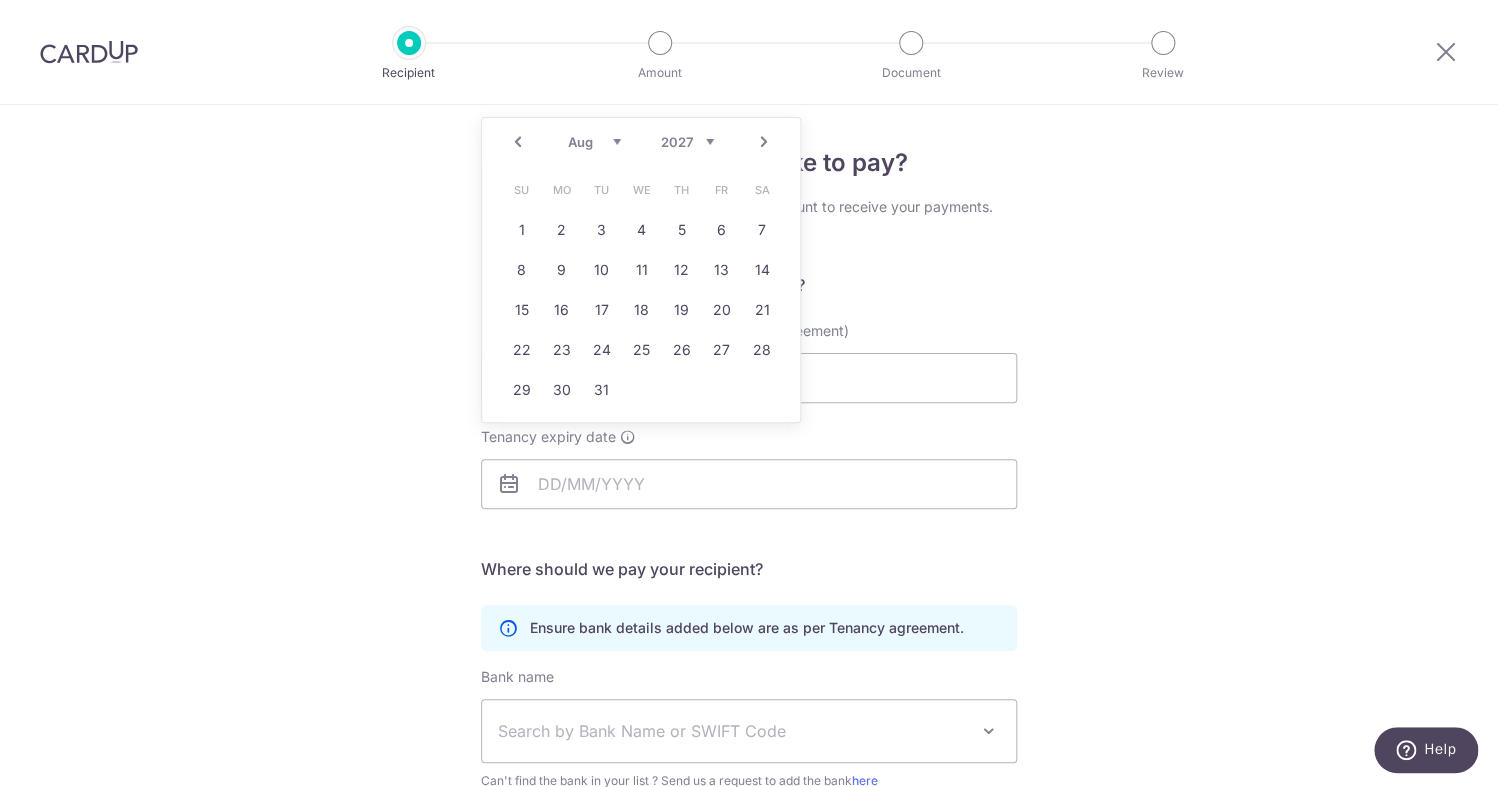 click on "Jan Feb Mar Apr May Jun Jul Aug Sep Oct Nov Dec" at bounding box center [594, 142] 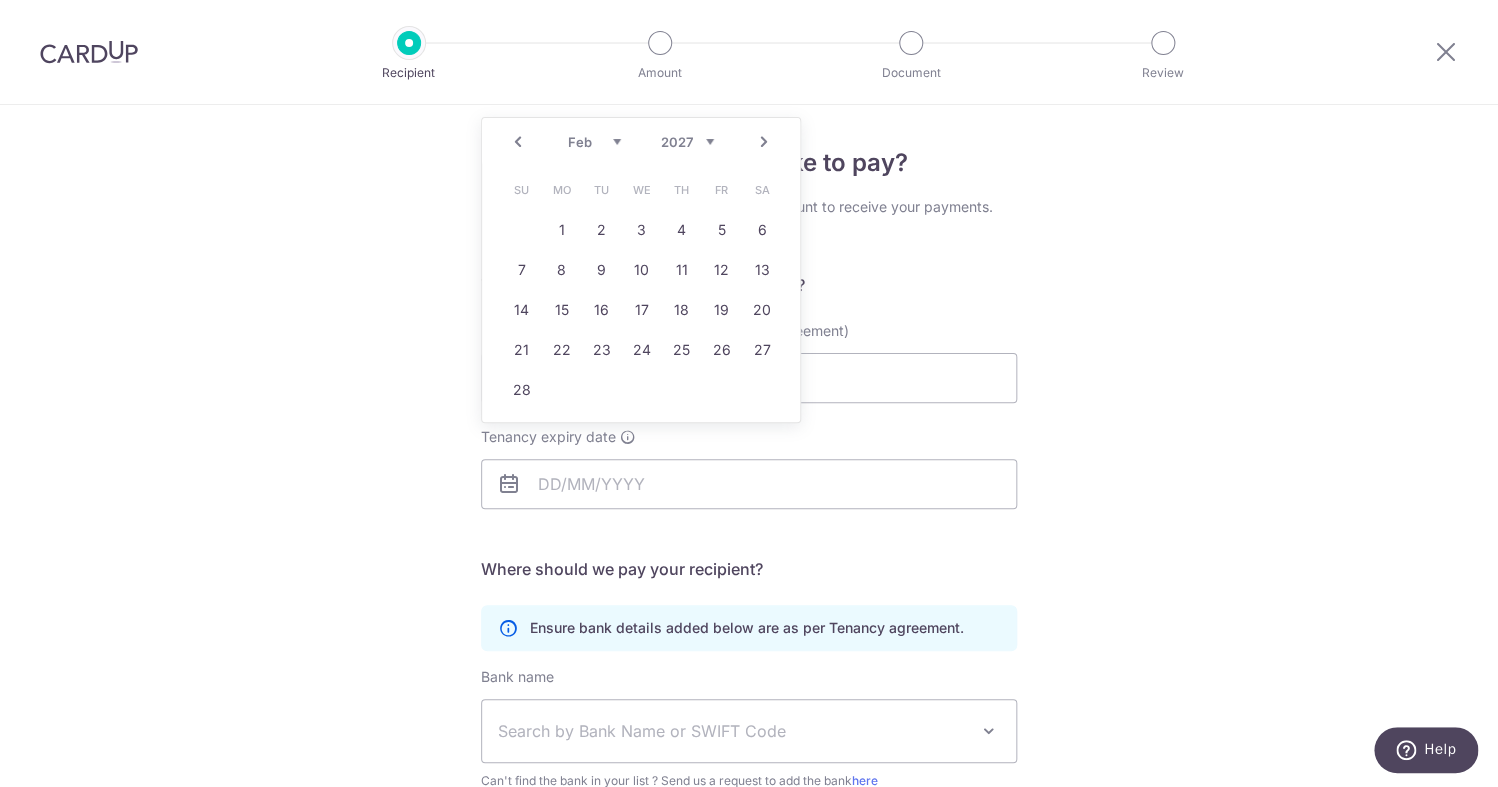 click on "21" at bounding box center [522, 350] 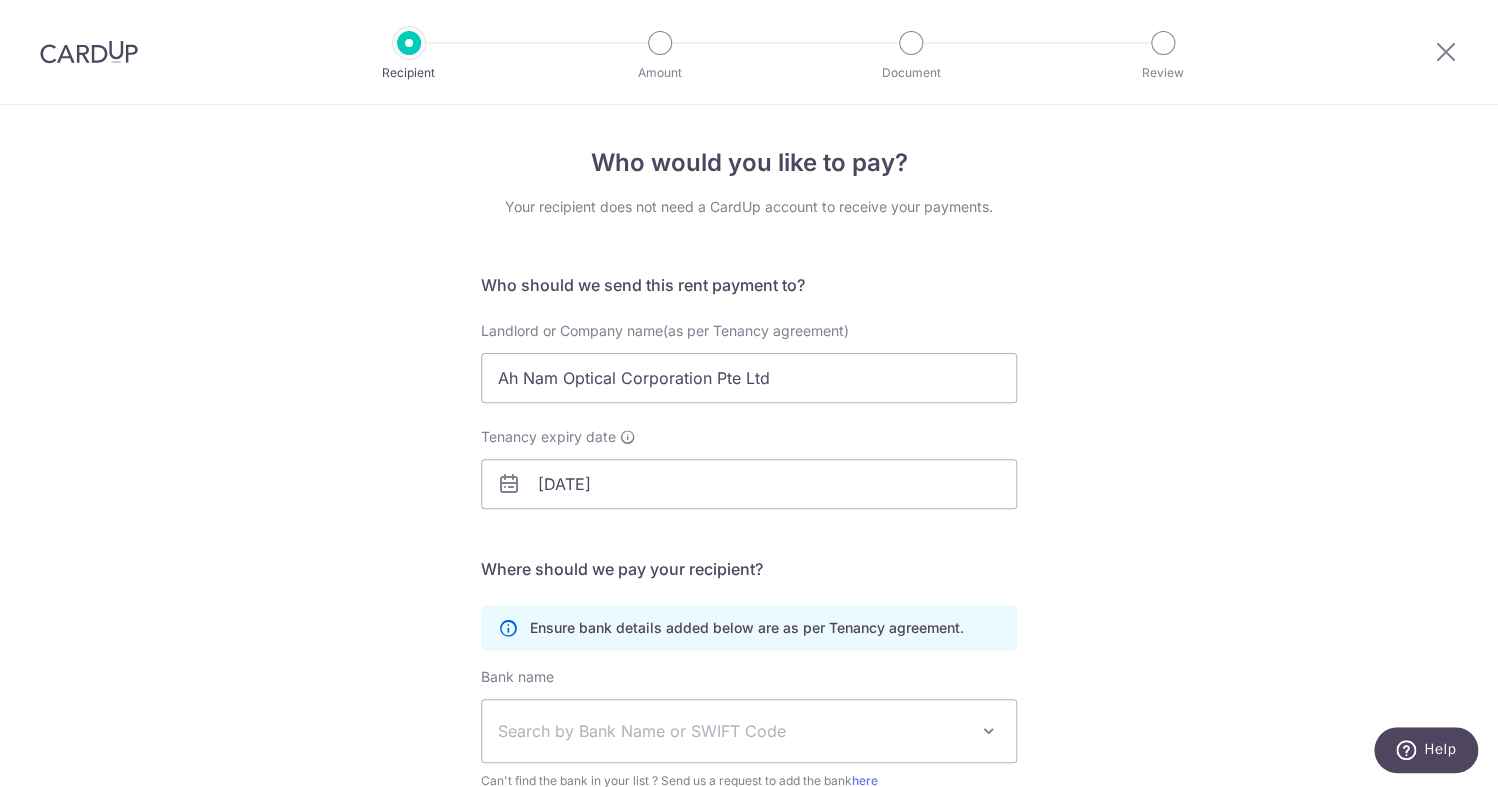 click on "Who would you like to pay?
Your recipient does not need a CardUp account to receive your payments.
Who should we send this rent payment to?
Landlord or Company name(as per Tenancy agreement)
Ah Nam Optical Corporation Pte Ltd
Tenancy expiry date
21/02/2027
Translation missing: en.no key
URL
Telephone" at bounding box center [749, 581] 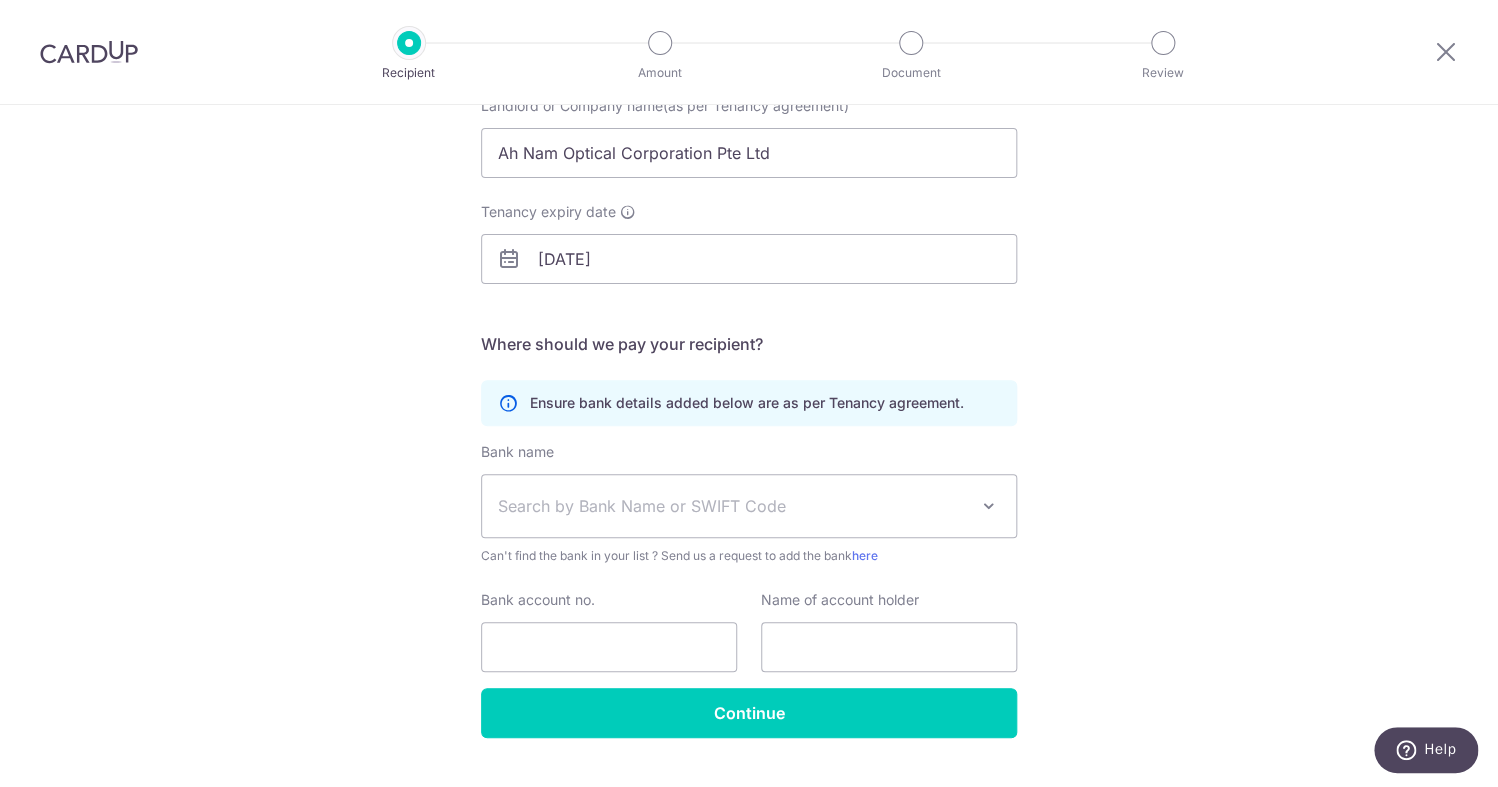 scroll, scrollTop: 270, scrollLeft: 0, axis: vertical 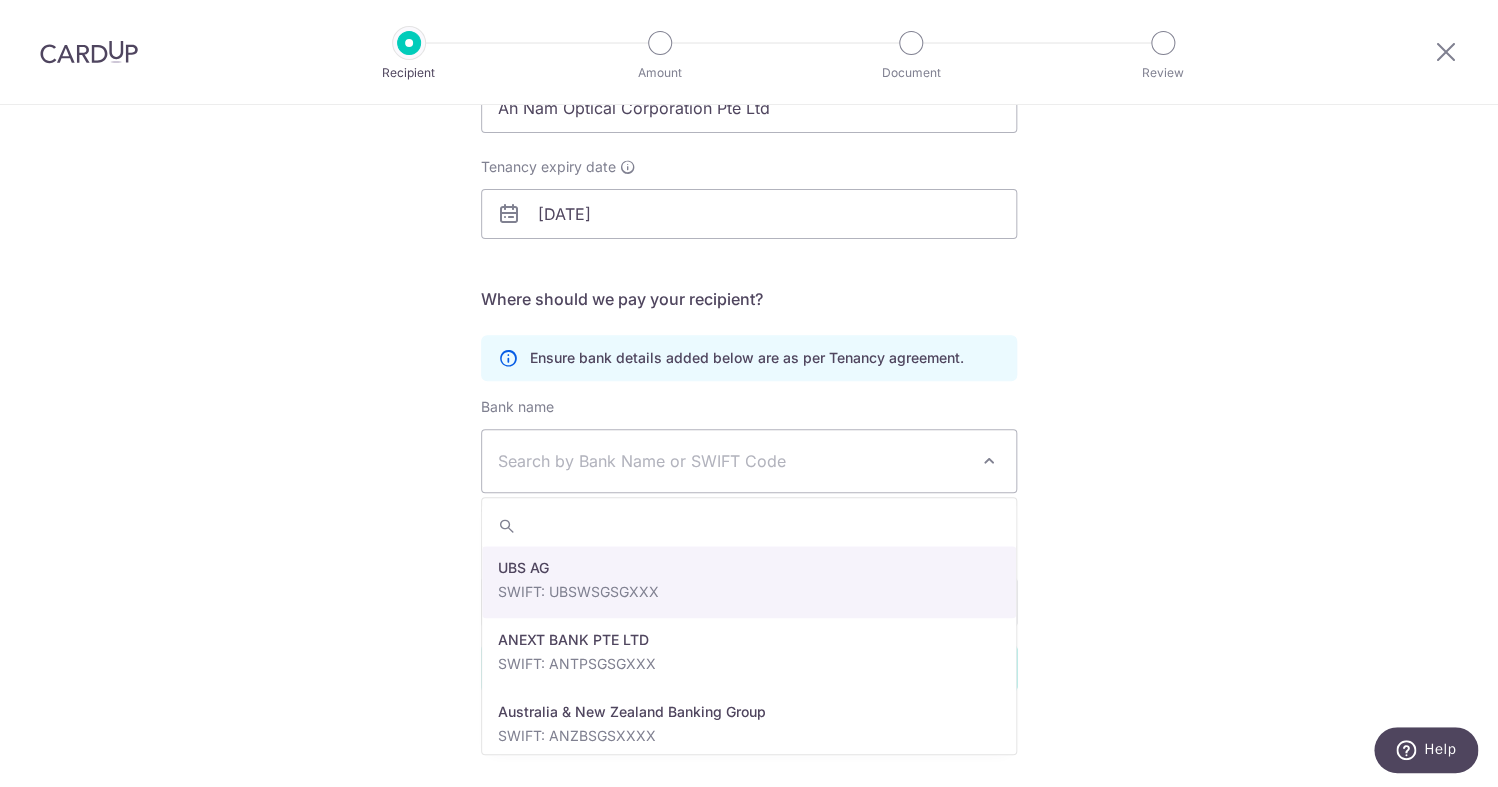 click on "Search by Bank Name or SWIFT Code" at bounding box center [749, 461] 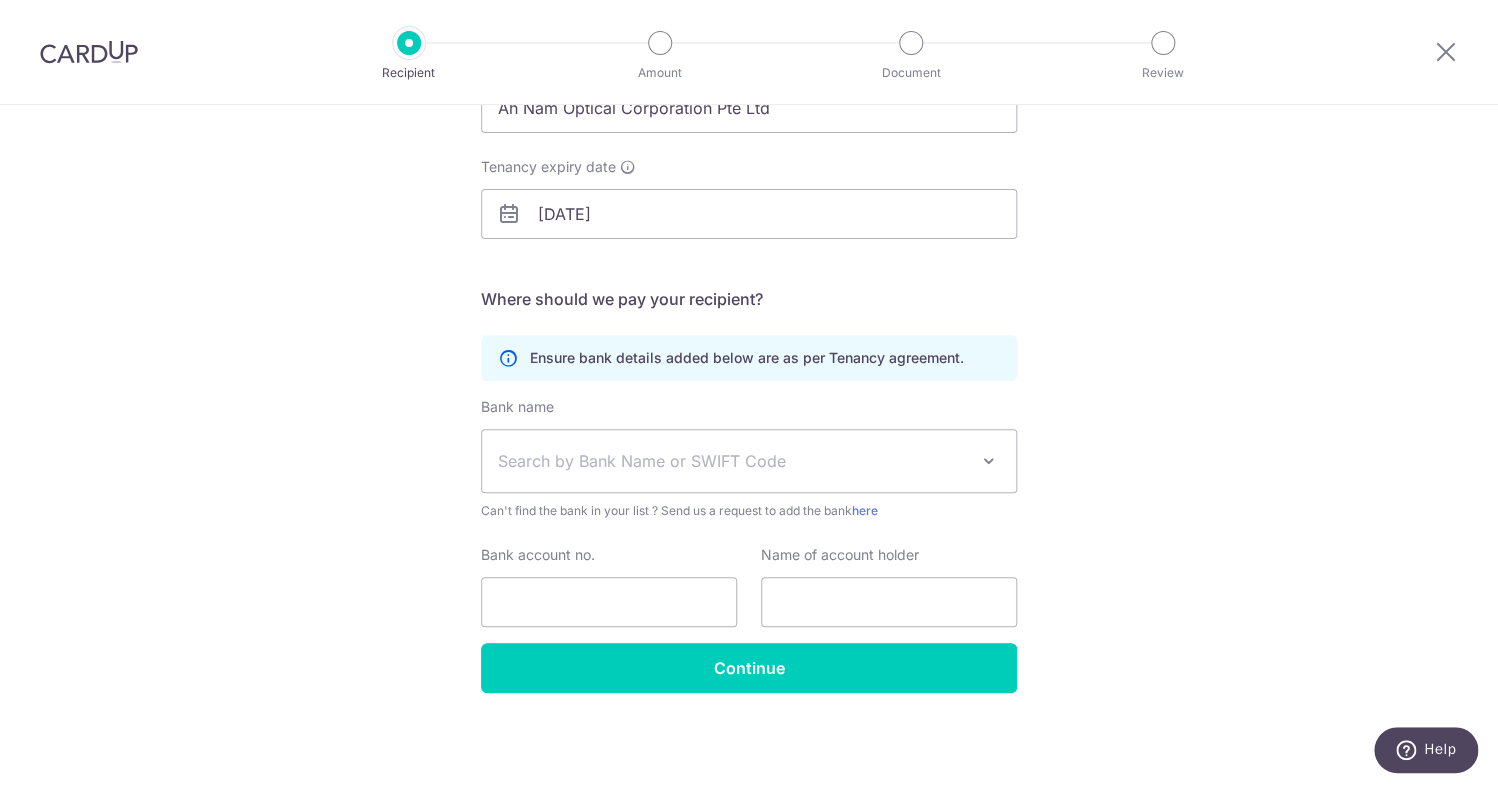 click on "Search by Bank Name or SWIFT Code" at bounding box center [749, 461] 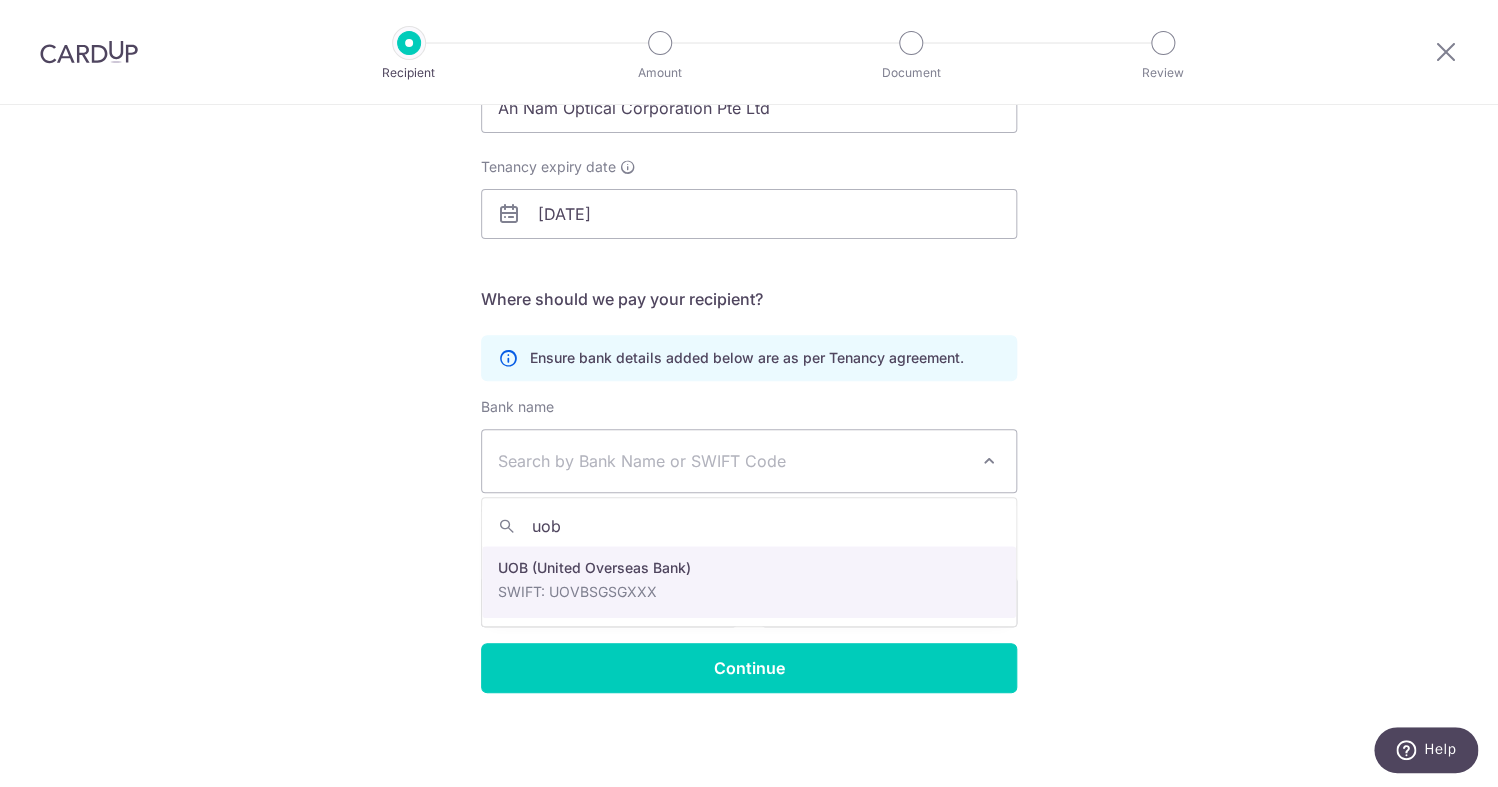 type on "uob" 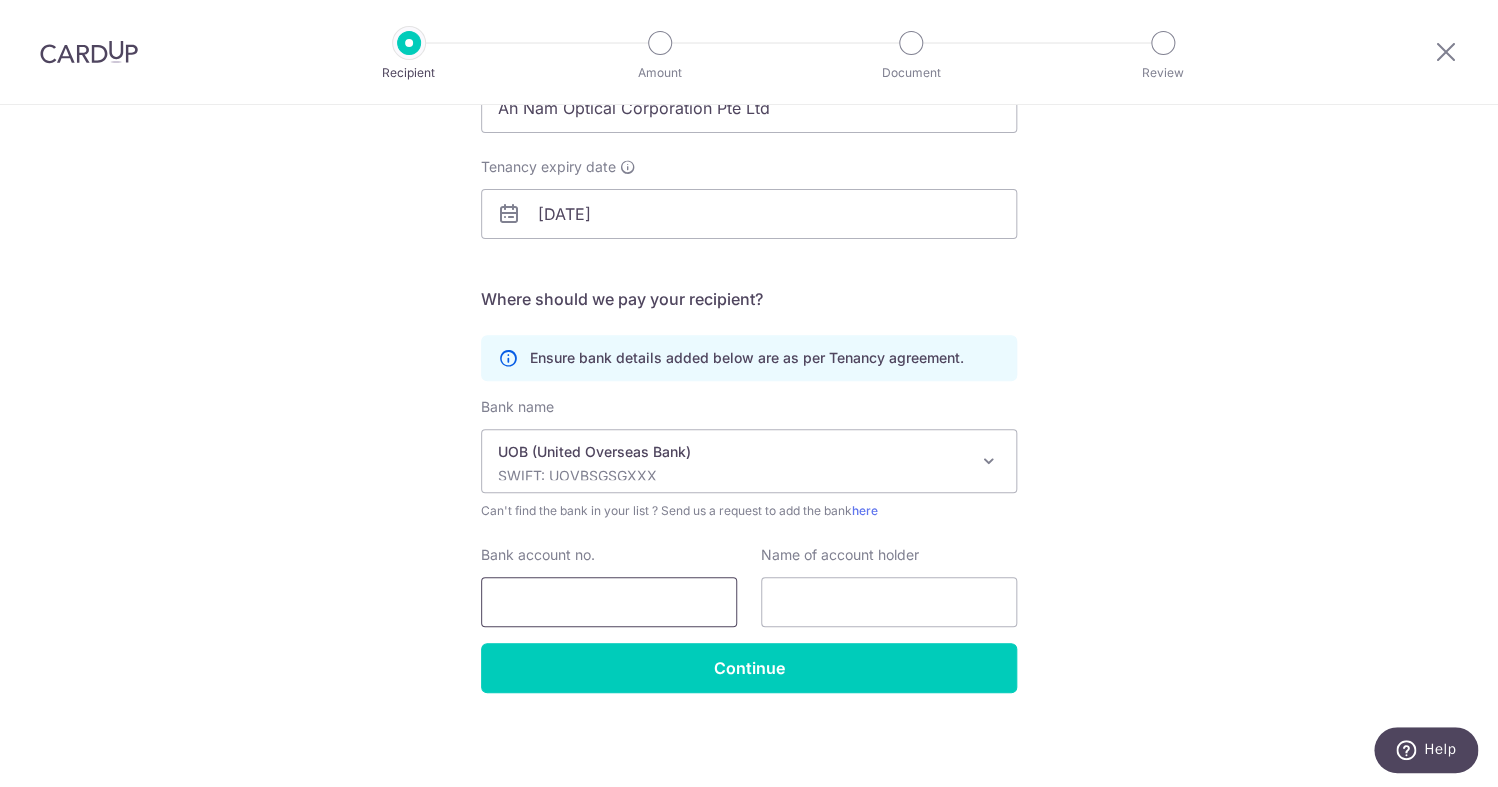 click on "Bank account no." at bounding box center [609, 602] 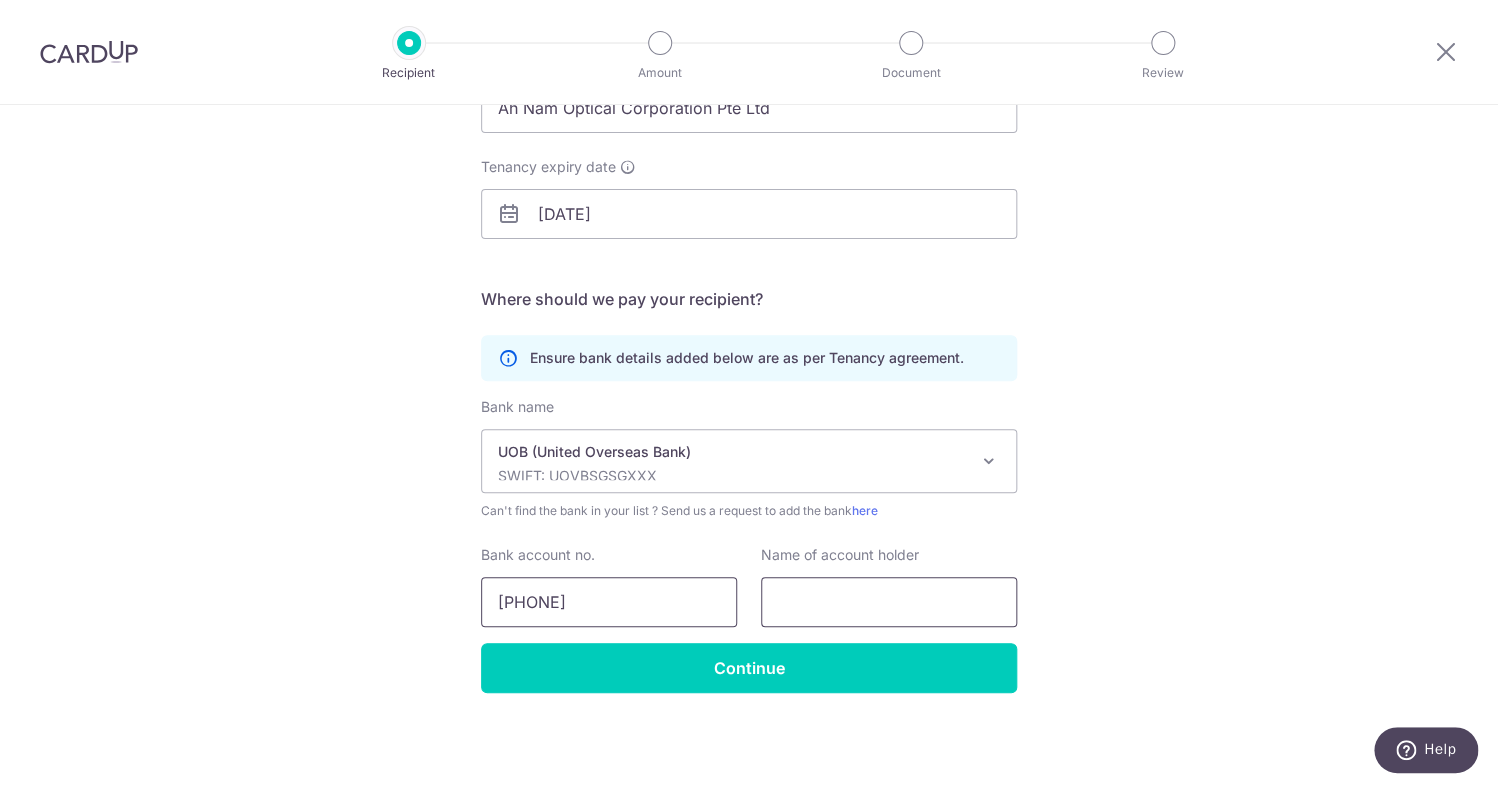 type on "4023124305" 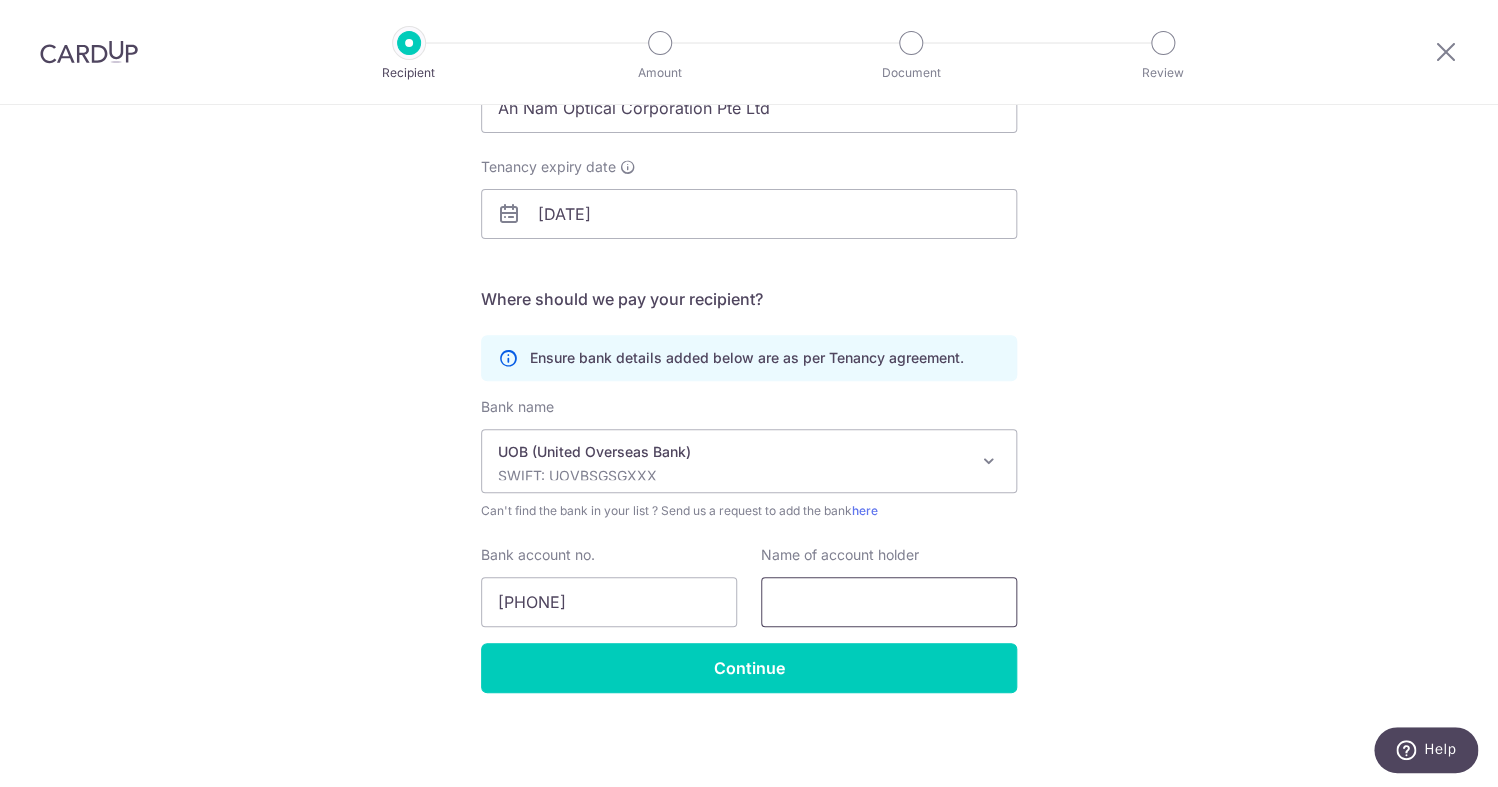 click at bounding box center (889, 602) 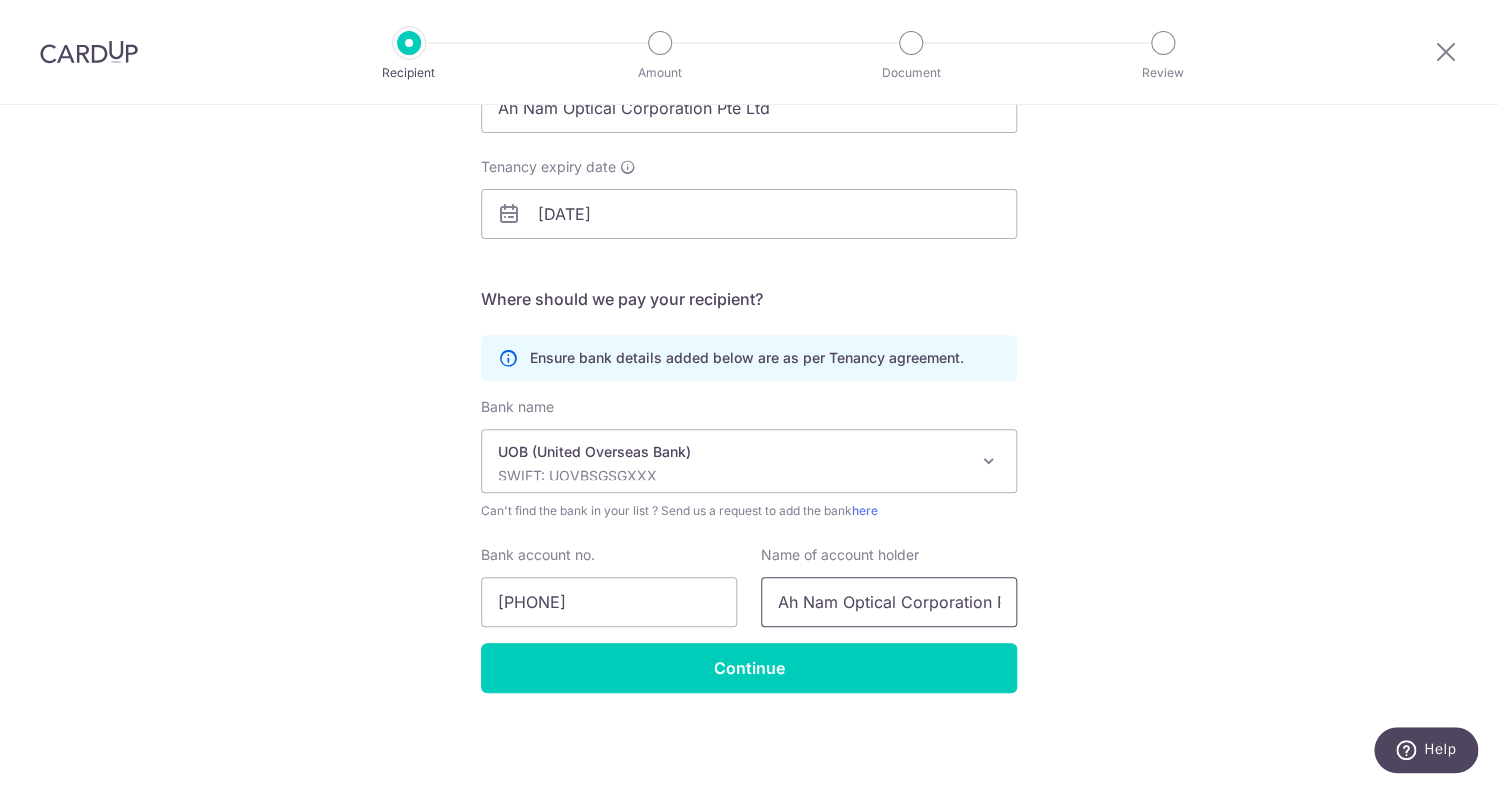 scroll, scrollTop: 0, scrollLeft: 47, axis: horizontal 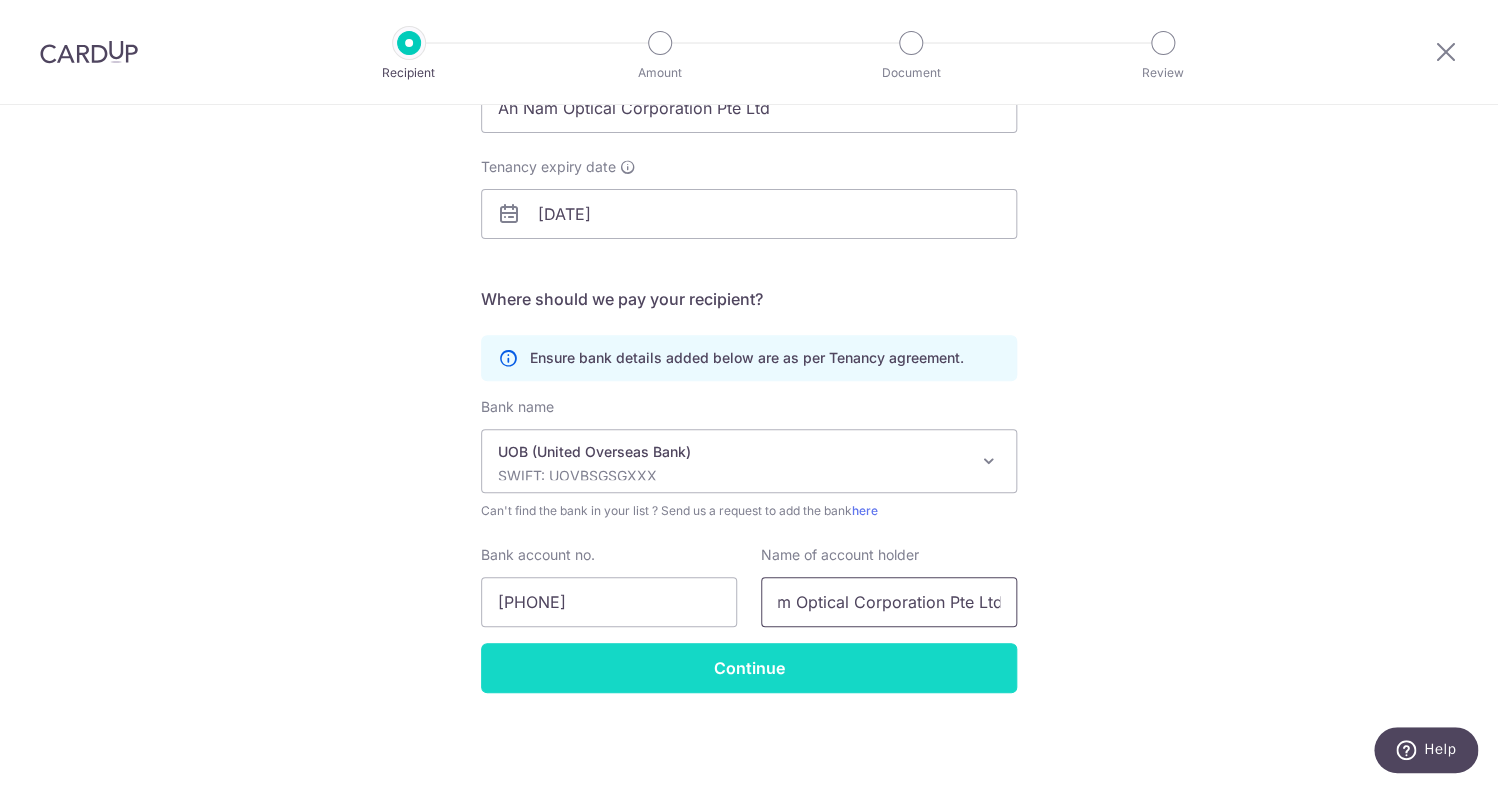 type on "Ah Nam Optical Corporation Pte Ltd" 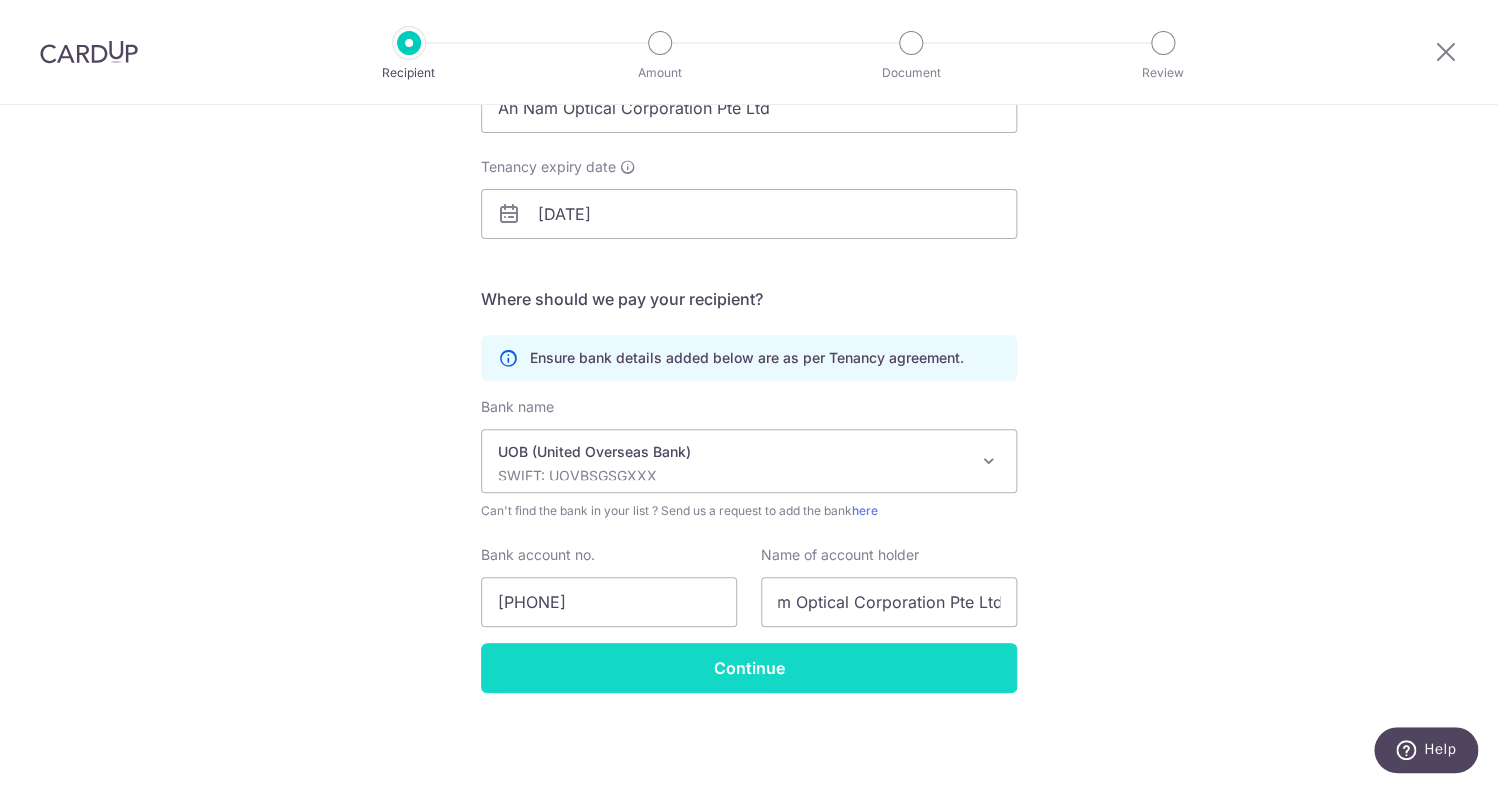 click on "Continue" at bounding box center [749, 668] 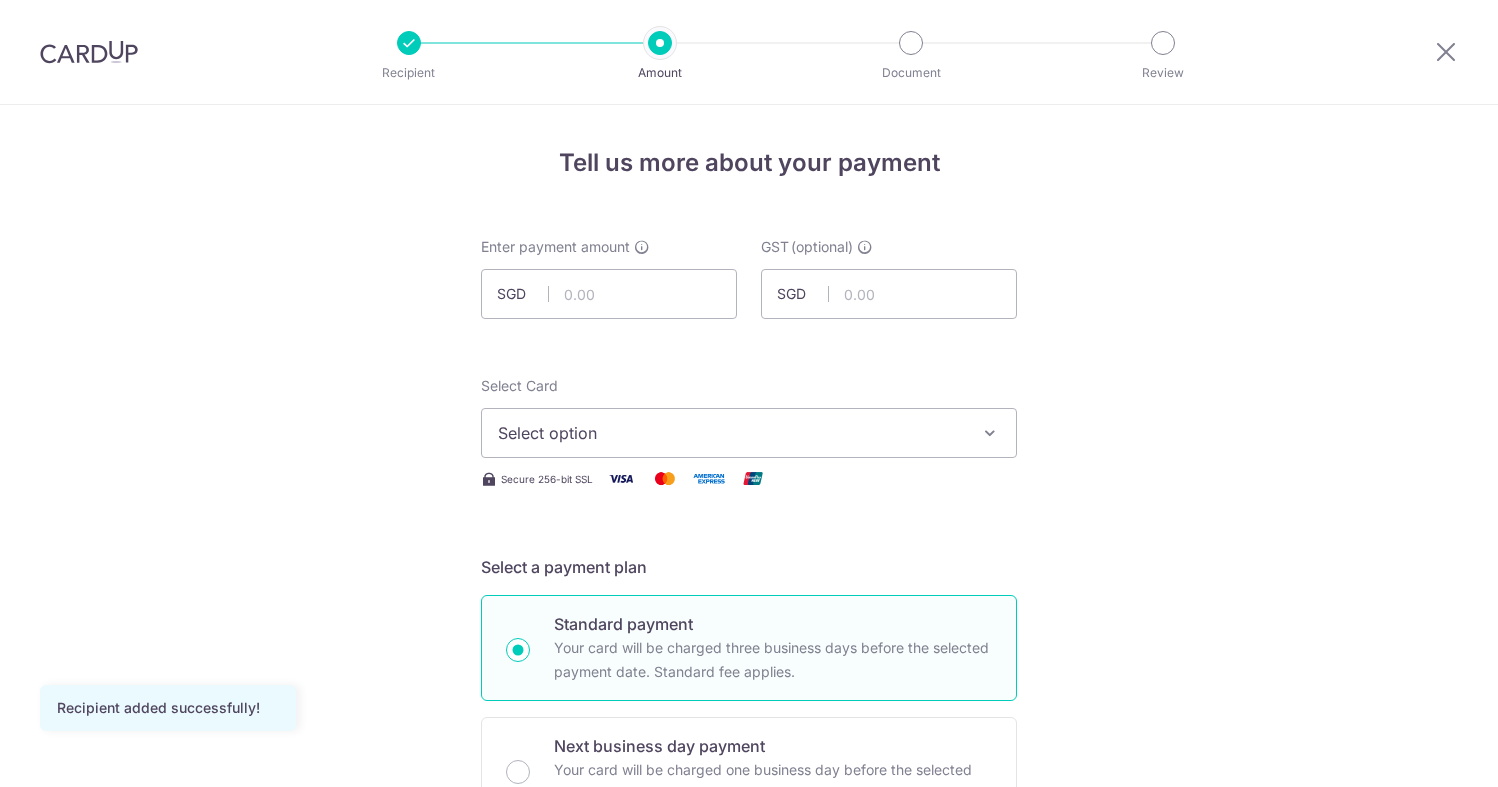 scroll, scrollTop: 0, scrollLeft: 0, axis: both 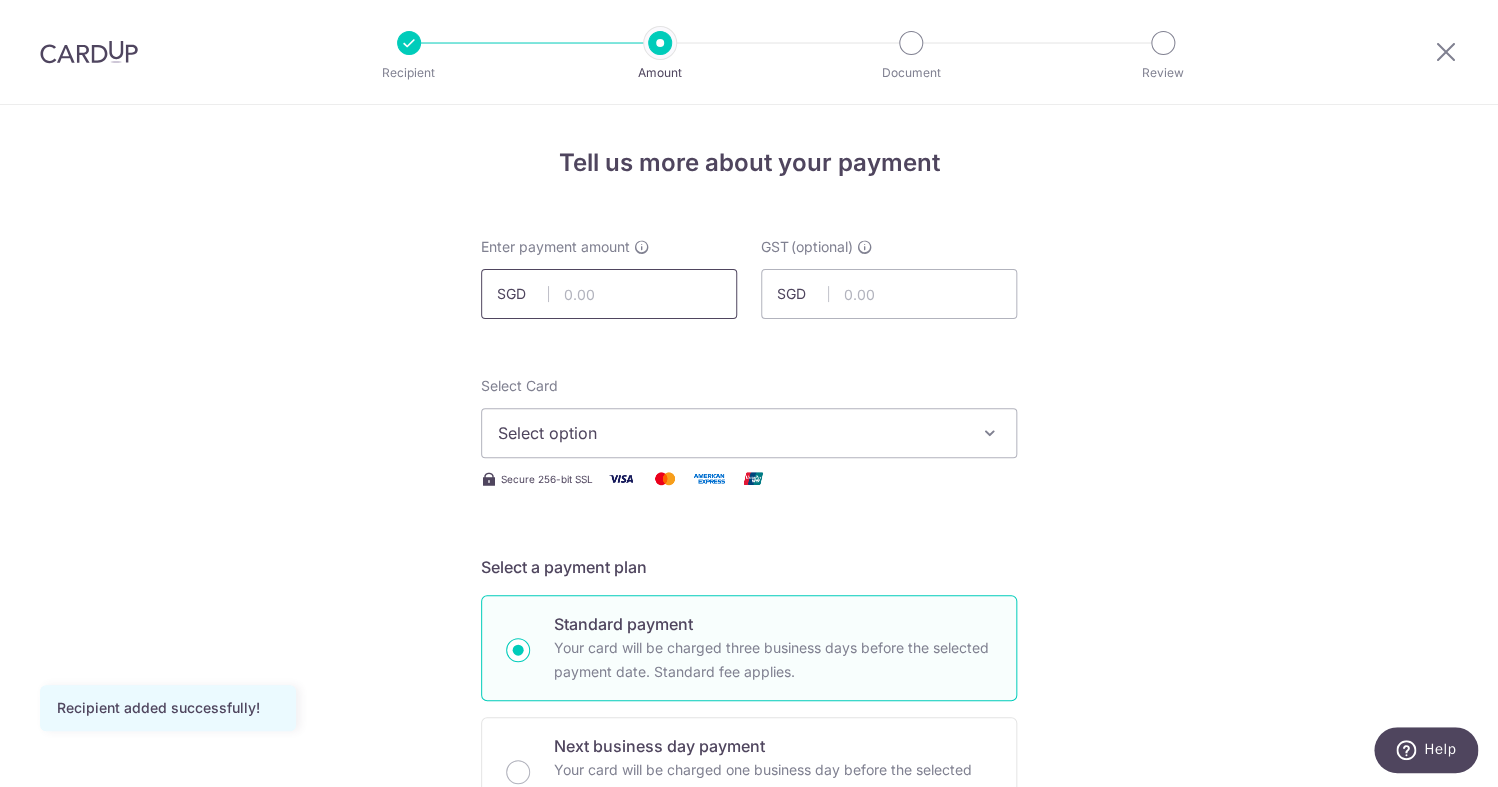 click at bounding box center [609, 294] 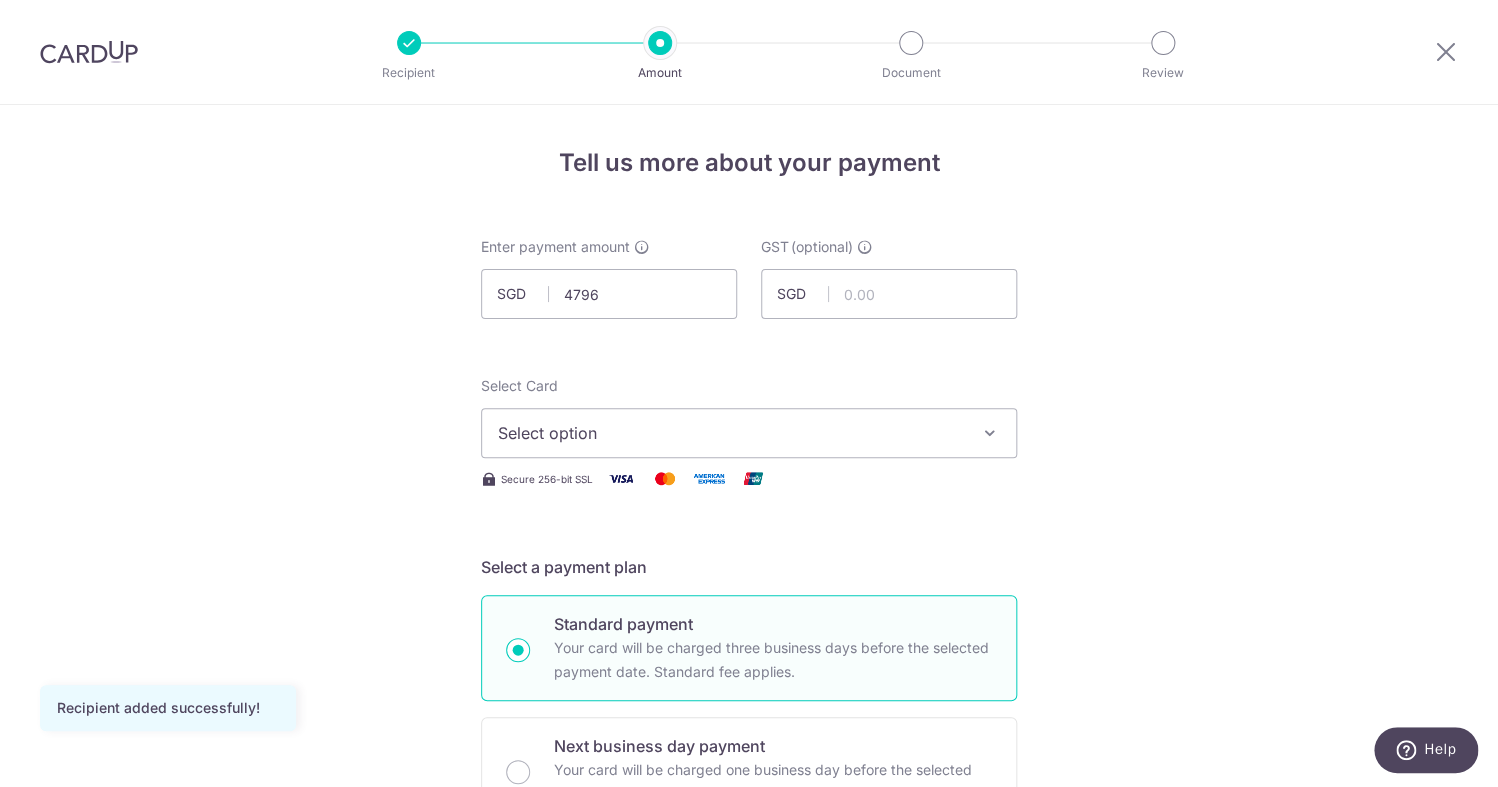 type on "4,796.00" 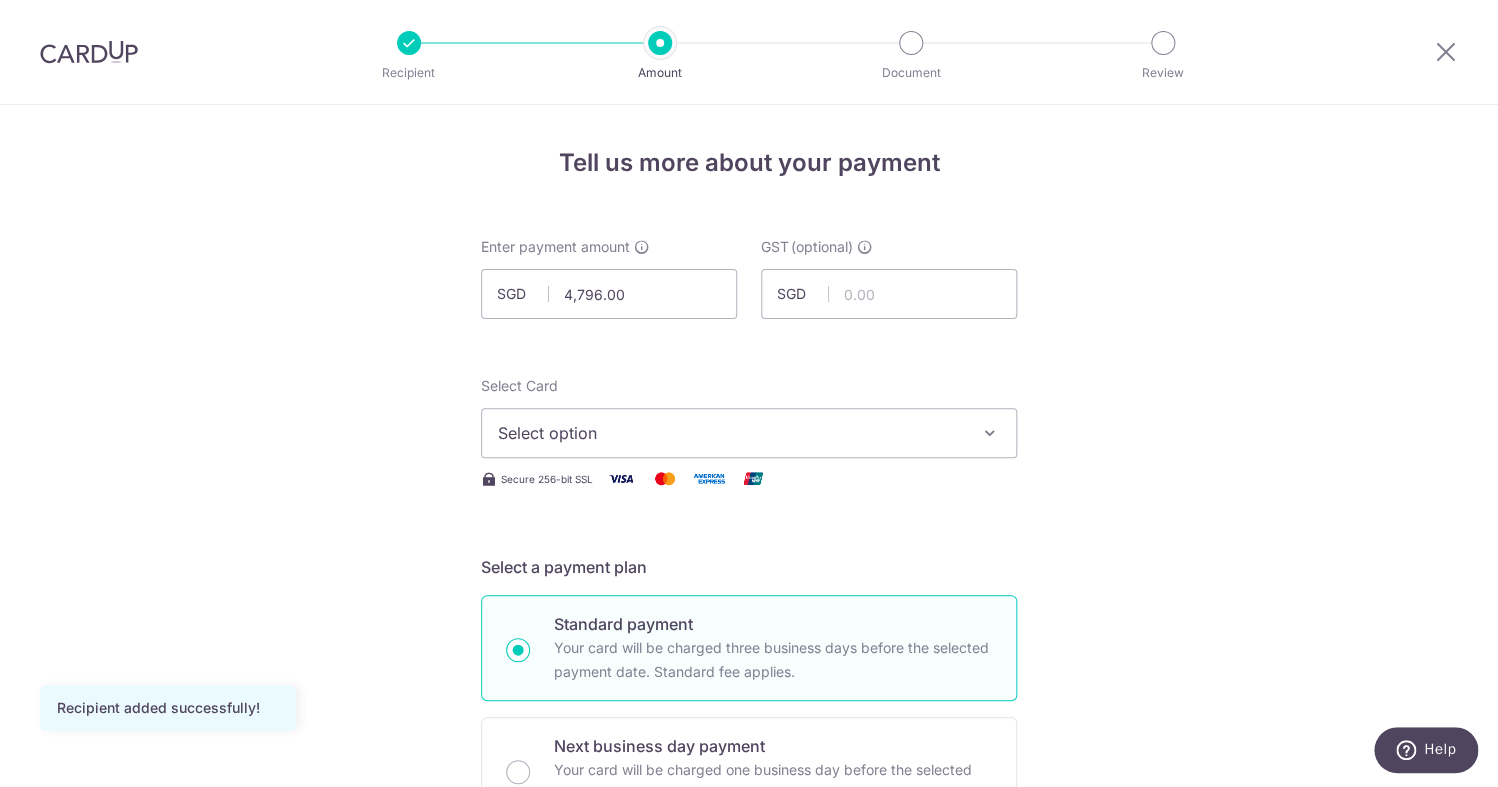click on "Select option" at bounding box center (731, 433) 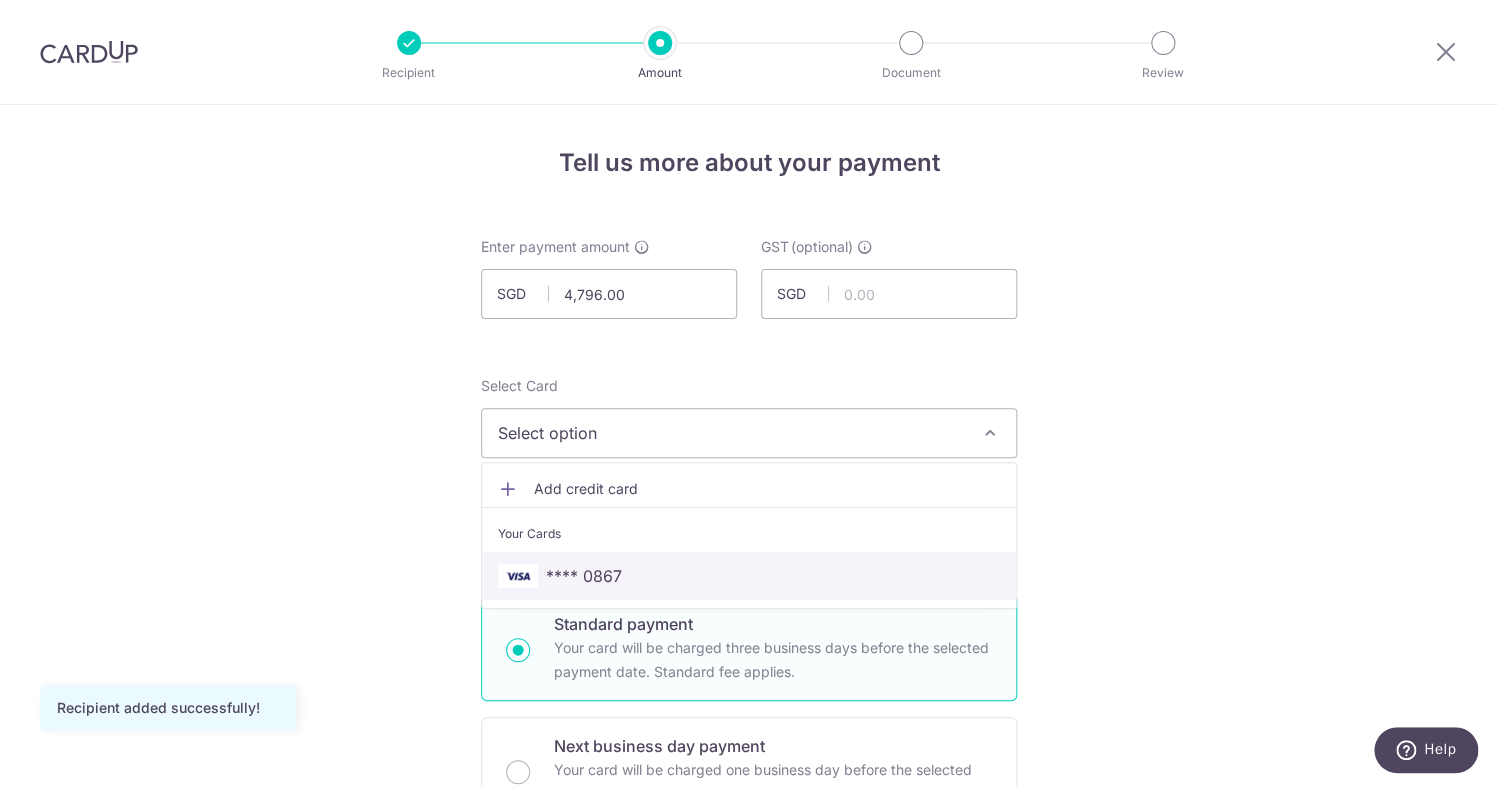 click on "**** 0867" at bounding box center (749, 576) 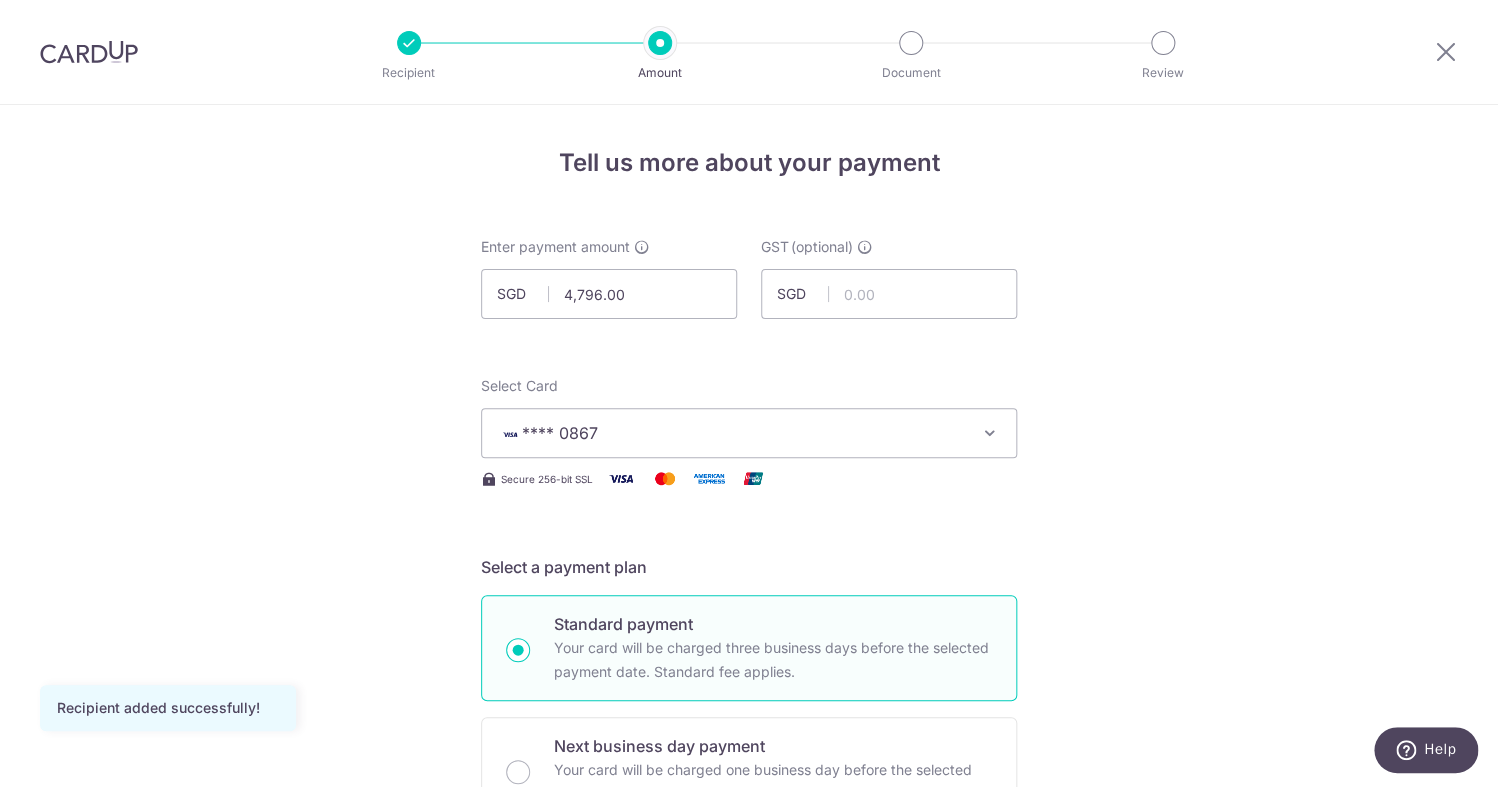 click on "Select a payment plan" at bounding box center (749, 567) 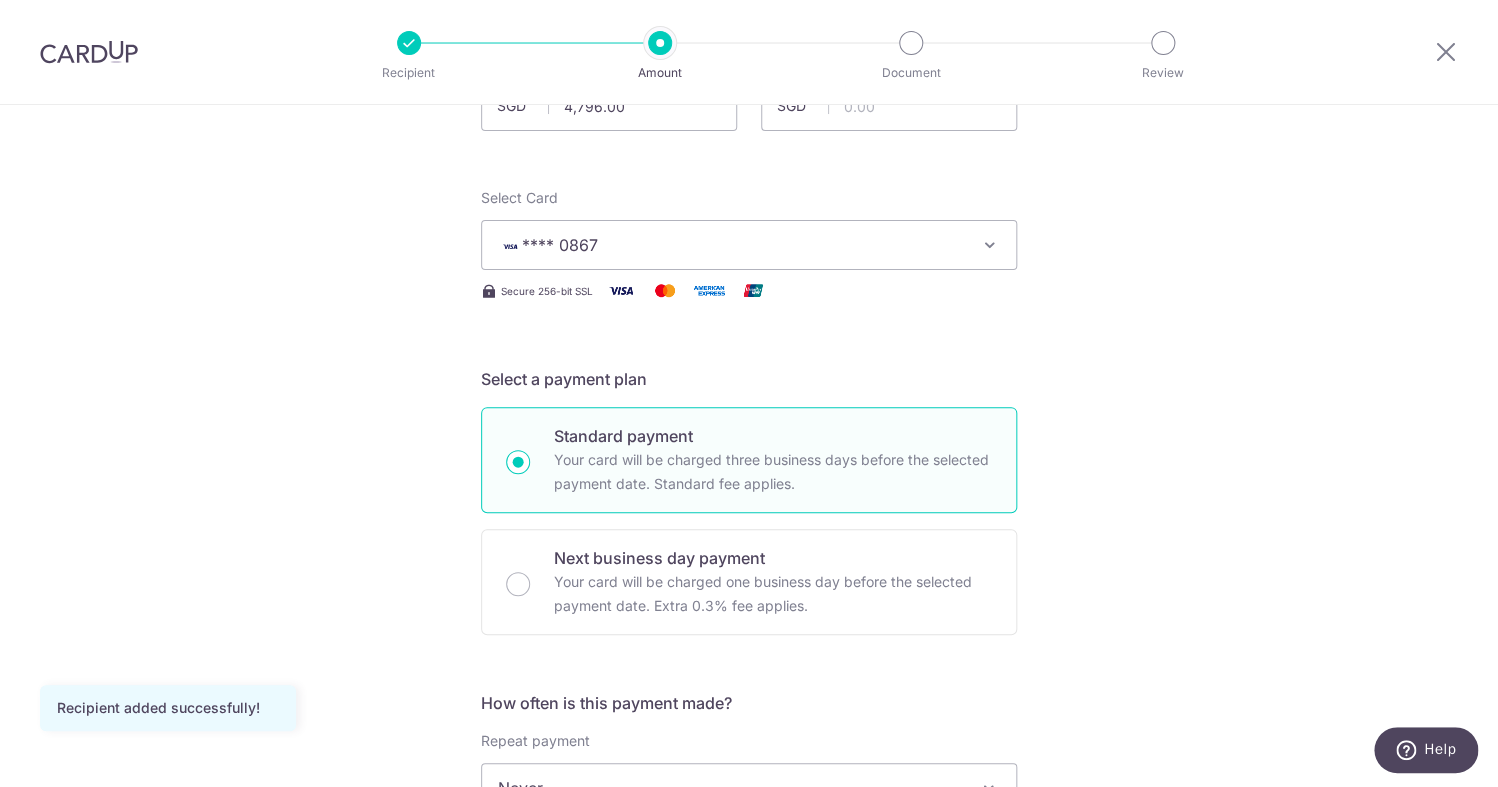 scroll, scrollTop: 301, scrollLeft: 0, axis: vertical 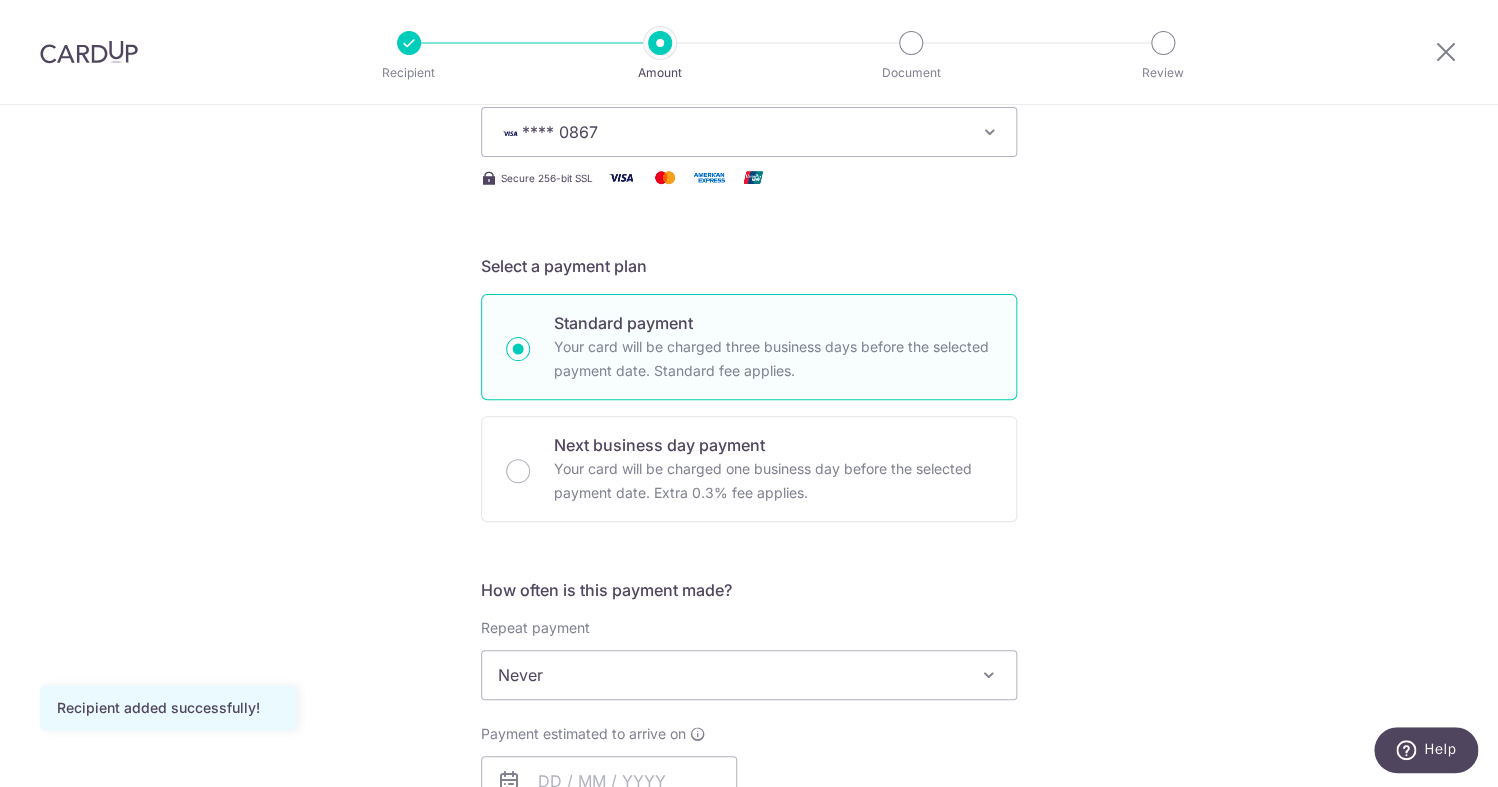 click on "Enter payment amount
SGD
4,796.00
4796.00
GST
(optional)
SGD
Recipient added successfully!
Select Card
**** [CARD_NUMBER]
Add credit card
Your Cards
**** [CARD_NUMBER]
Secure 256-bit SSL
Text" at bounding box center (749, 794) 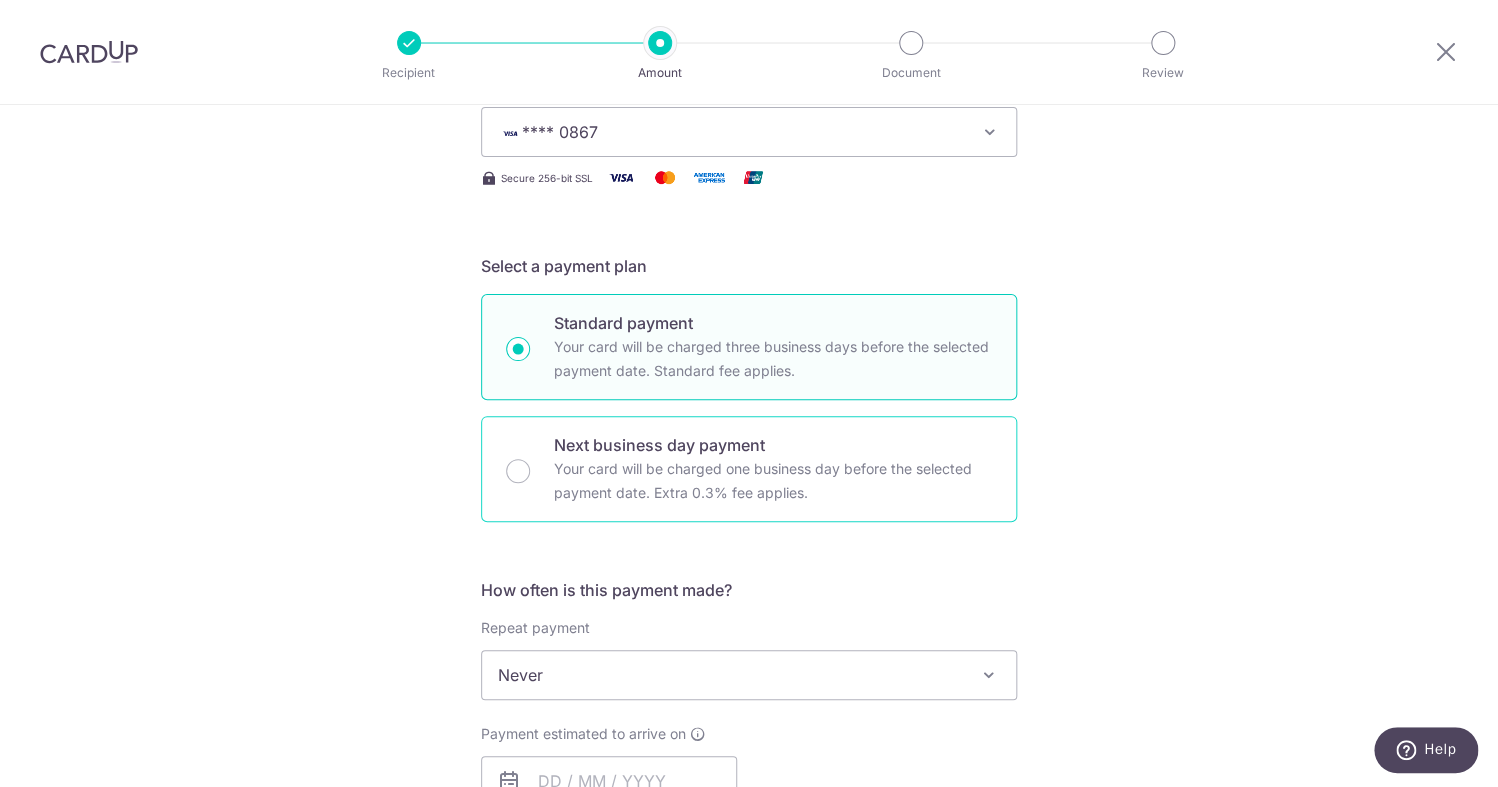 click on "Next business day payment
Your card will be charged one business day before the selected payment date. Extra 0.3% fee applies." at bounding box center [749, 469] 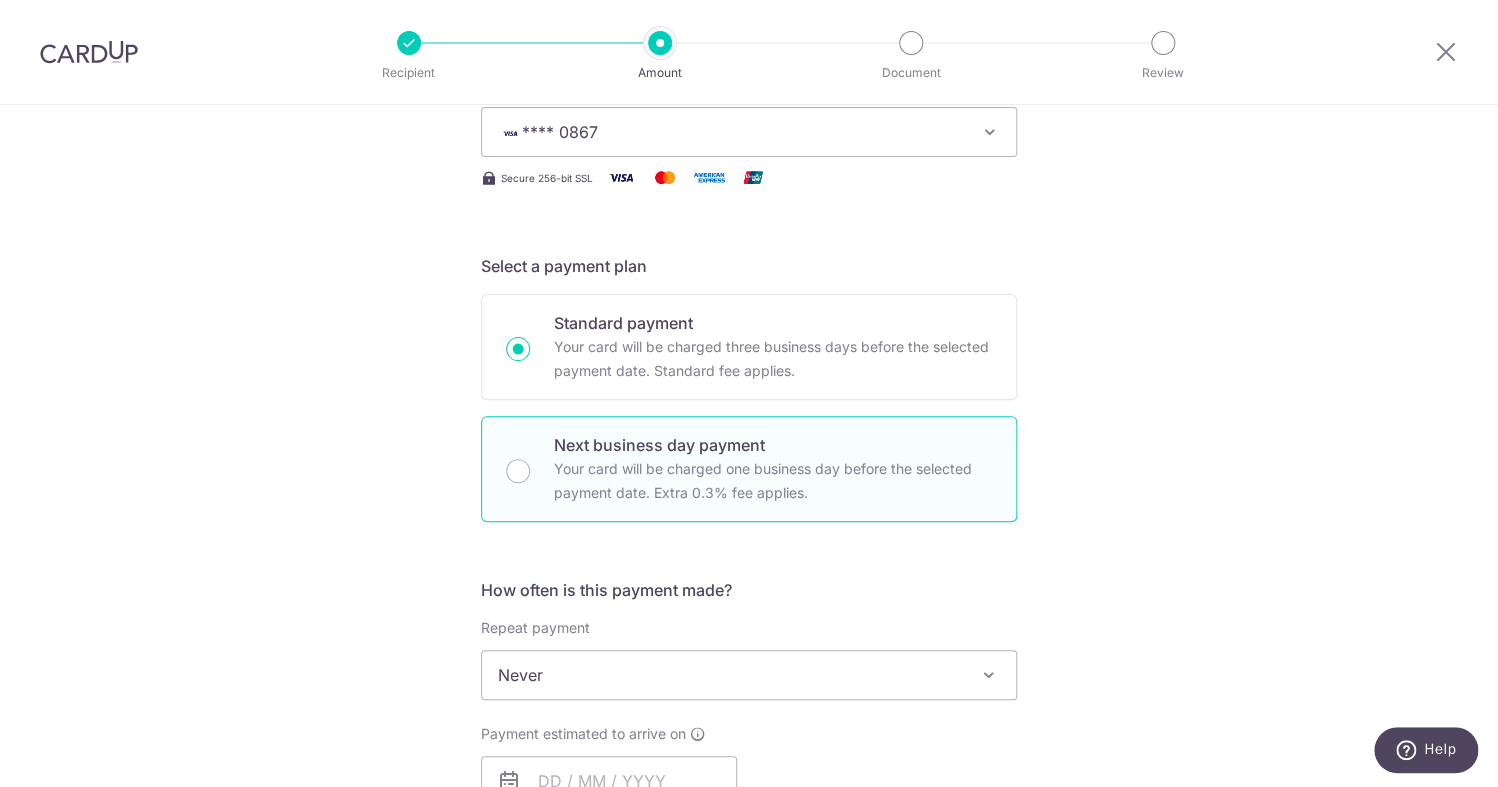 radio on "false" 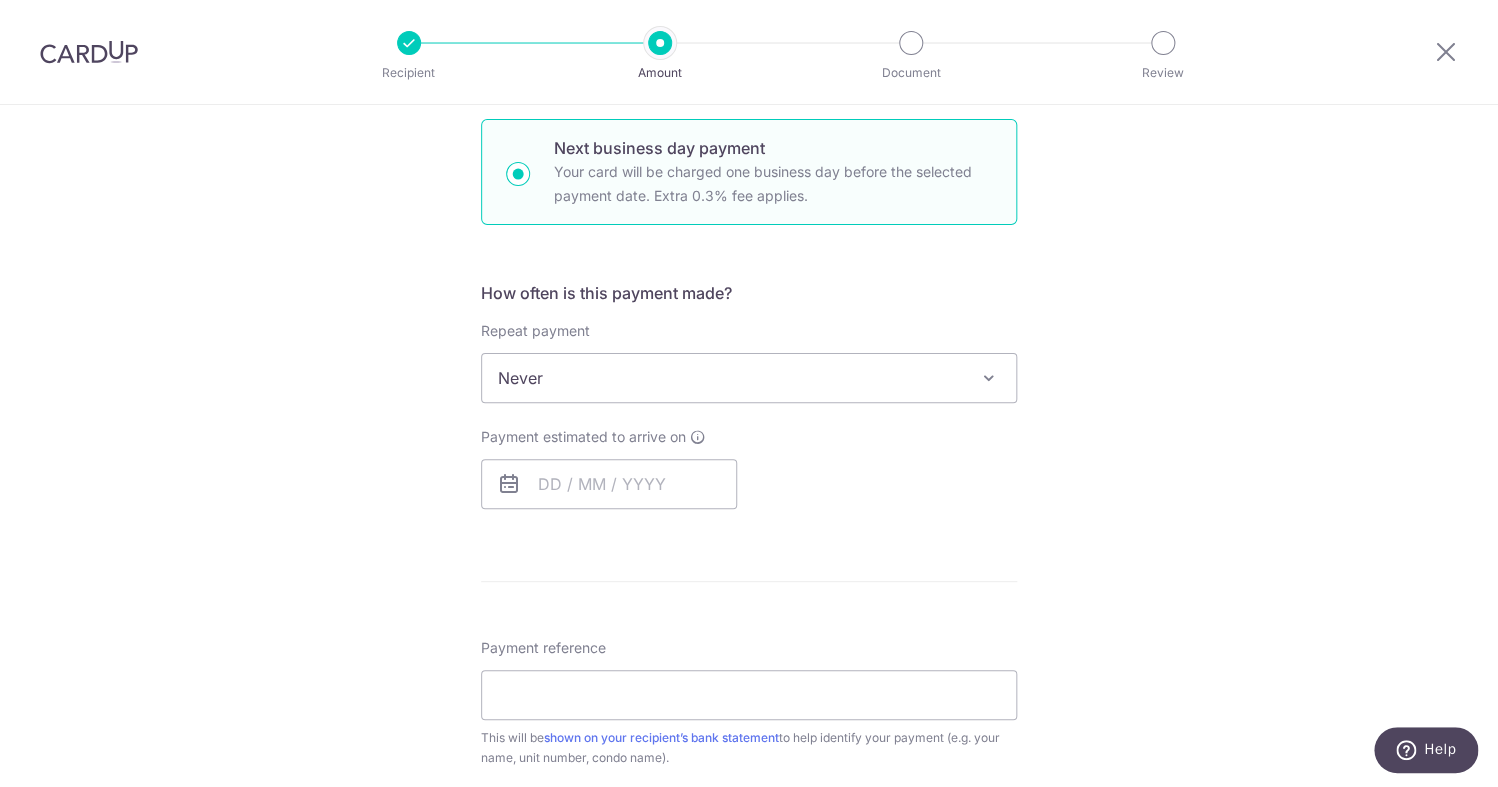 scroll, scrollTop: 626, scrollLeft: 0, axis: vertical 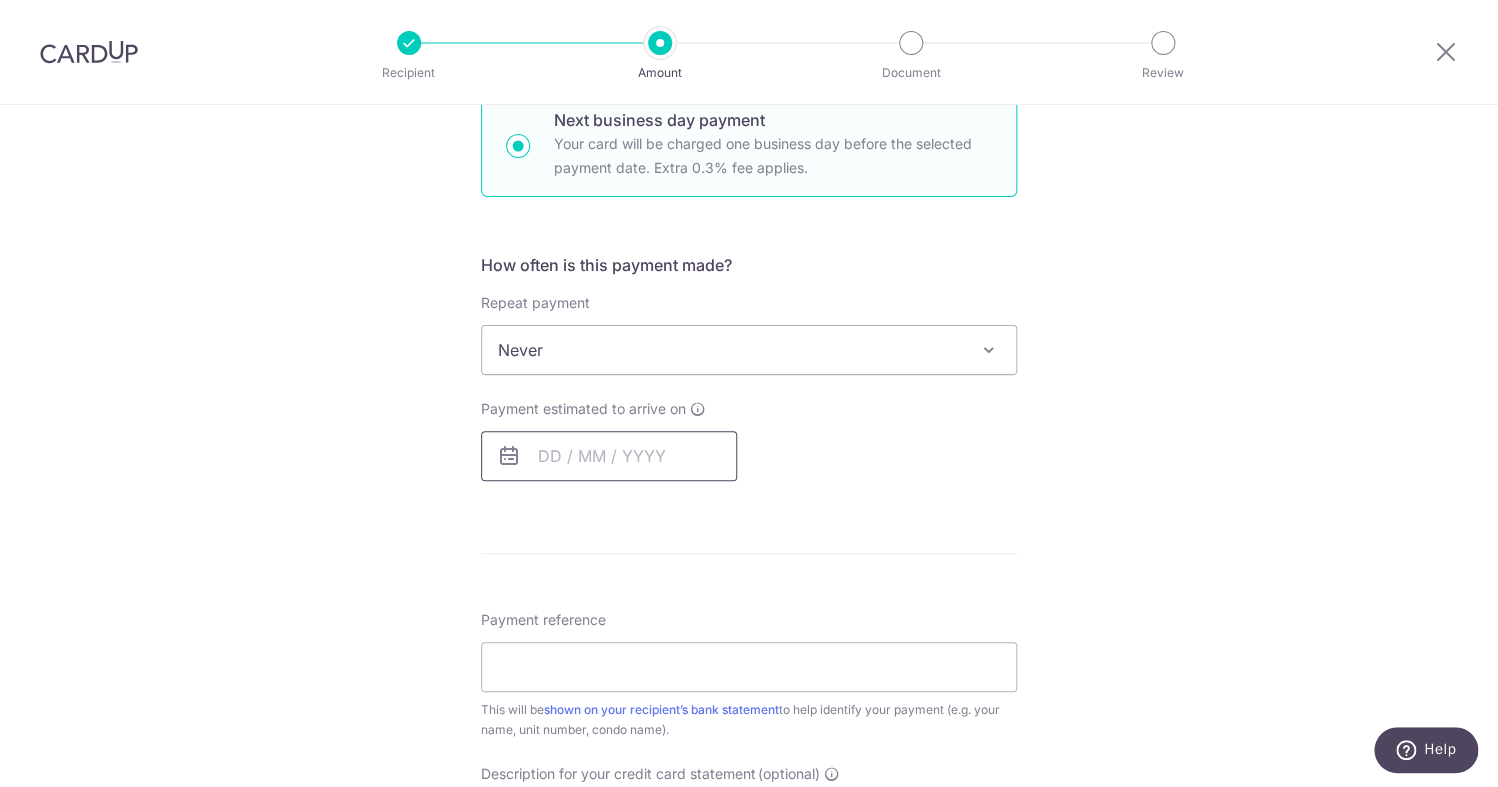 click at bounding box center (609, 456) 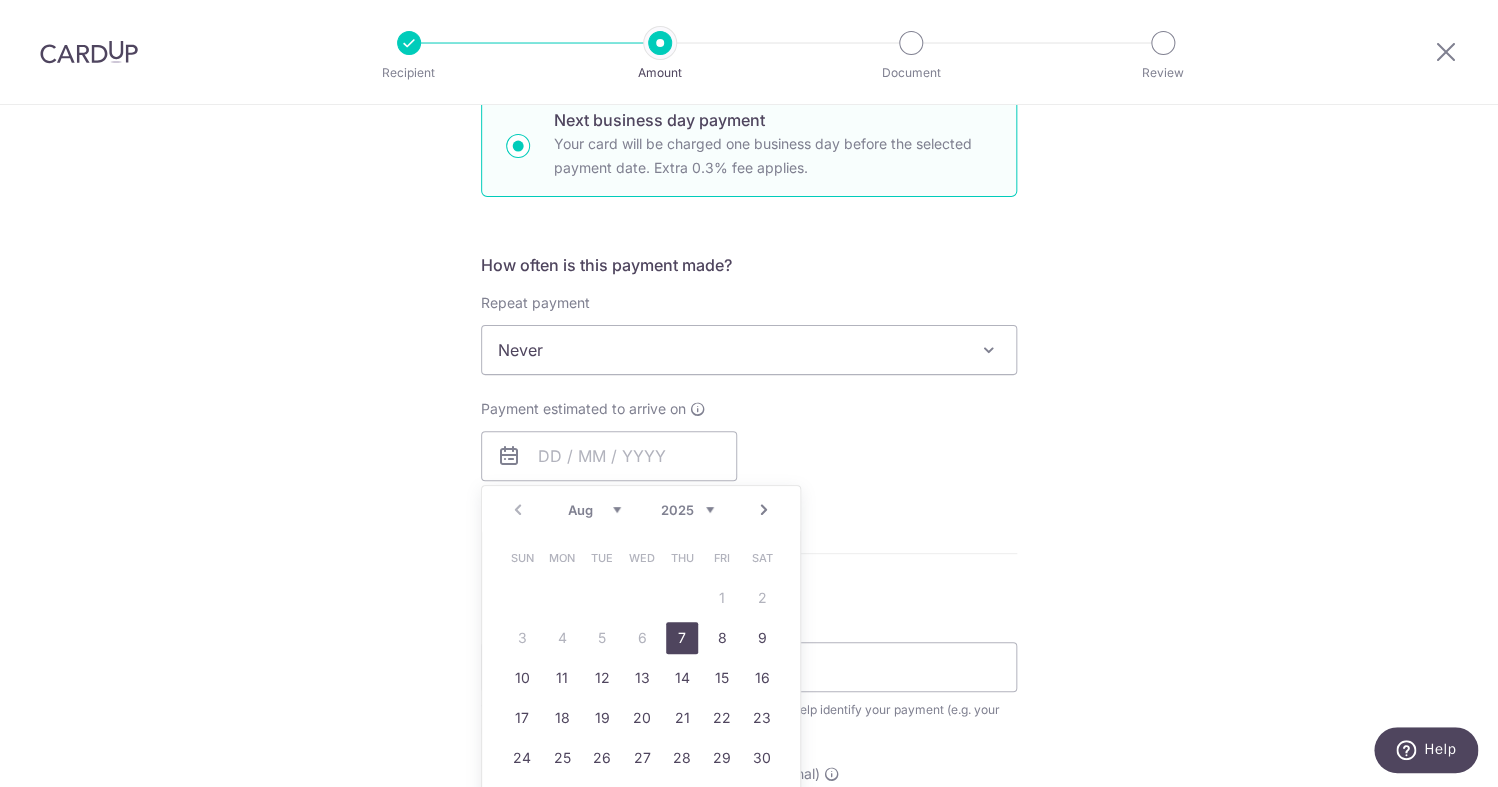 click on "7" at bounding box center [682, 638] 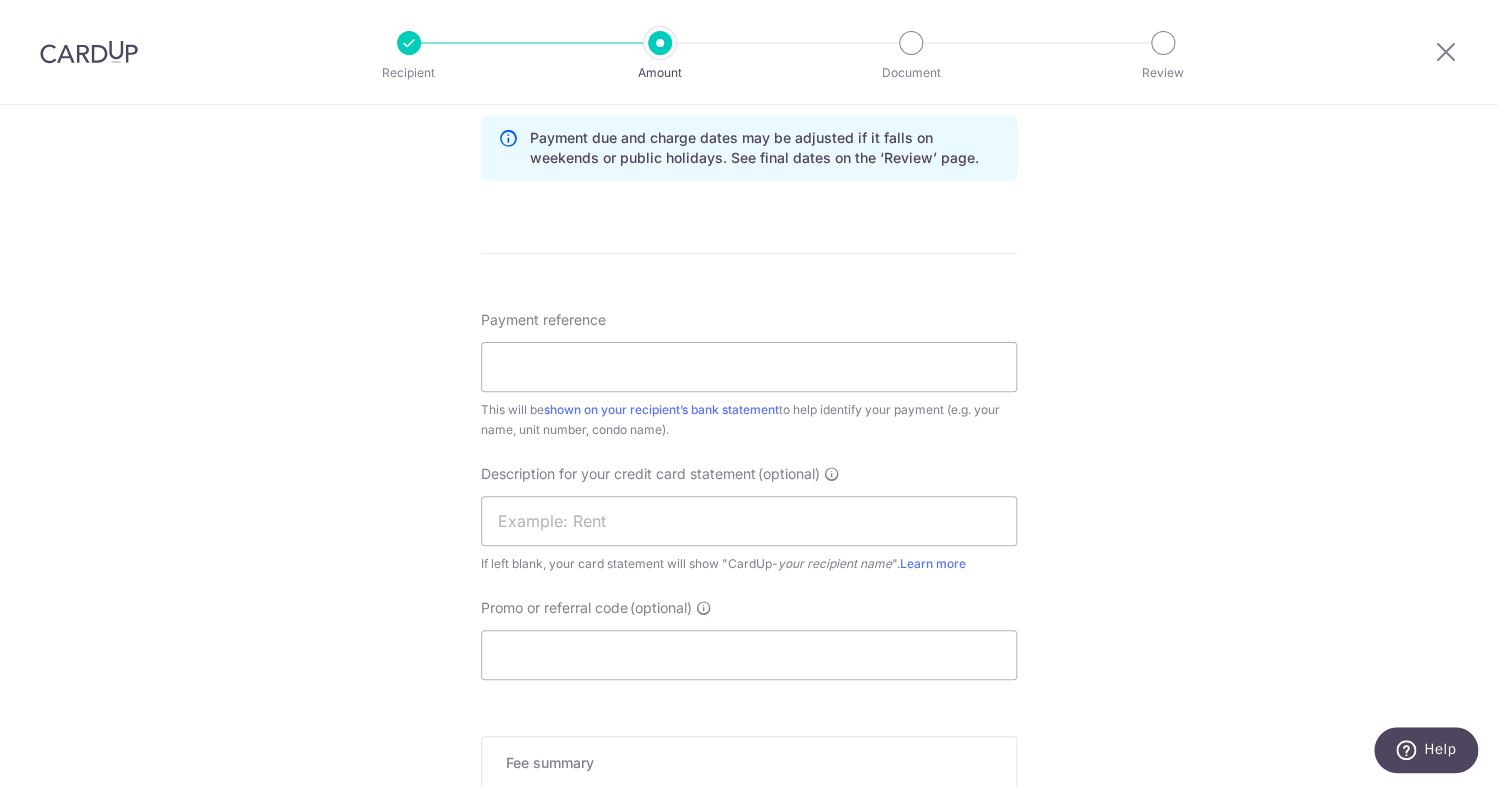 scroll, scrollTop: 1076, scrollLeft: 0, axis: vertical 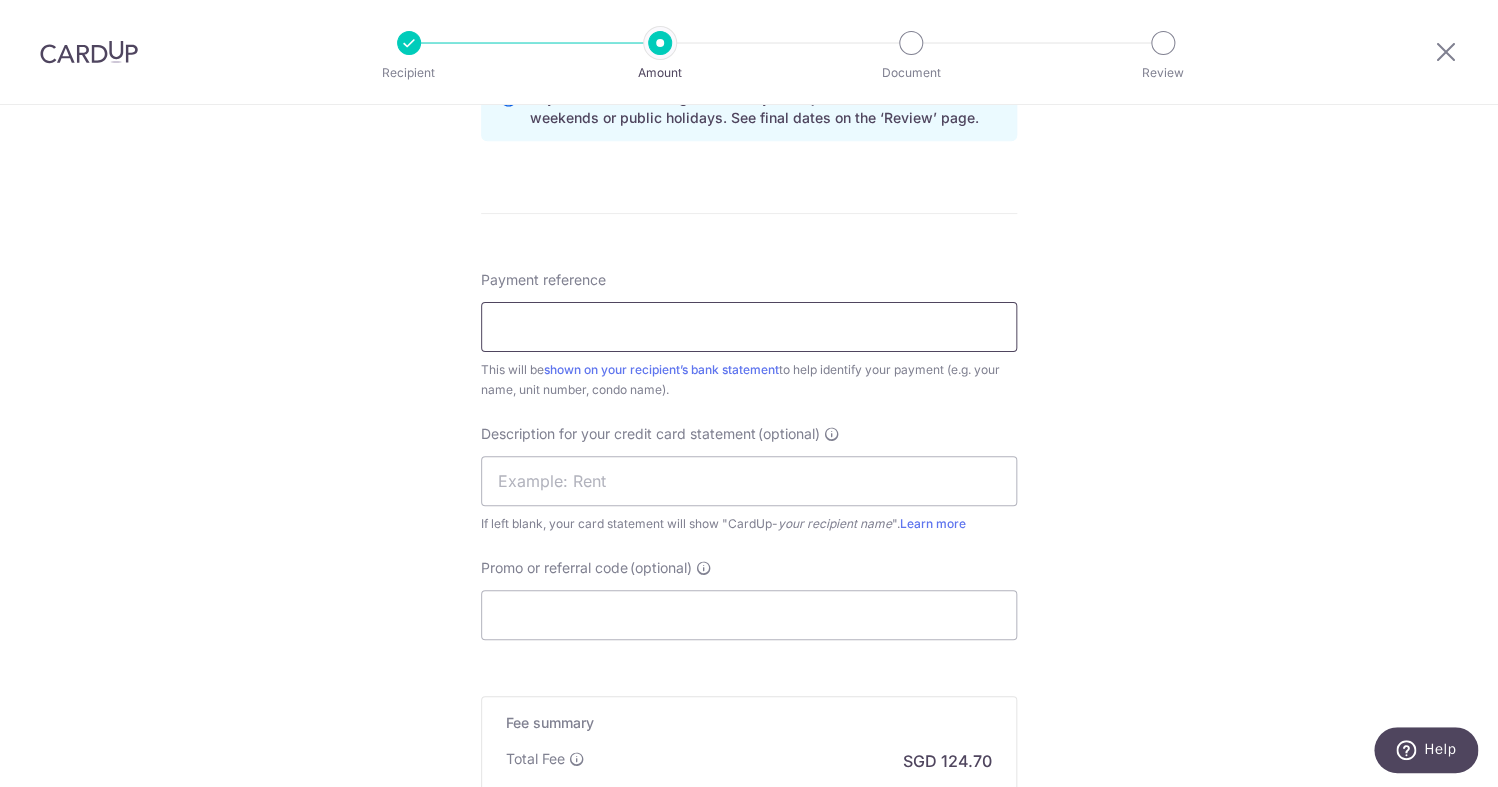 click on "Payment reference" at bounding box center [749, 327] 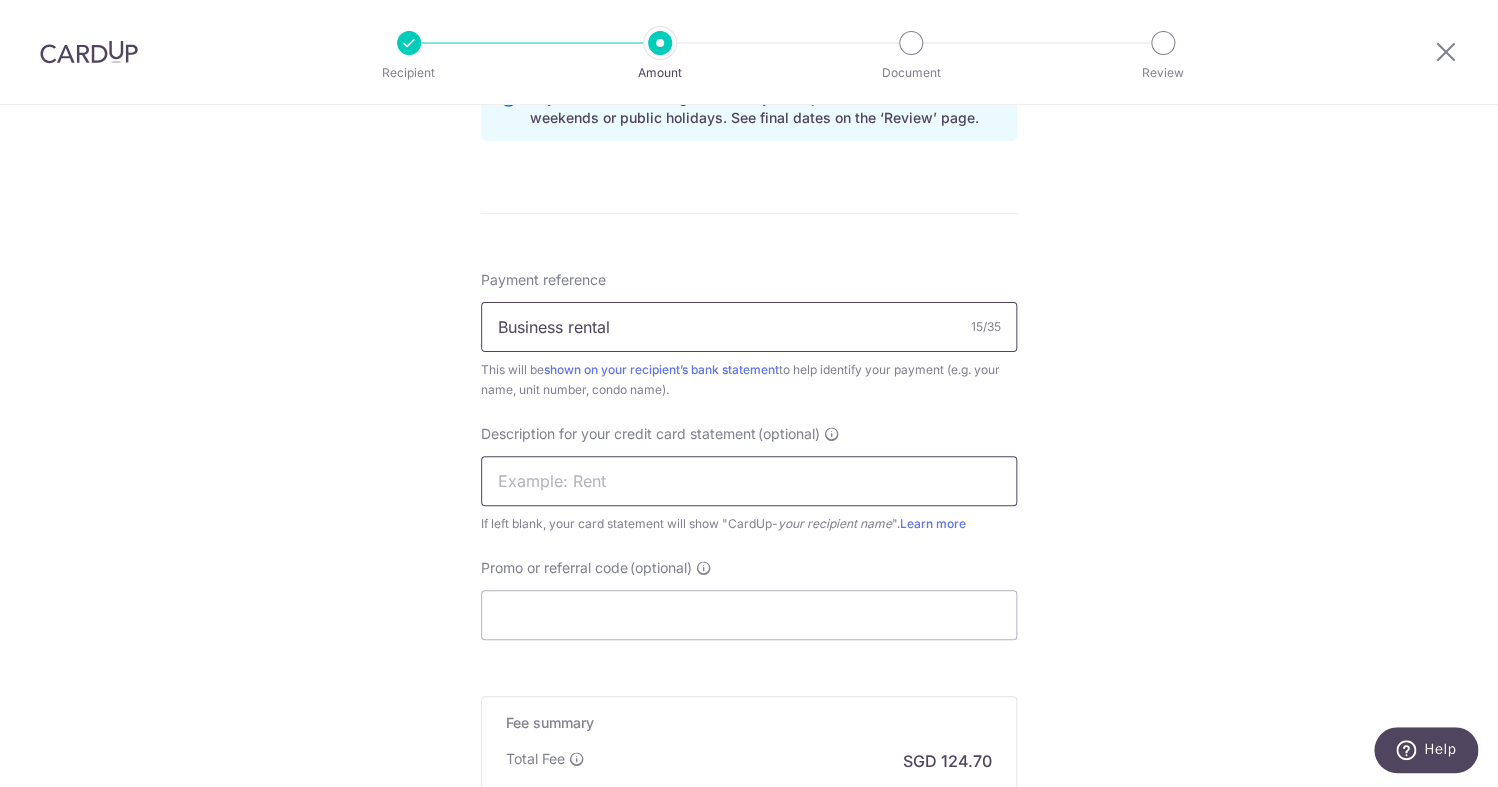 type on "Business rental" 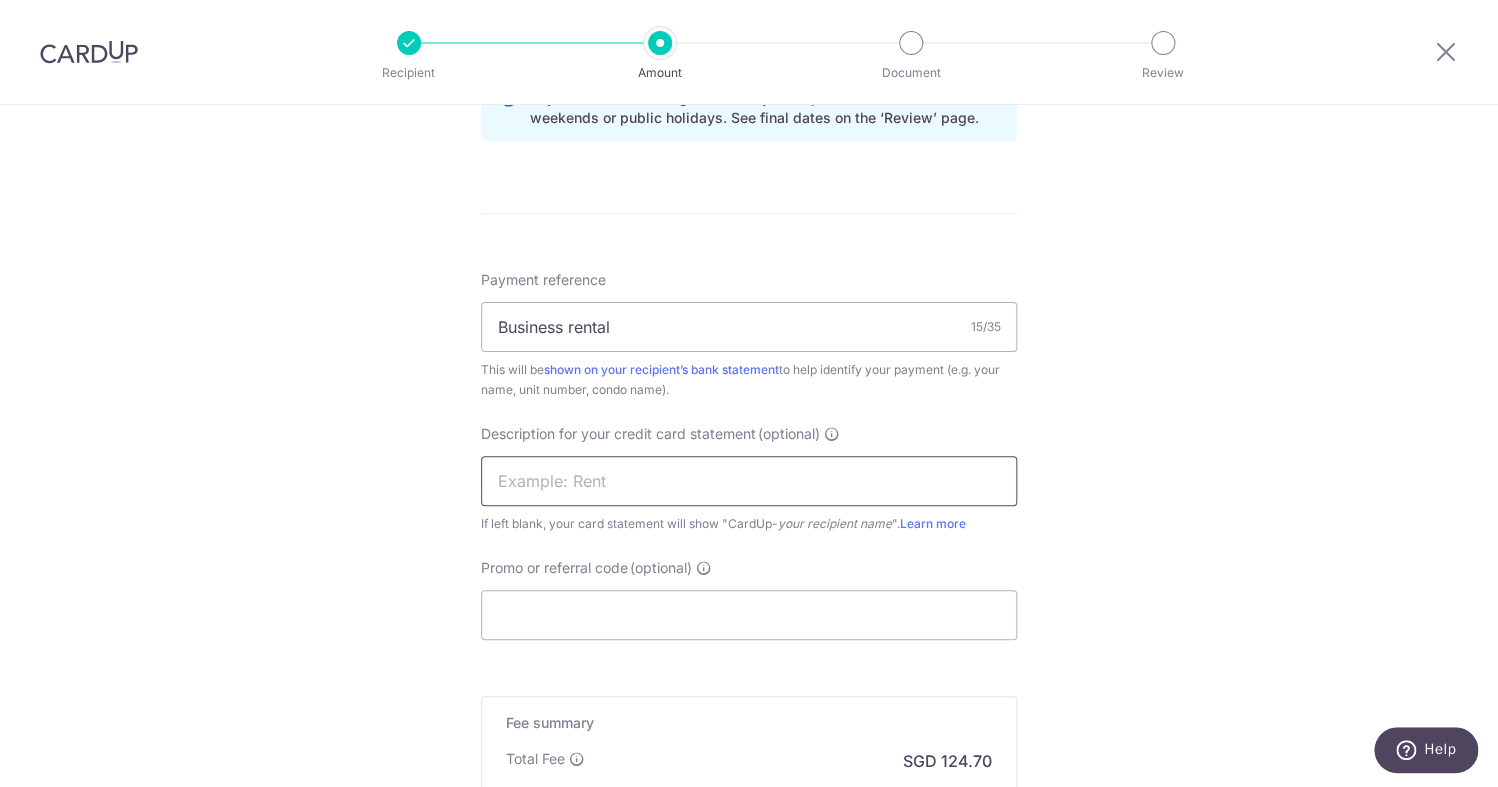 click at bounding box center (749, 481) 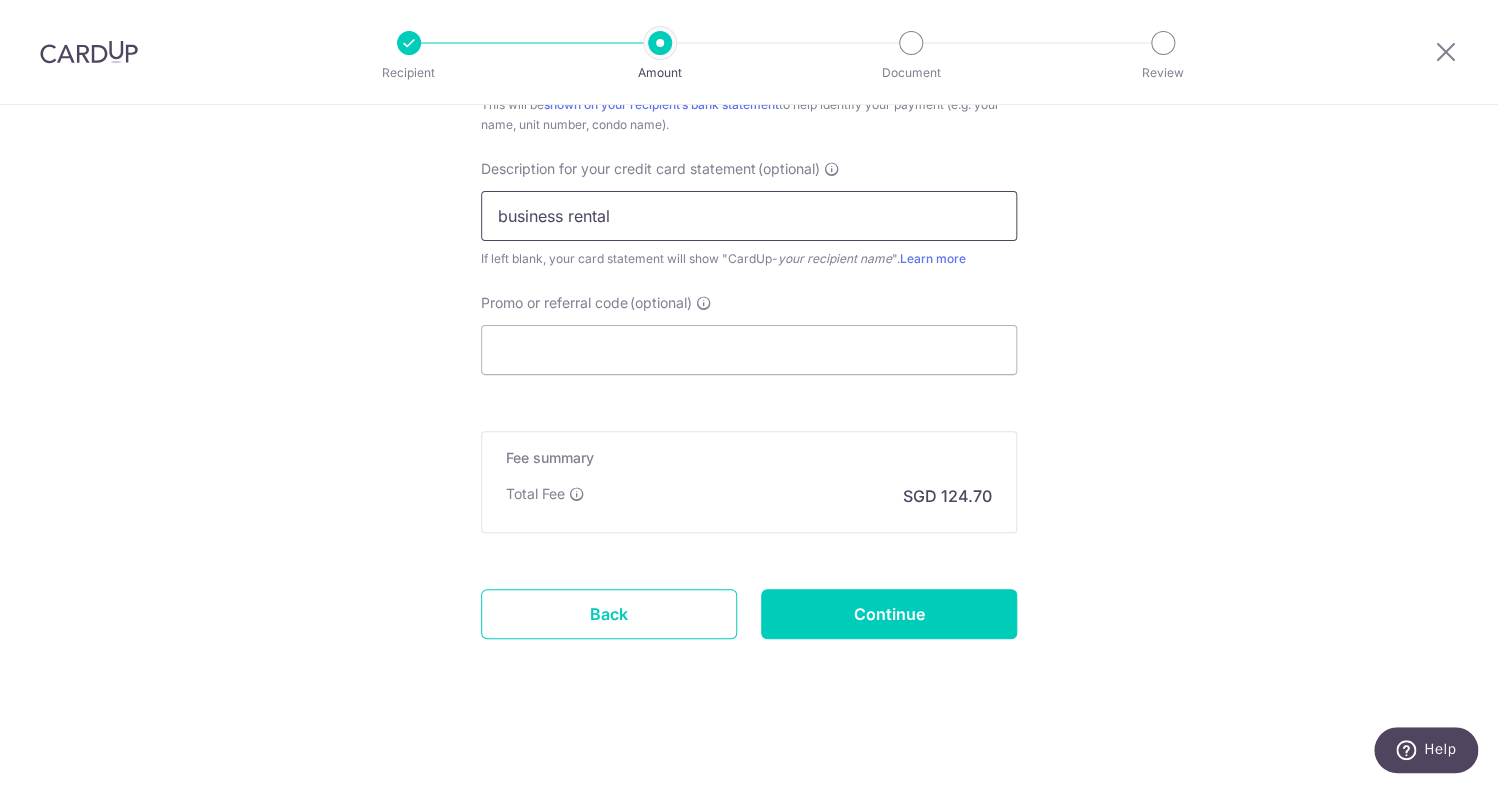 scroll, scrollTop: 1343, scrollLeft: 0, axis: vertical 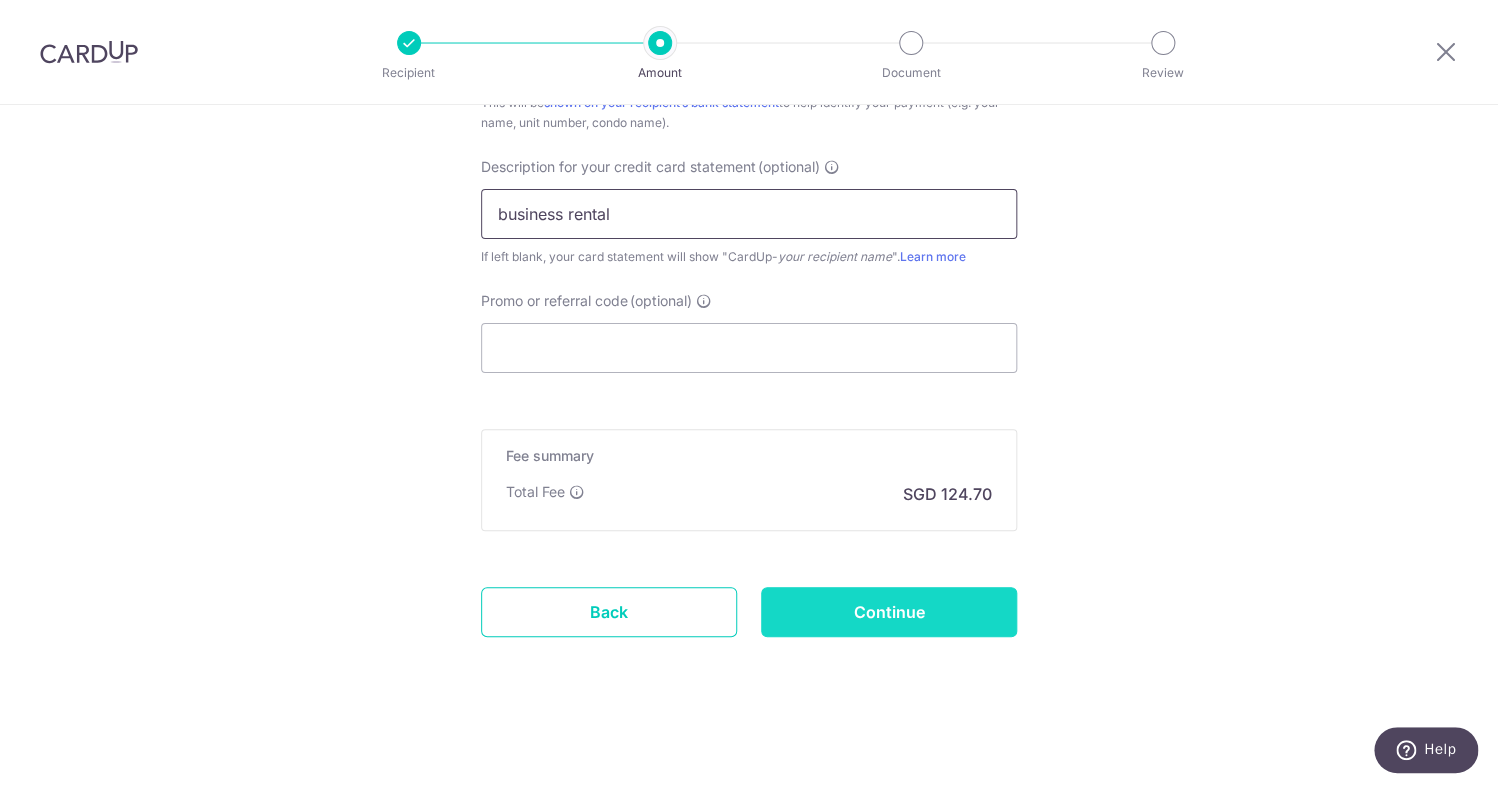 type on "business rental" 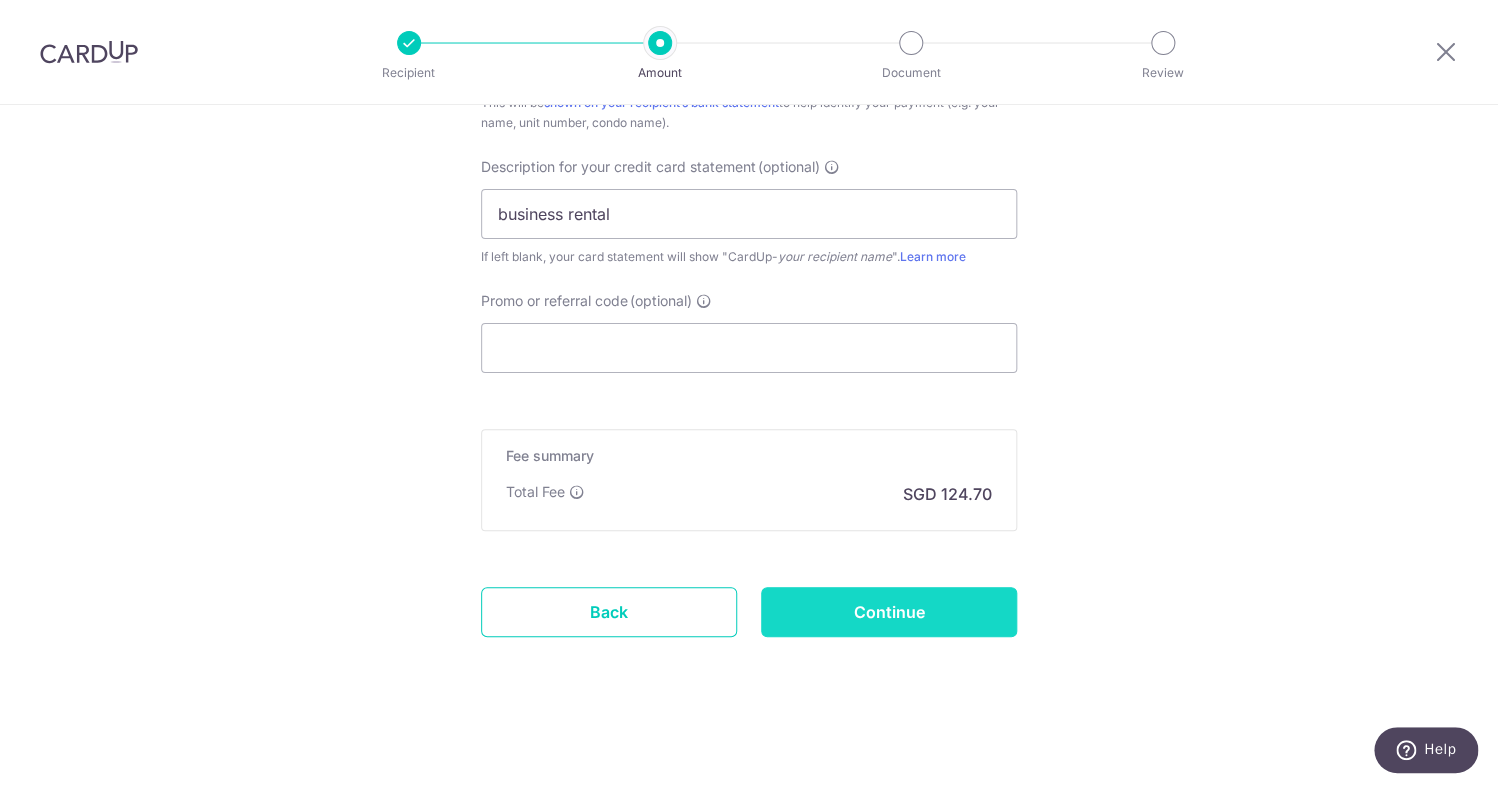 click on "Continue" at bounding box center [889, 612] 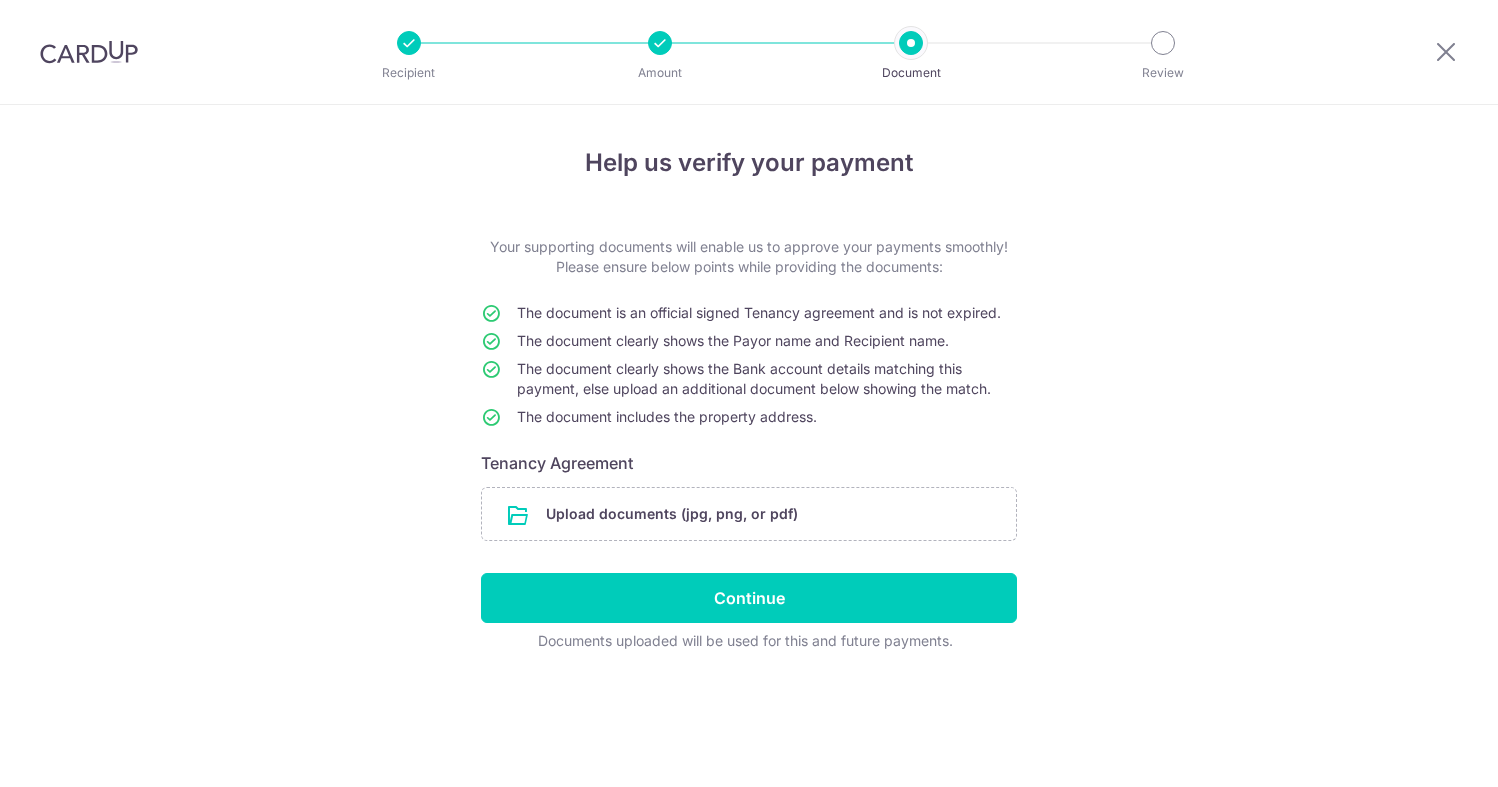 scroll, scrollTop: 0, scrollLeft: 0, axis: both 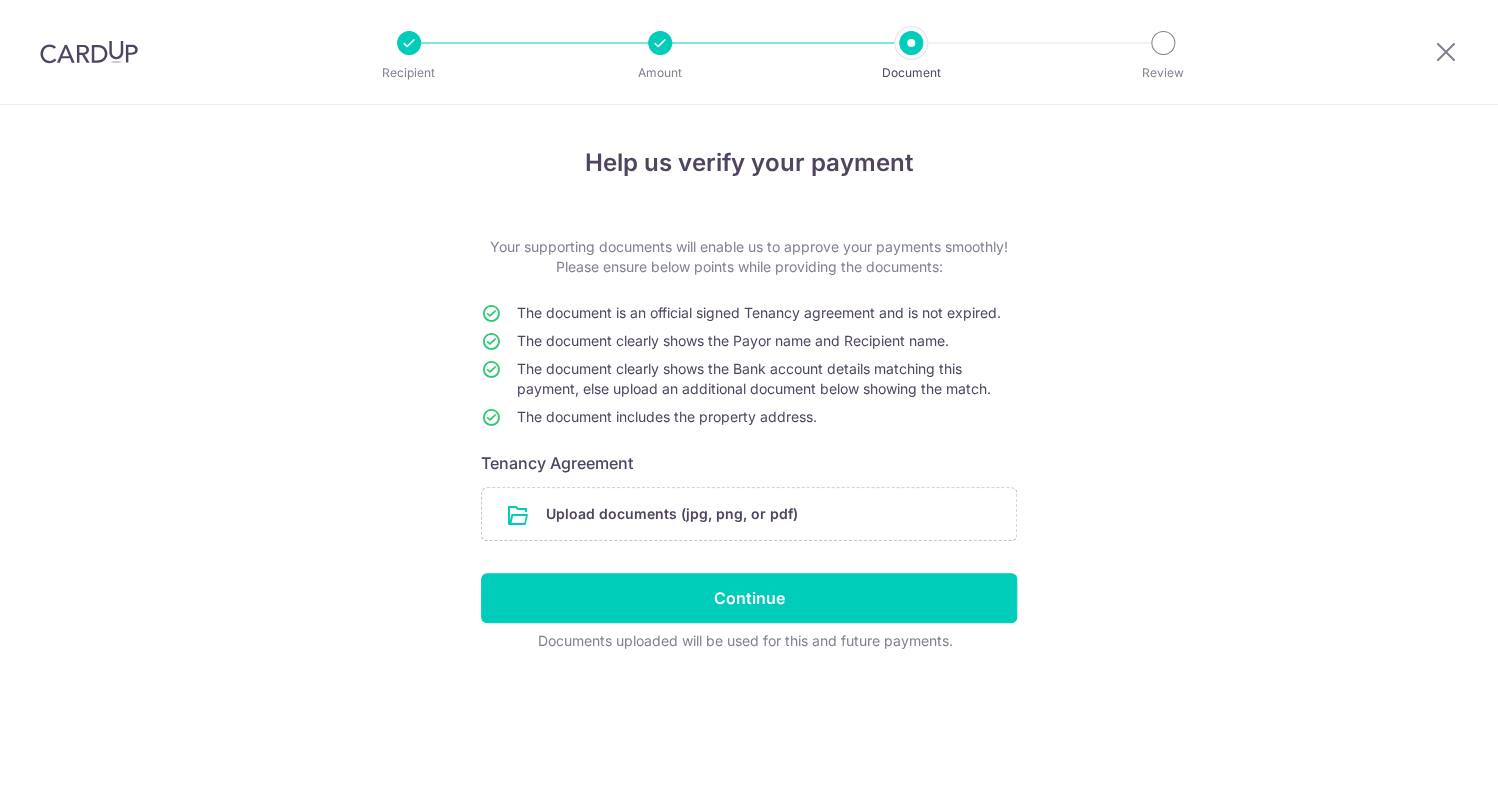 click on "Your supporting documents will enable us to approve your payments smoothly!  Please ensure below points while providing the documents:
The document is an official signed Tenancy agreement and is not expired.
The document clearly shows the Payor name and Recipient name.
The document clearly shows the Bank account details matching this payment, else upload an additional document below showing the match.
The document includes the property address.
Tenancy Agreement
Upload documents (jpg, png, or pdf)
Continue
Documents uploaded will be used for this and future payments." at bounding box center (749, 444) 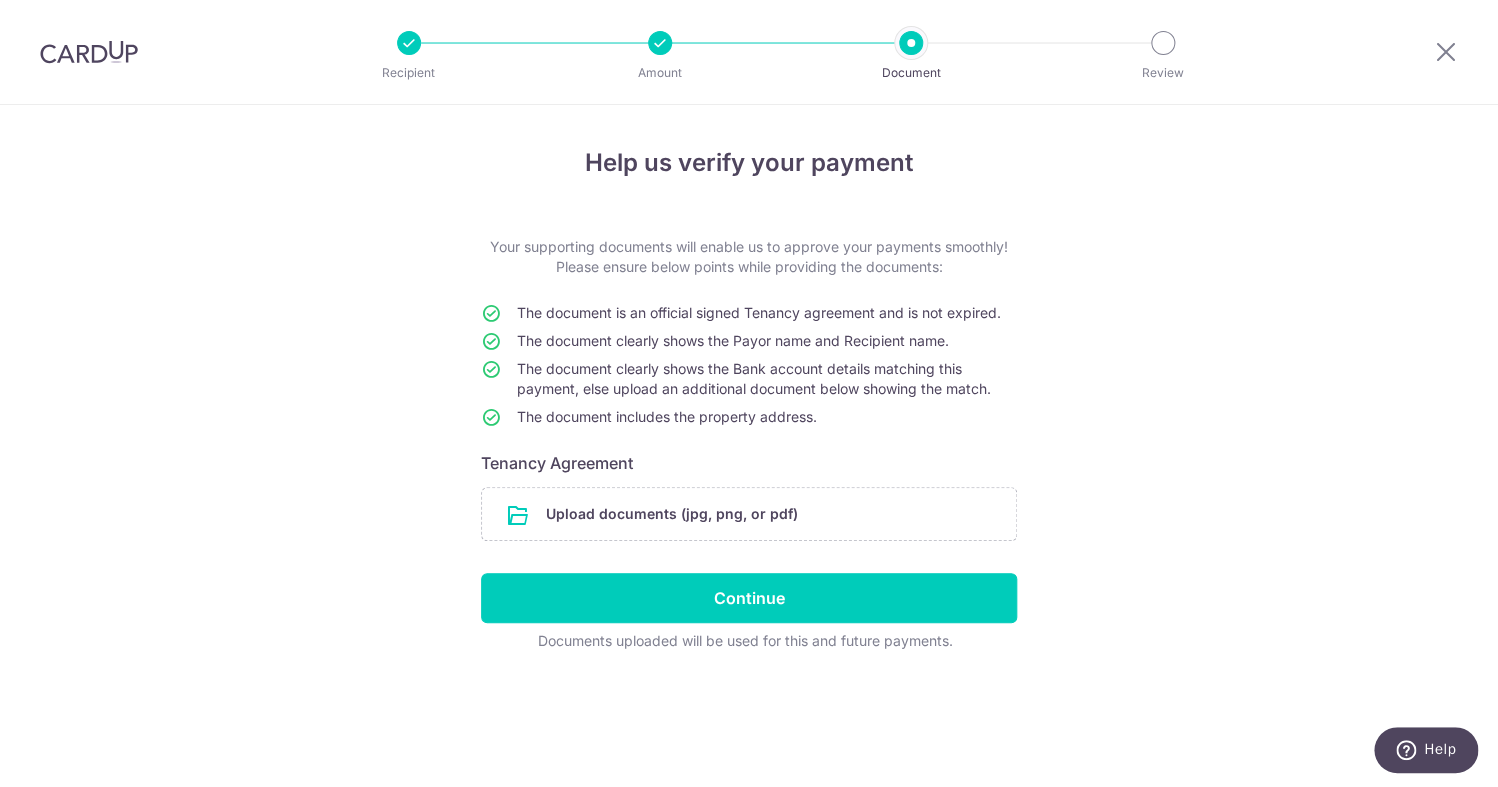 scroll, scrollTop: 0, scrollLeft: 0, axis: both 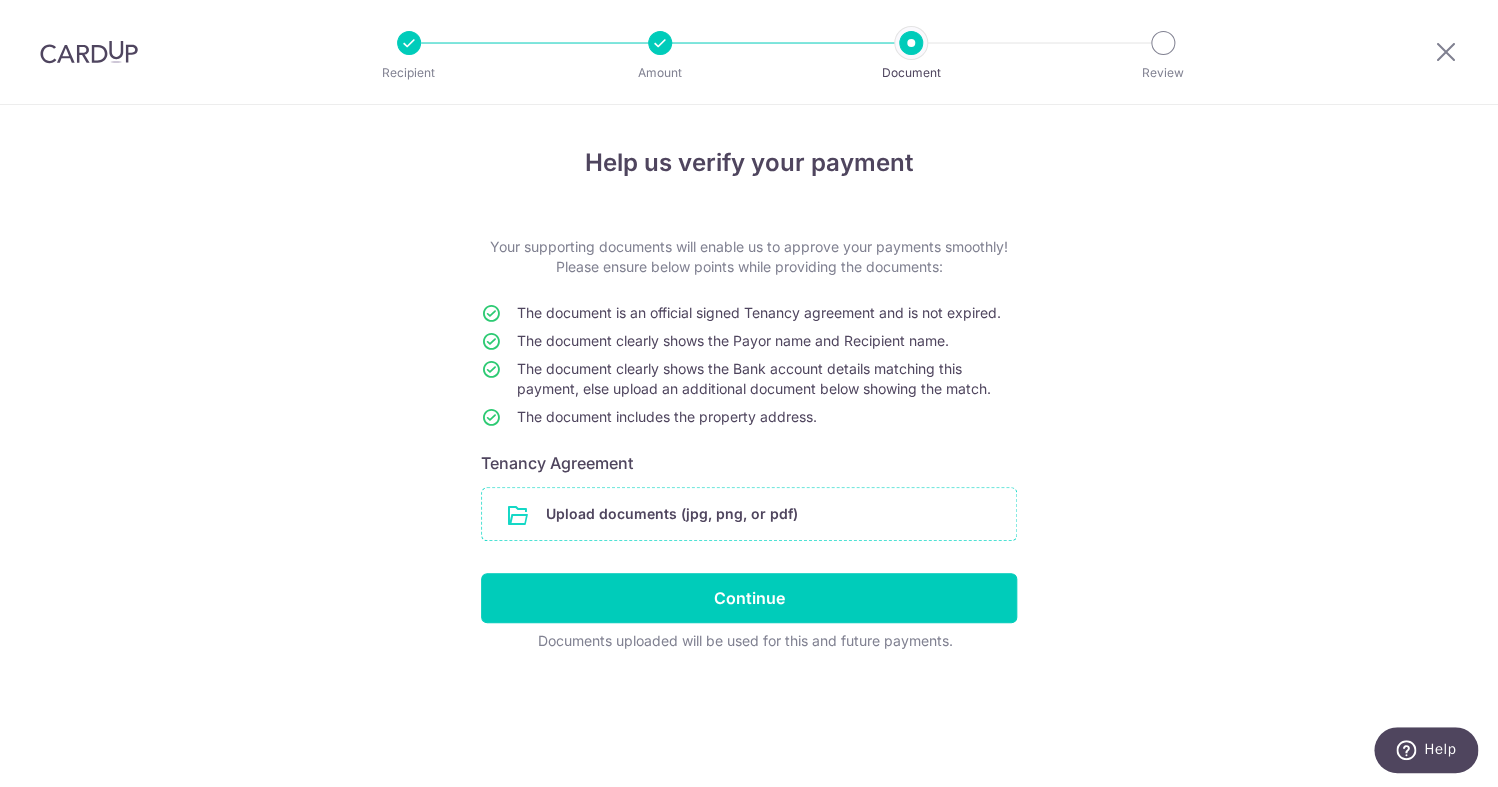 click at bounding box center (749, 514) 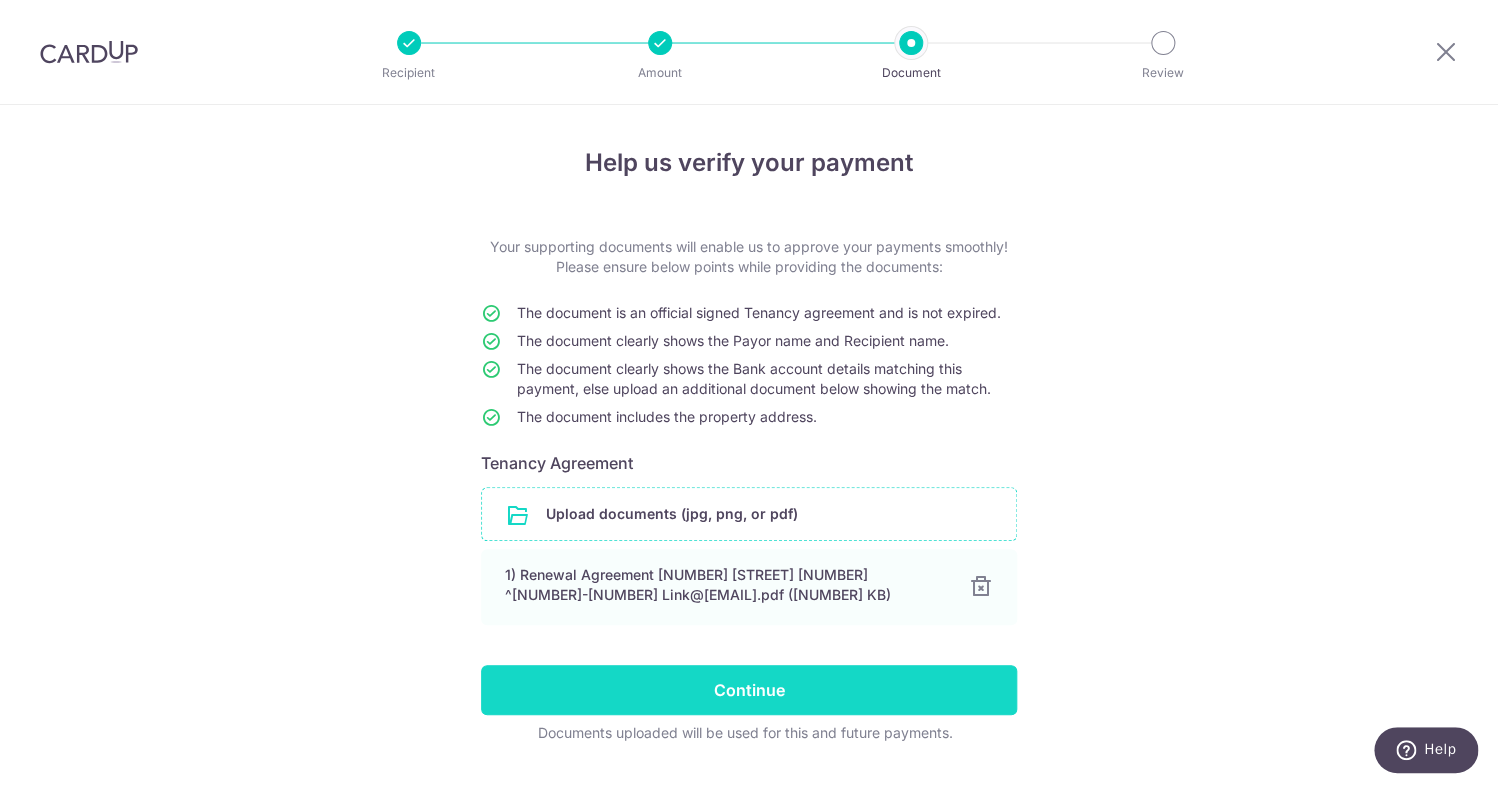 scroll, scrollTop: 50, scrollLeft: 0, axis: vertical 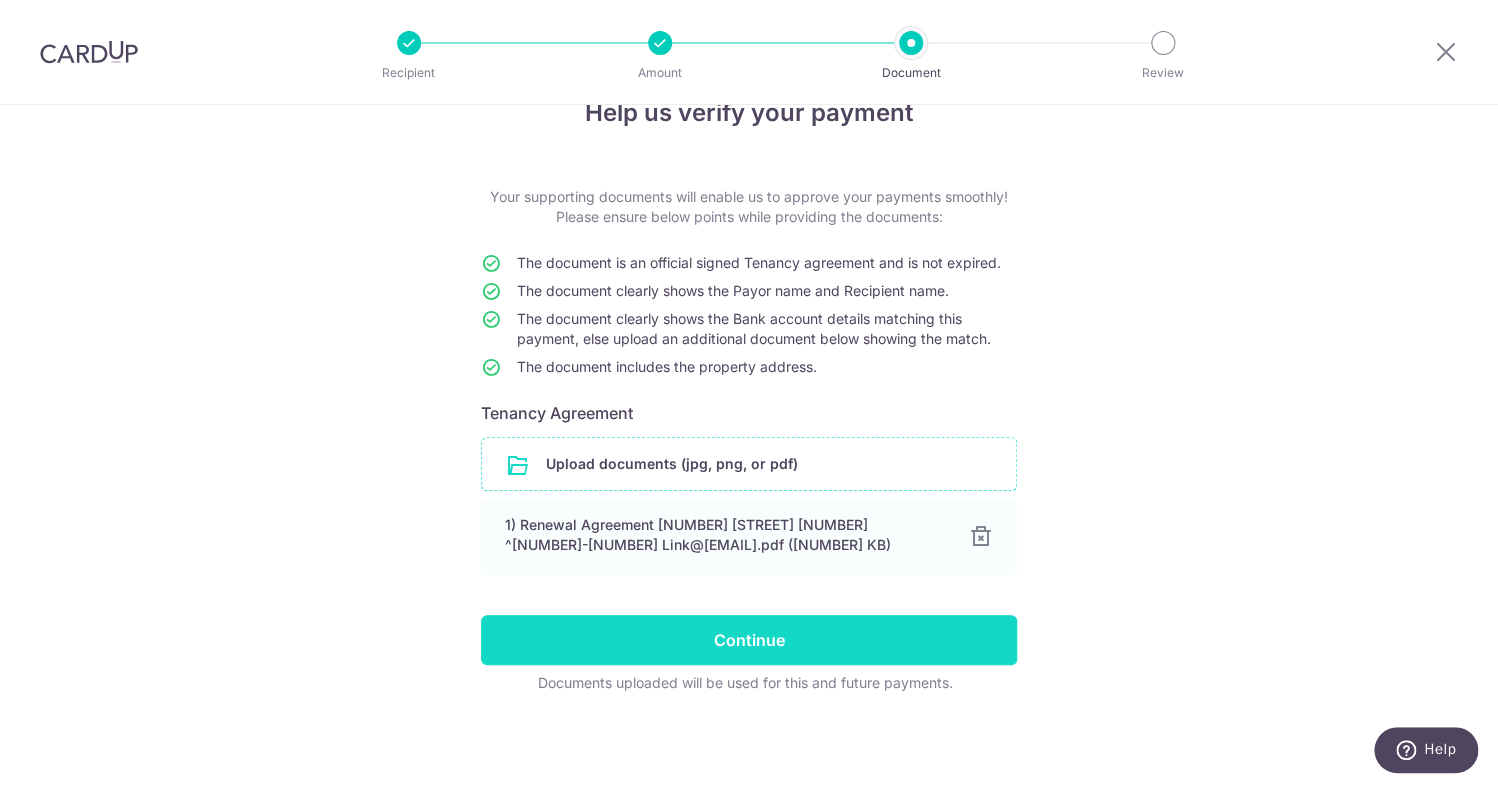 click on "Continue" at bounding box center [749, 640] 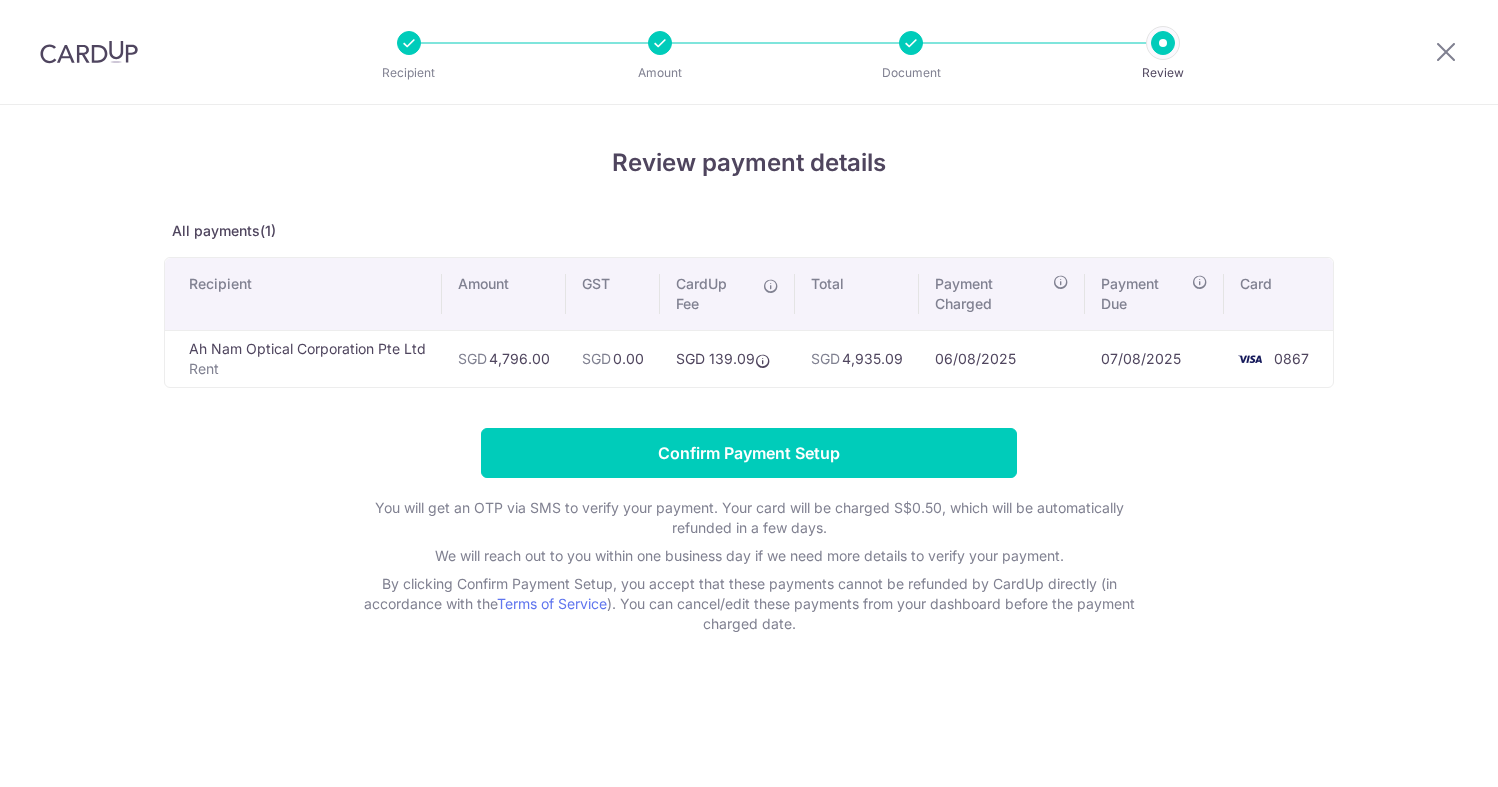 scroll, scrollTop: 0, scrollLeft: 0, axis: both 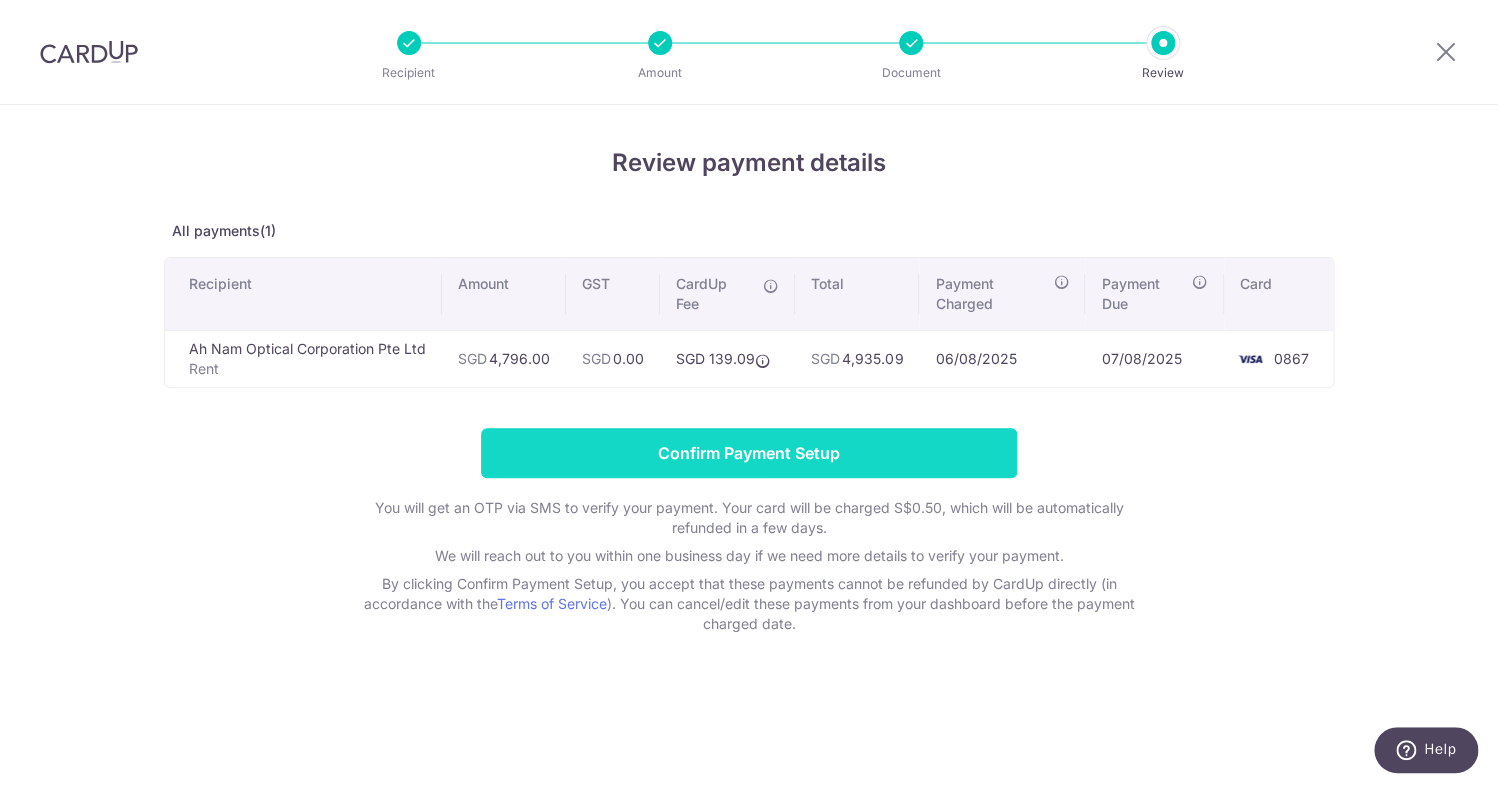 click on "Confirm Payment Setup" at bounding box center [749, 453] 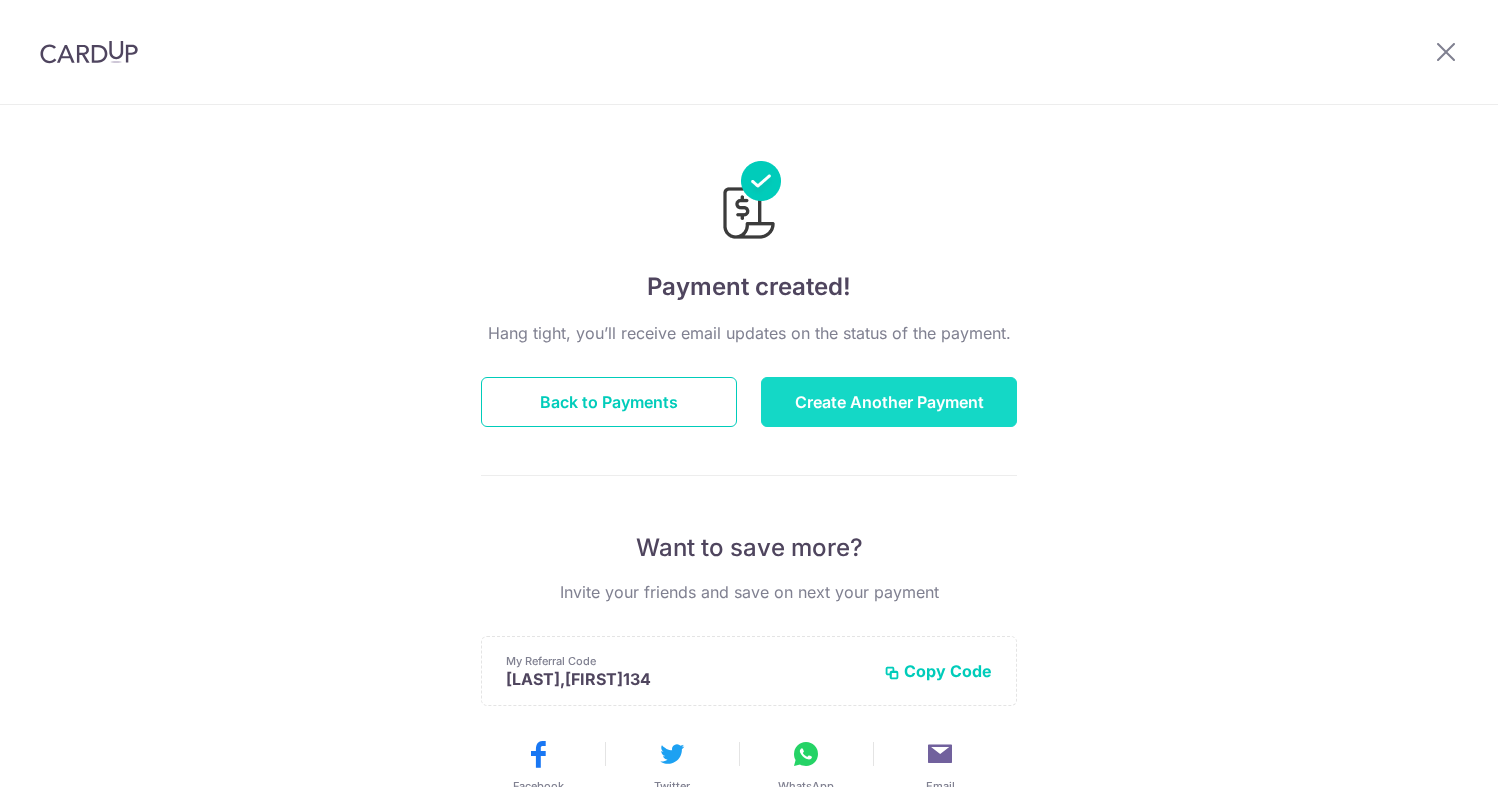 scroll, scrollTop: 0, scrollLeft: 0, axis: both 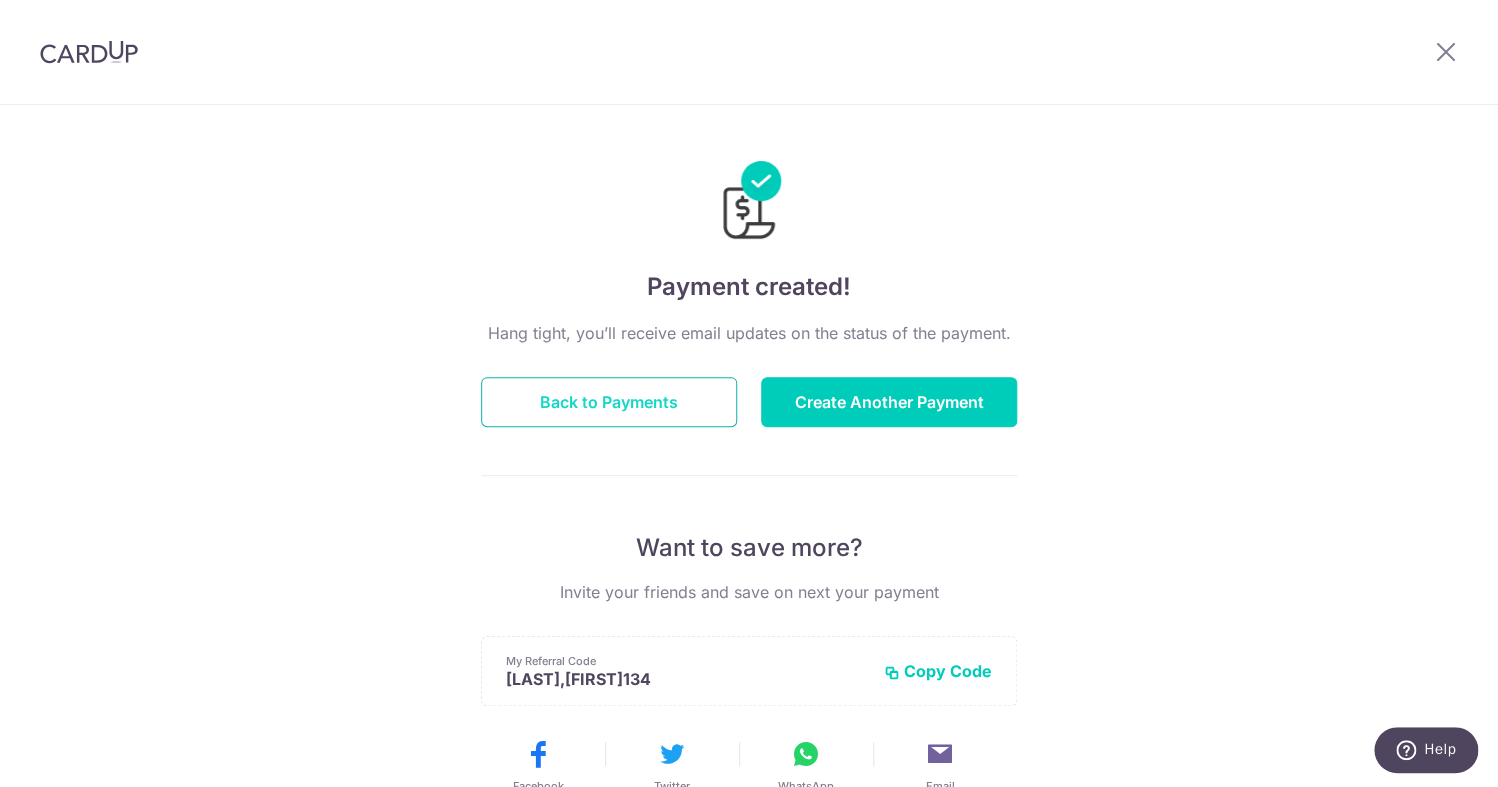 click on "Back to Payments" at bounding box center (609, 402) 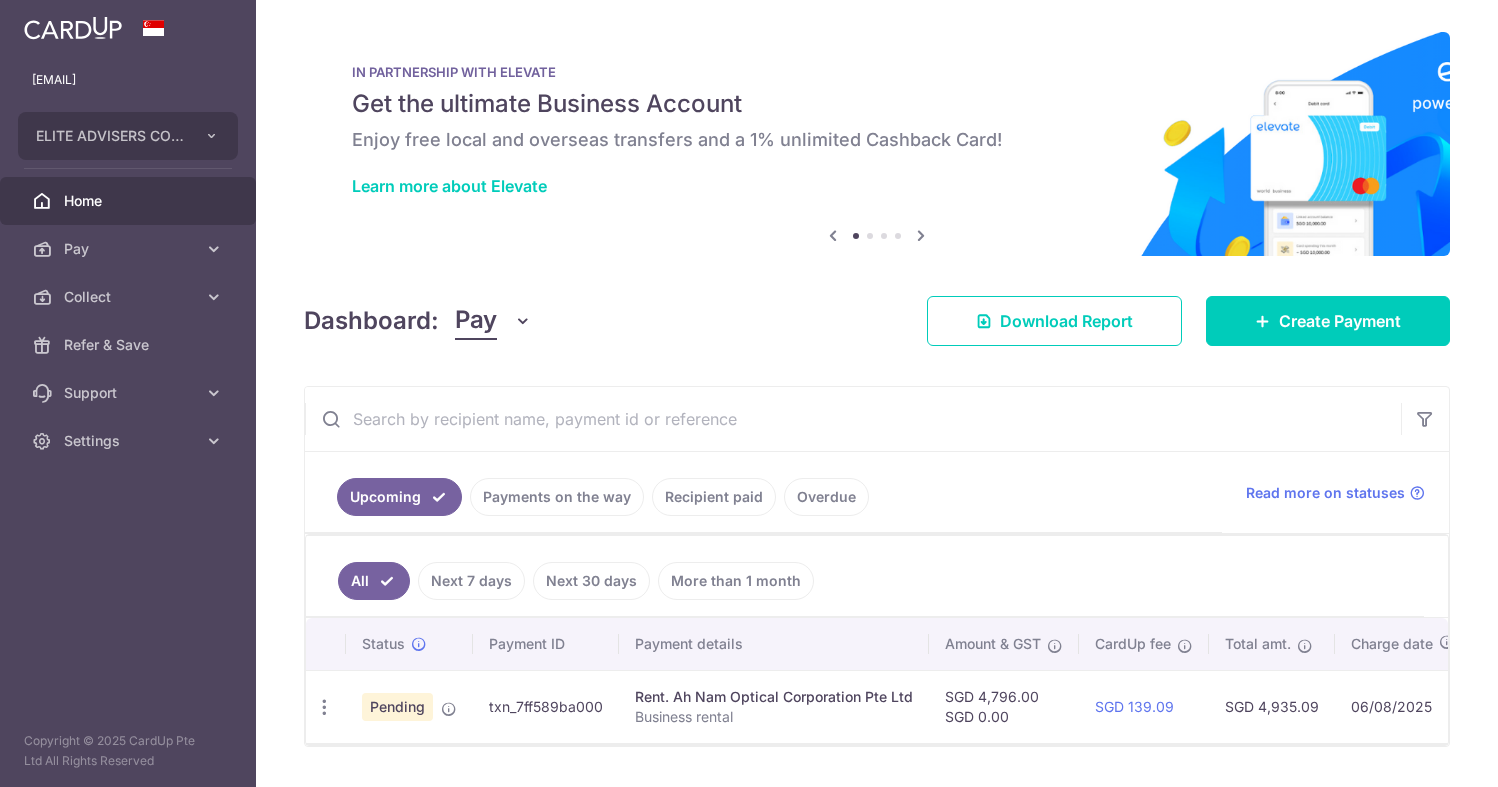 scroll, scrollTop: 0, scrollLeft: 0, axis: both 